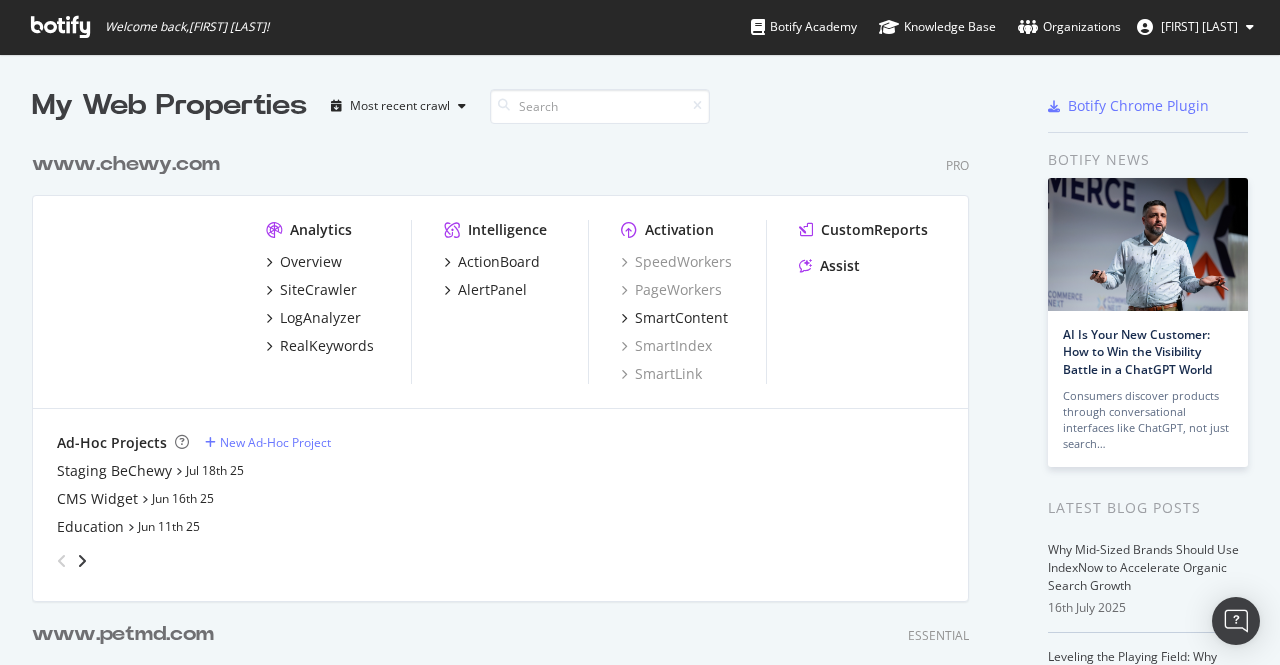 scroll, scrollTop: 0, scrollLeft: 0, axis: both 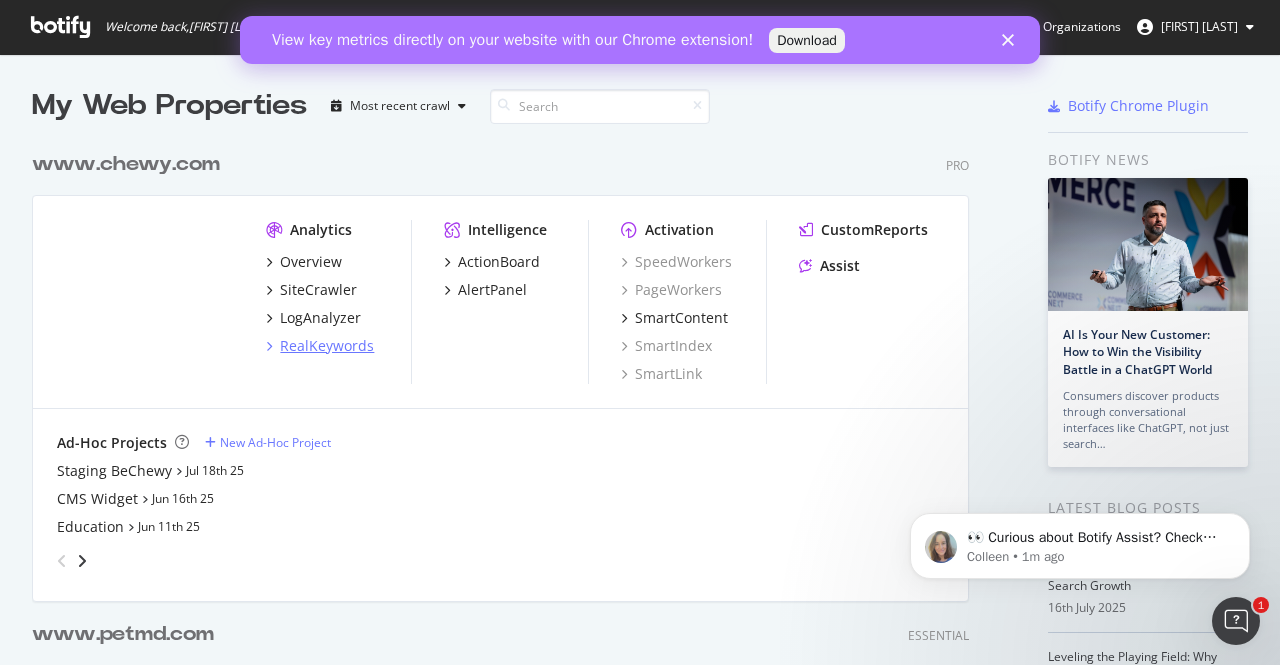 click on "RealKeywords" at bounding box center [327, 346] 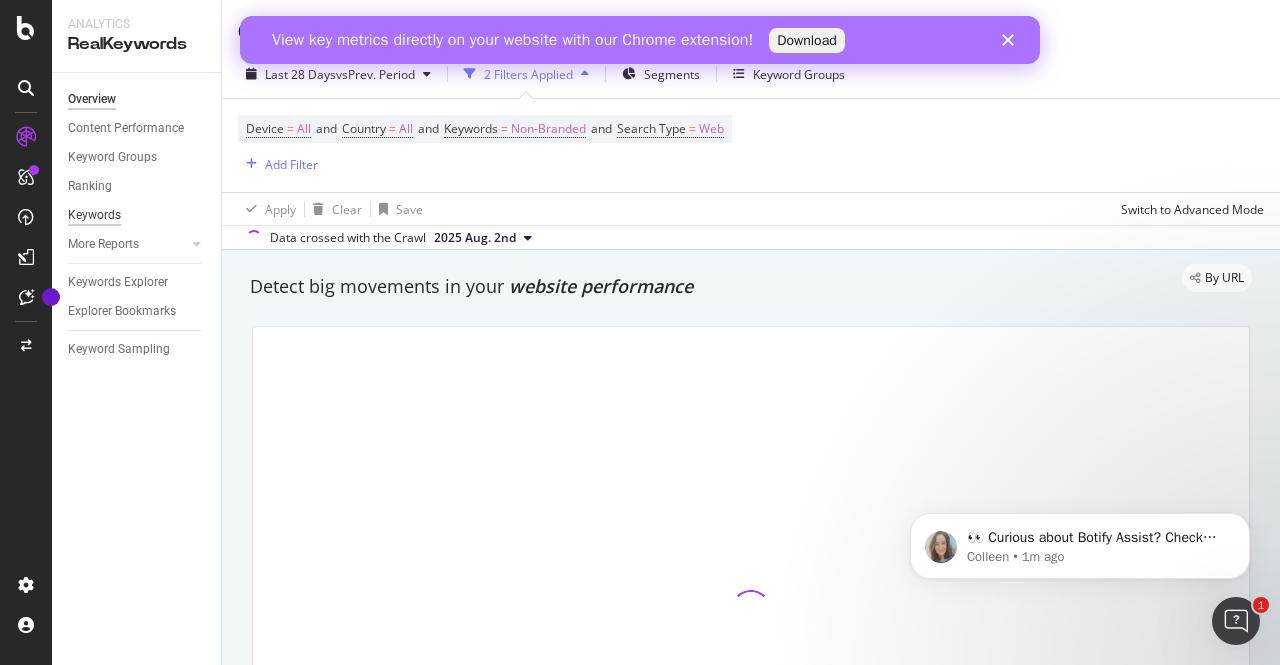 click on "Keywords" at bounding box center (94, 215) 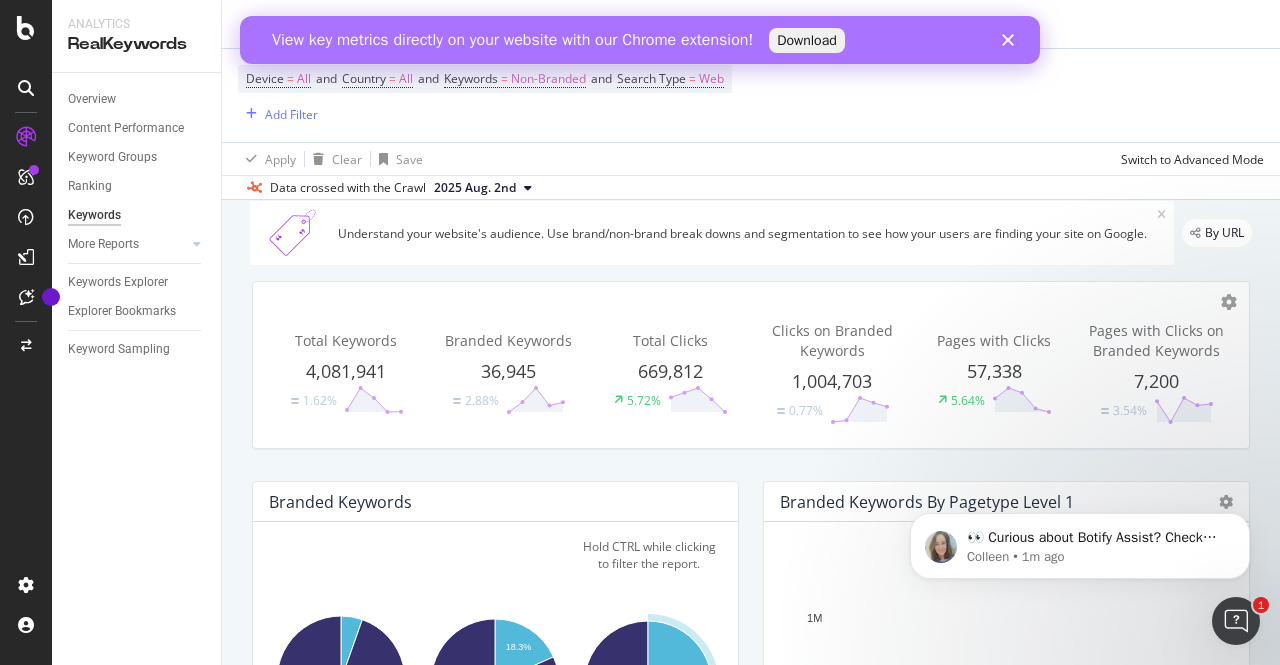 scroll, scrollTop: 0, scrollLeft: 0, axis: both 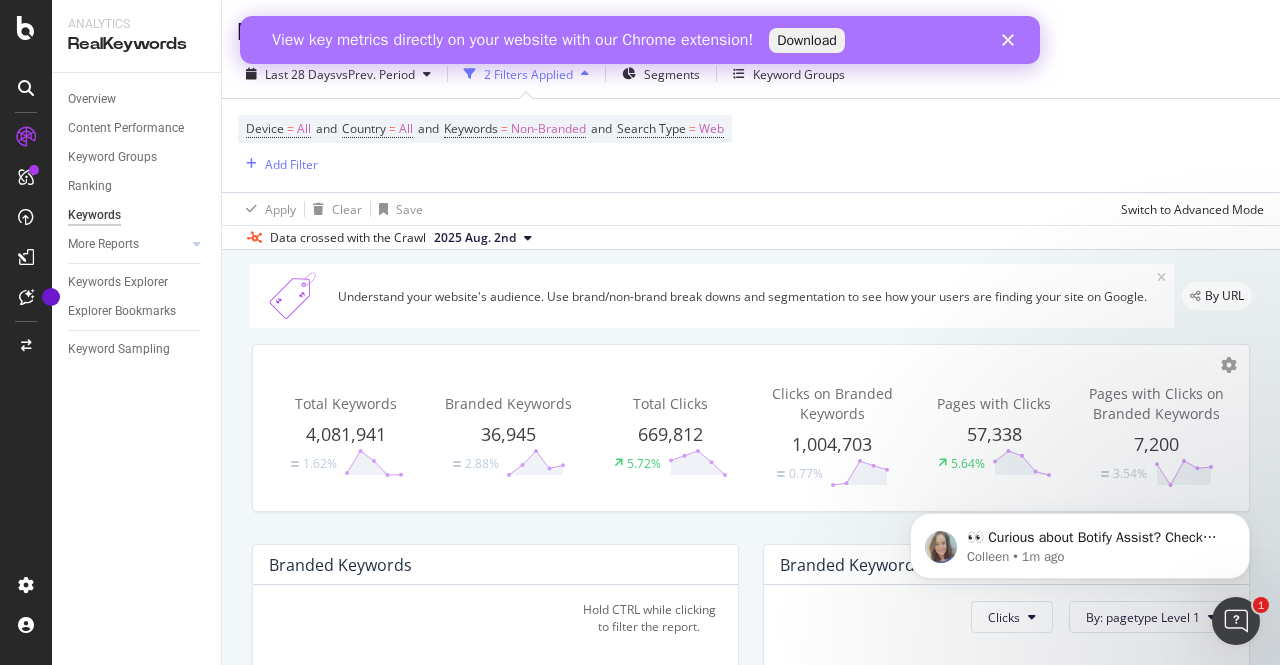 click 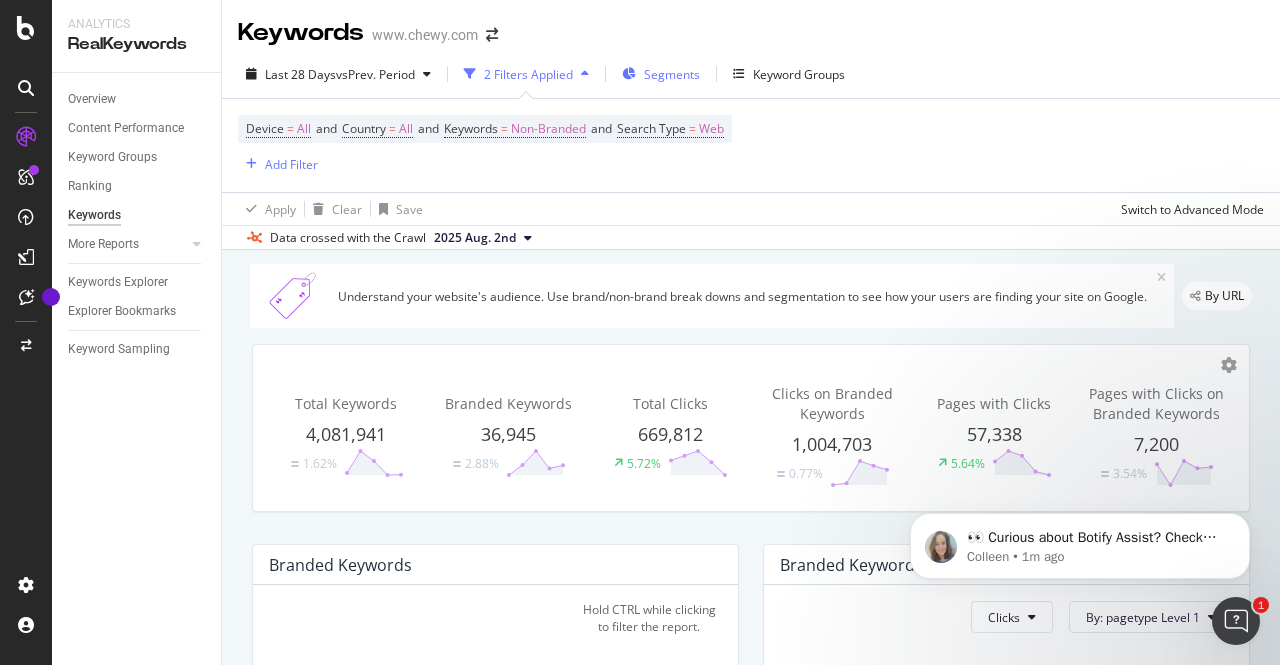 click on "Segments" at bounding box center (672, 74) 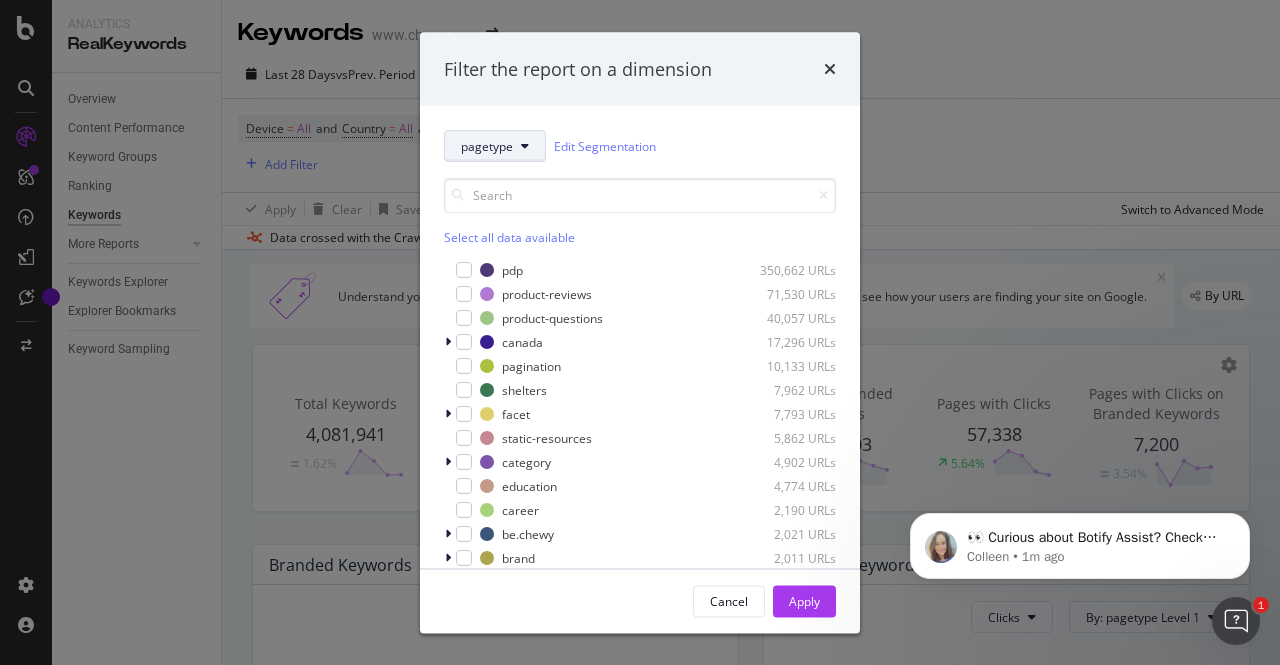 click 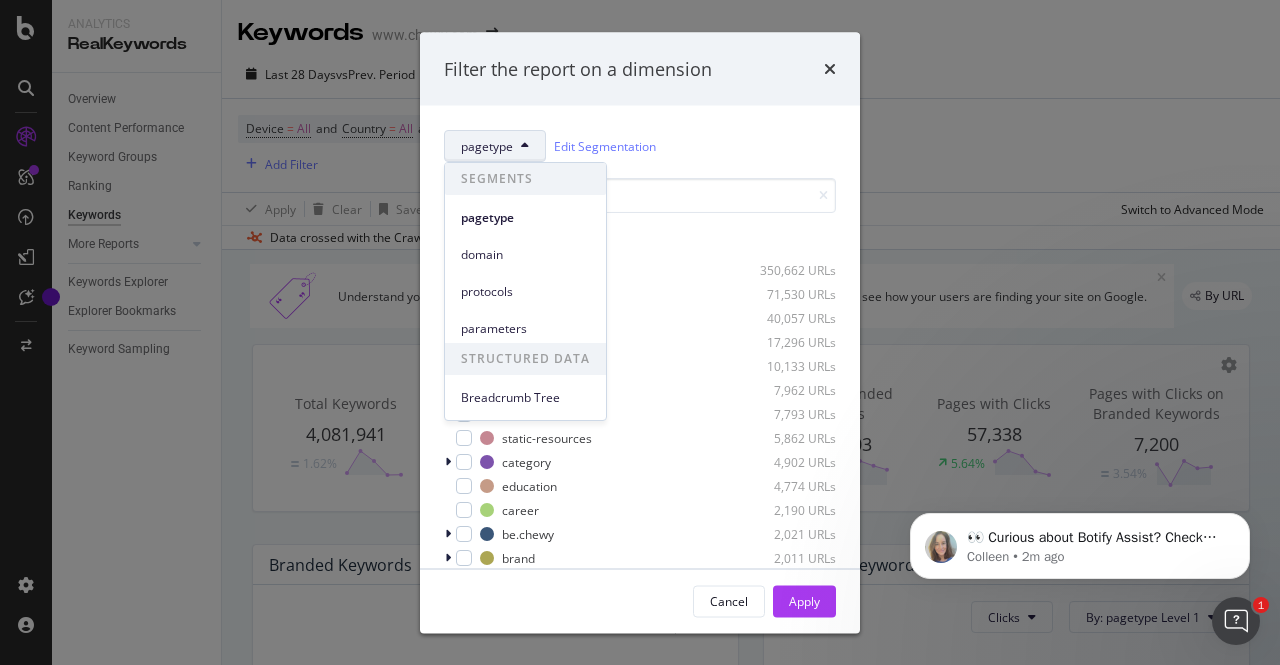 click 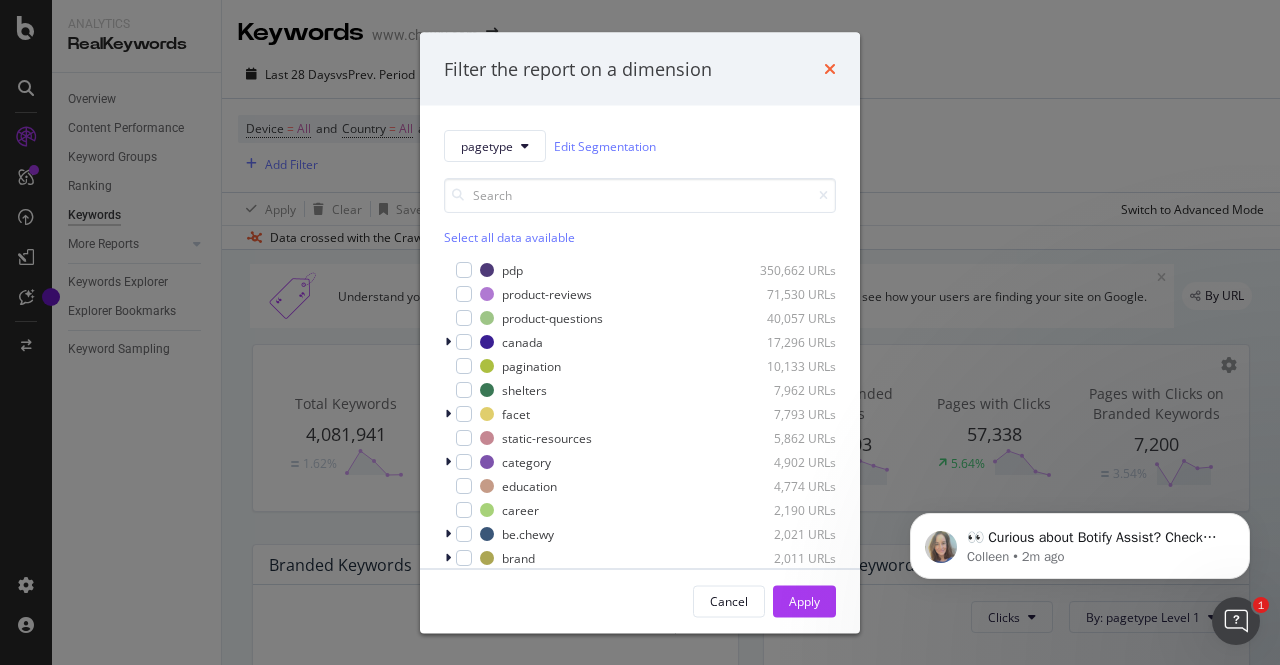 click 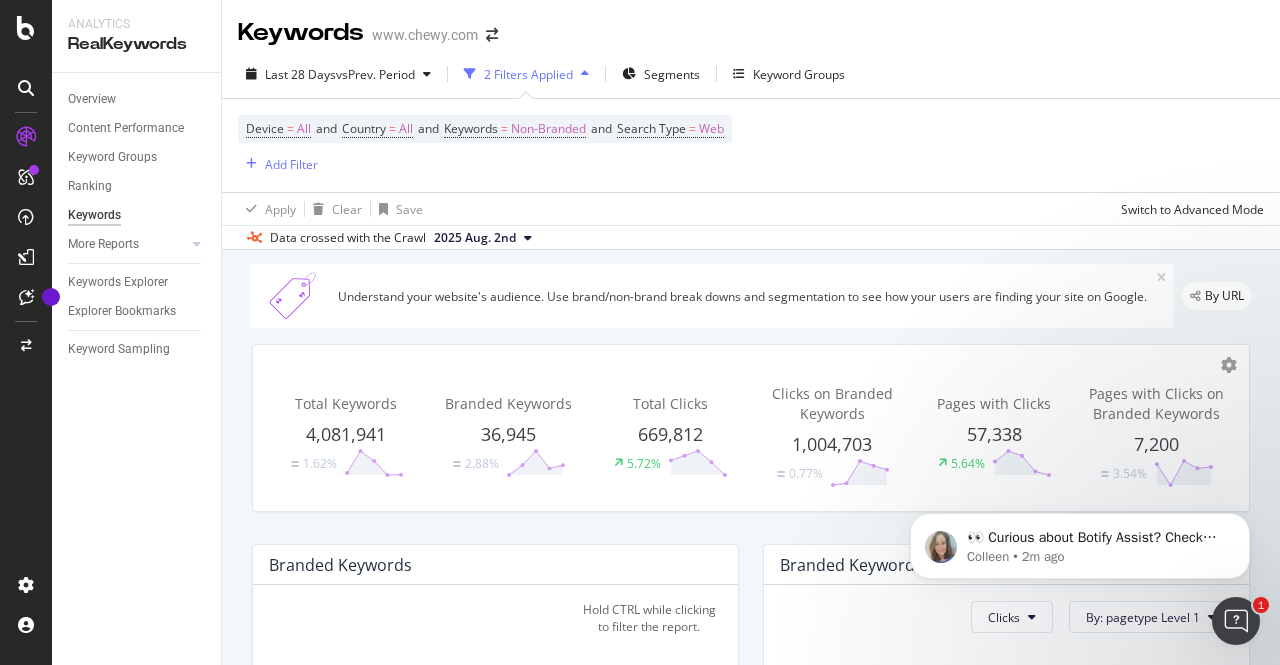 click on "2 Filters Applied" at bounding box center (526, 74) 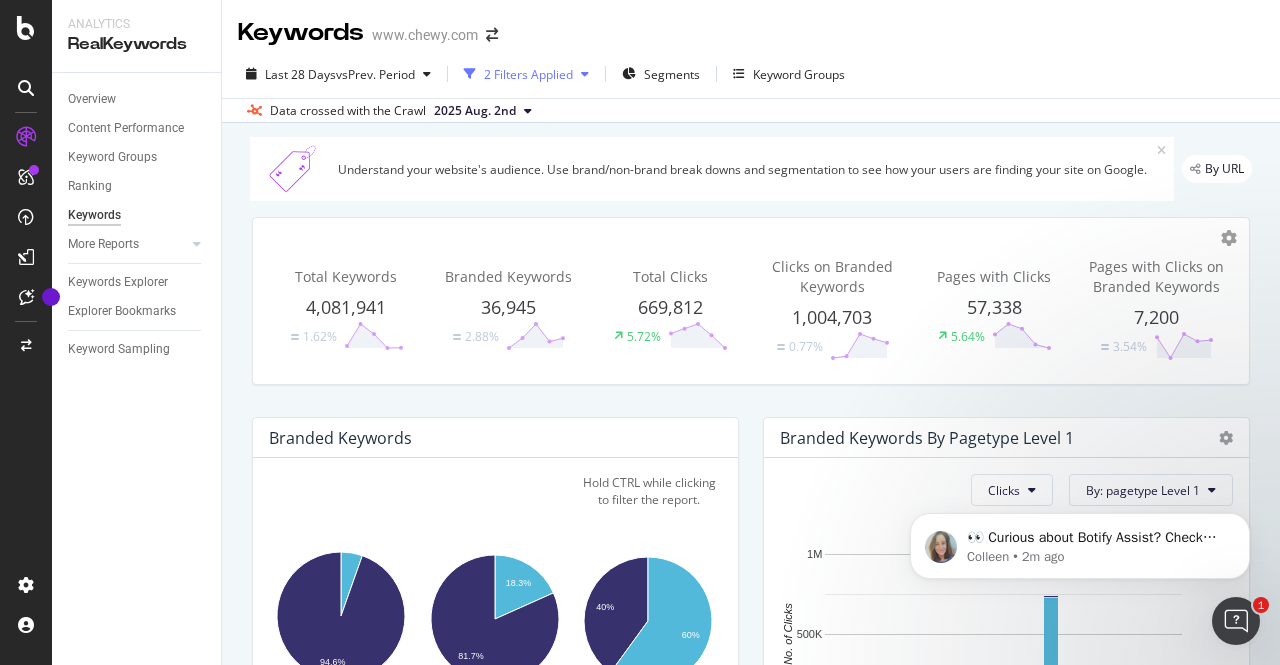 click on "2 Filters Applied" at bounding box center [528, 74] 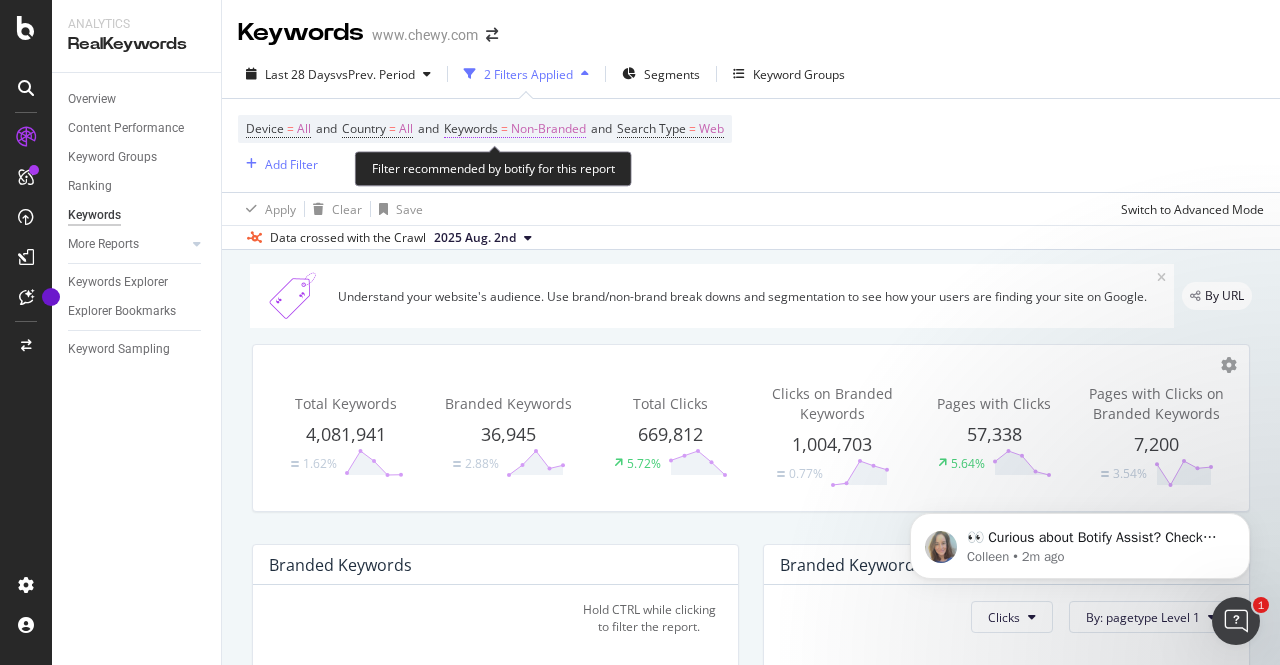 click on "Non-Branded" at bounding box center [548, 129] 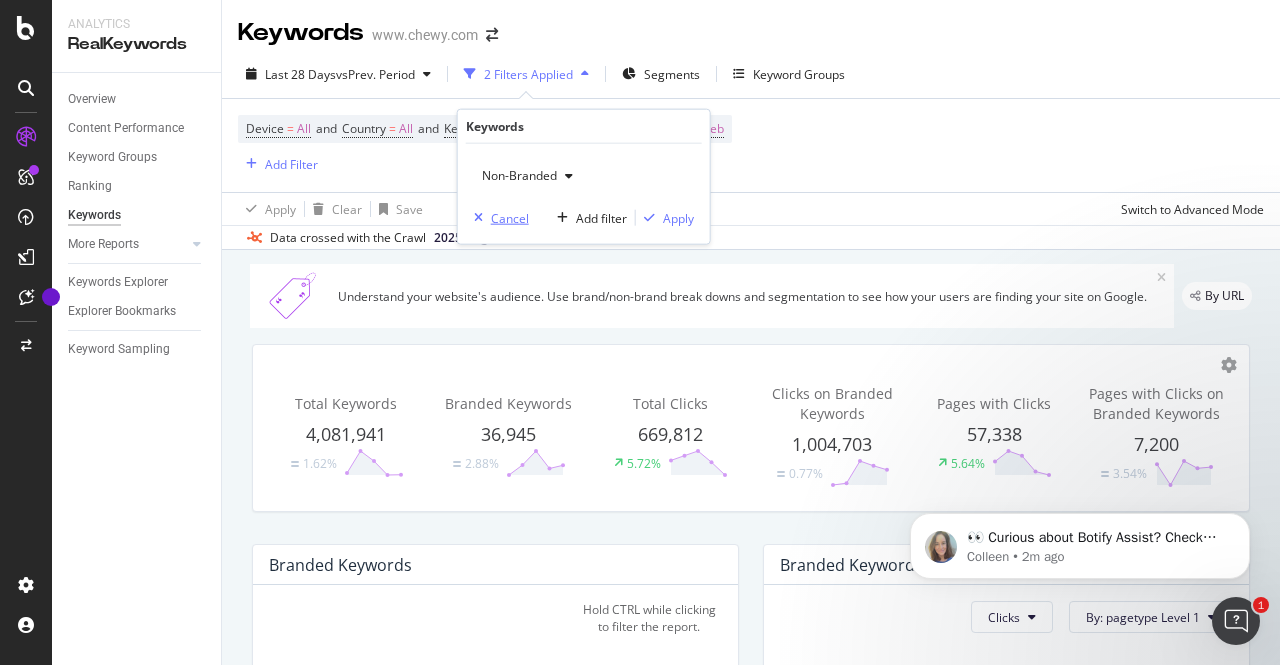 click on "Cancel" at bounding box center (510, 217) 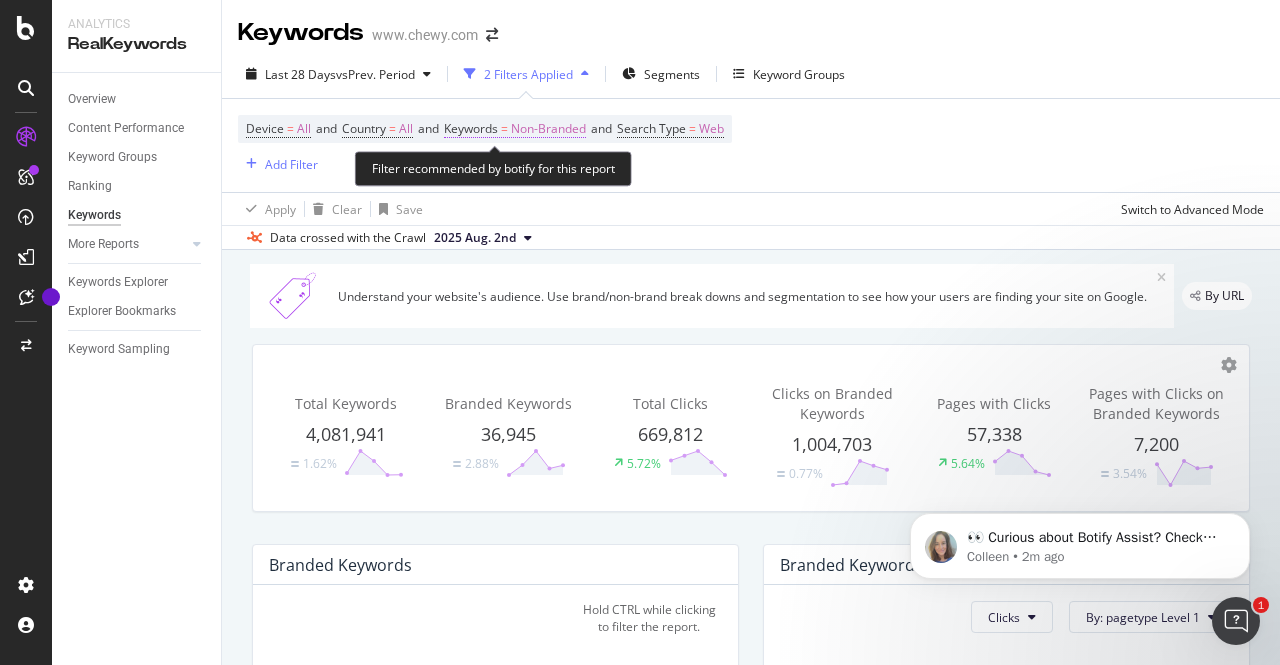 click on "Non-Branded" at bounding box center [548, 129] 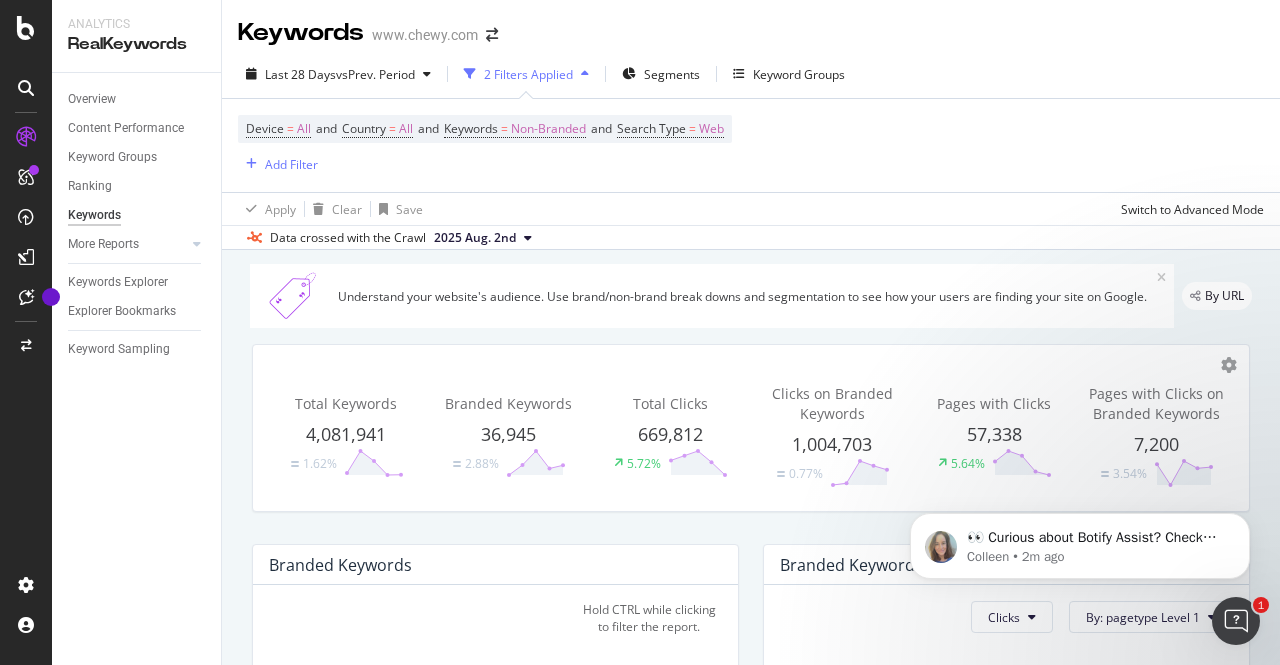 click on "Device   =     All  and  Country   =     All  and  Keywords   =     Non-Branded  and  Search Type   =     Web Add Filter" at bounding box center [751, 145] 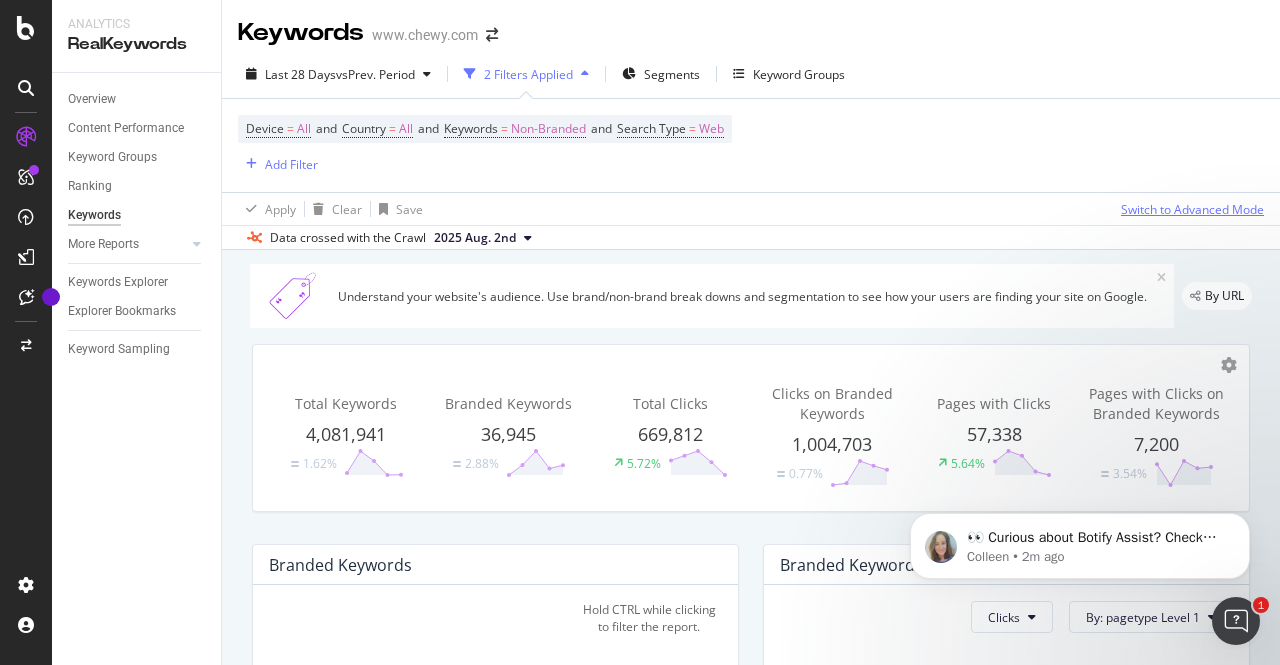 click on "Switch to Advanced Mode" at bounding box center (1192, 209) 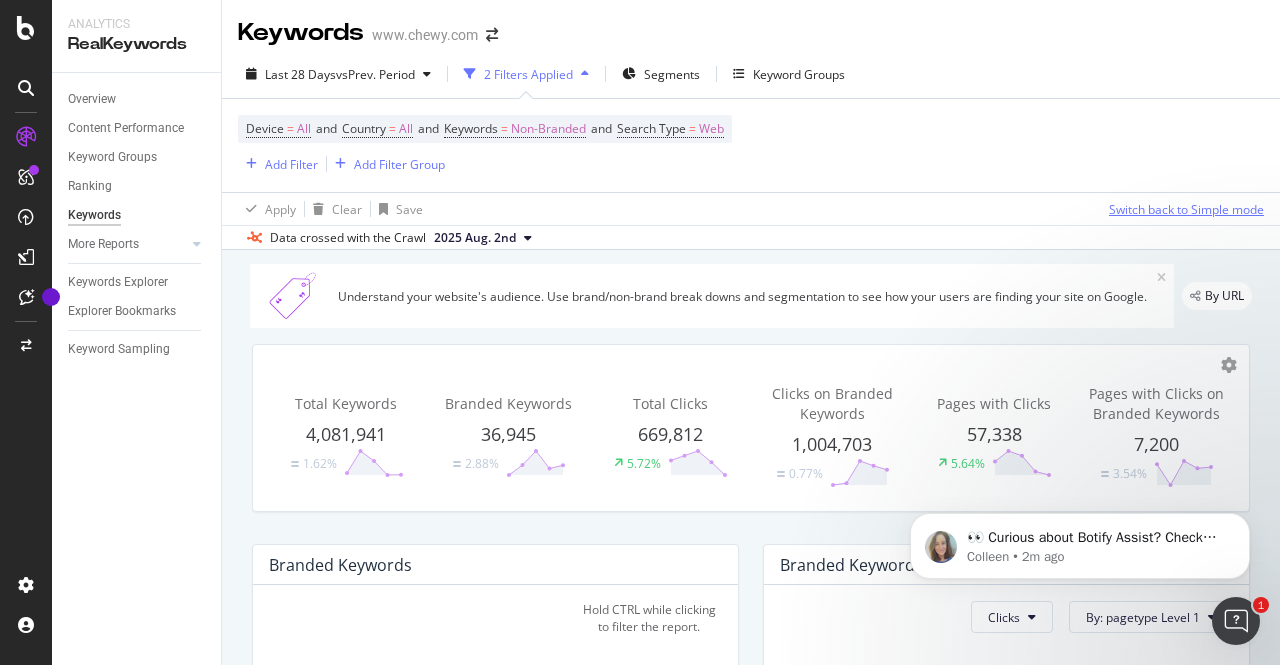 click on "Switch back to Simple mode" at bounding box center [1186, 209] 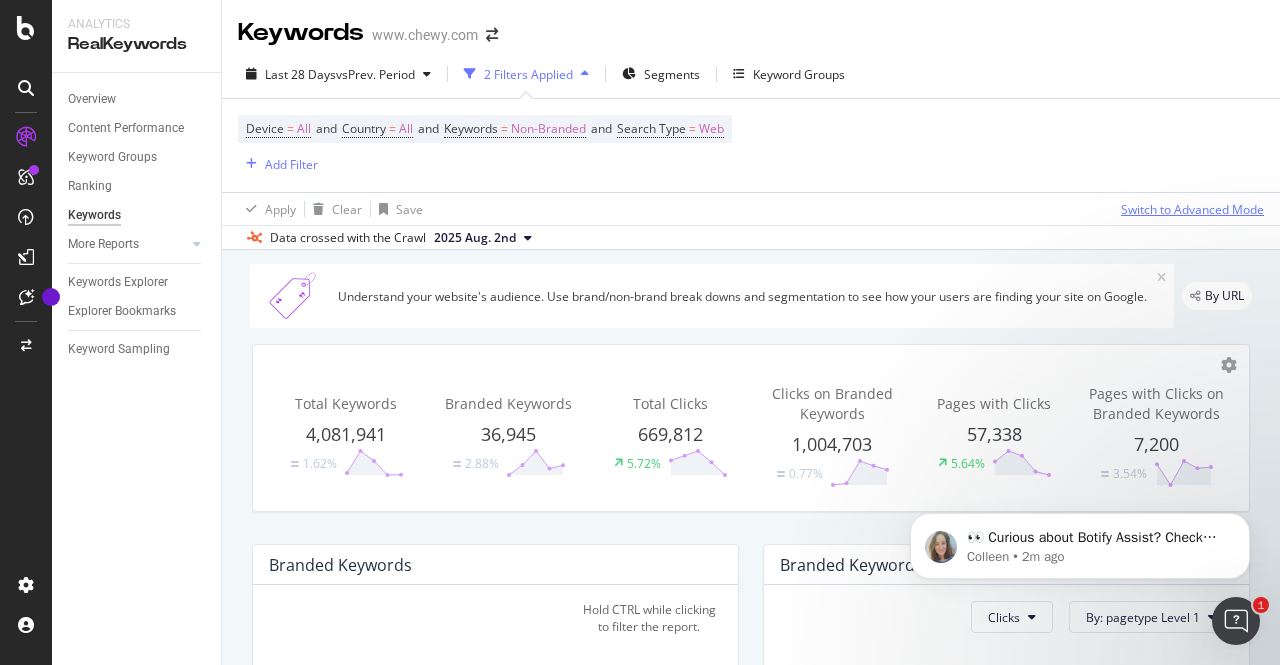 click on "Switch to Advanced Mode" at bounding box center (1192, 209) 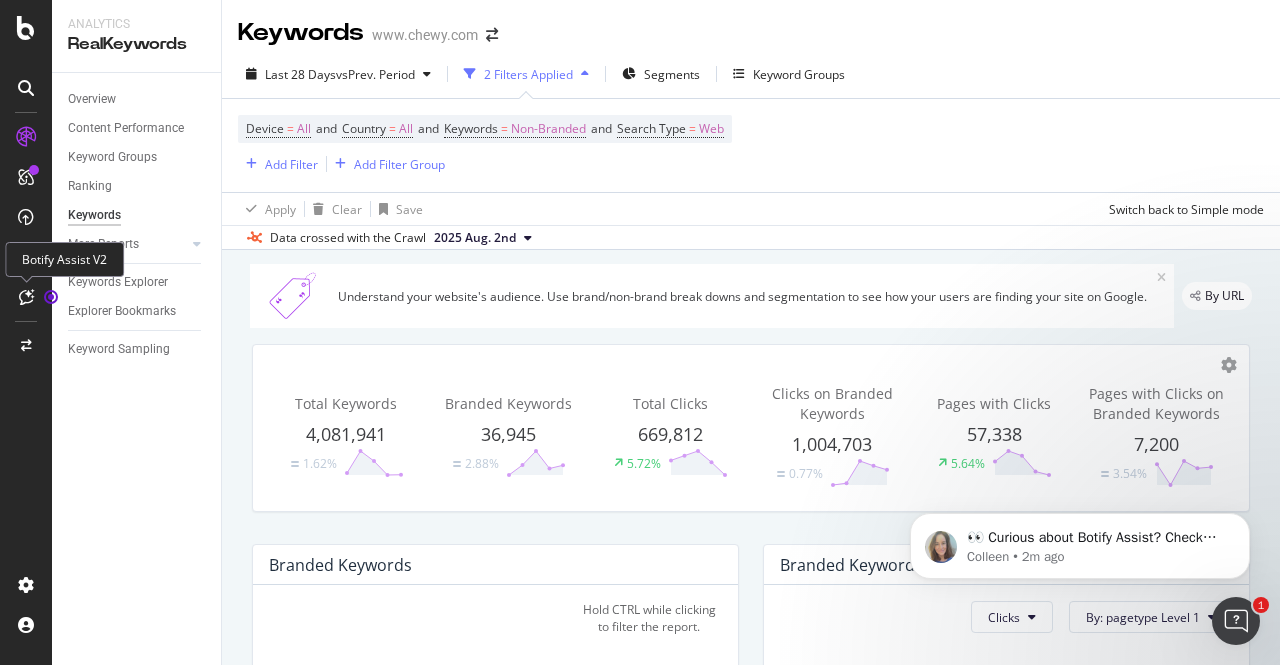 click at bounding box center [26, 297] 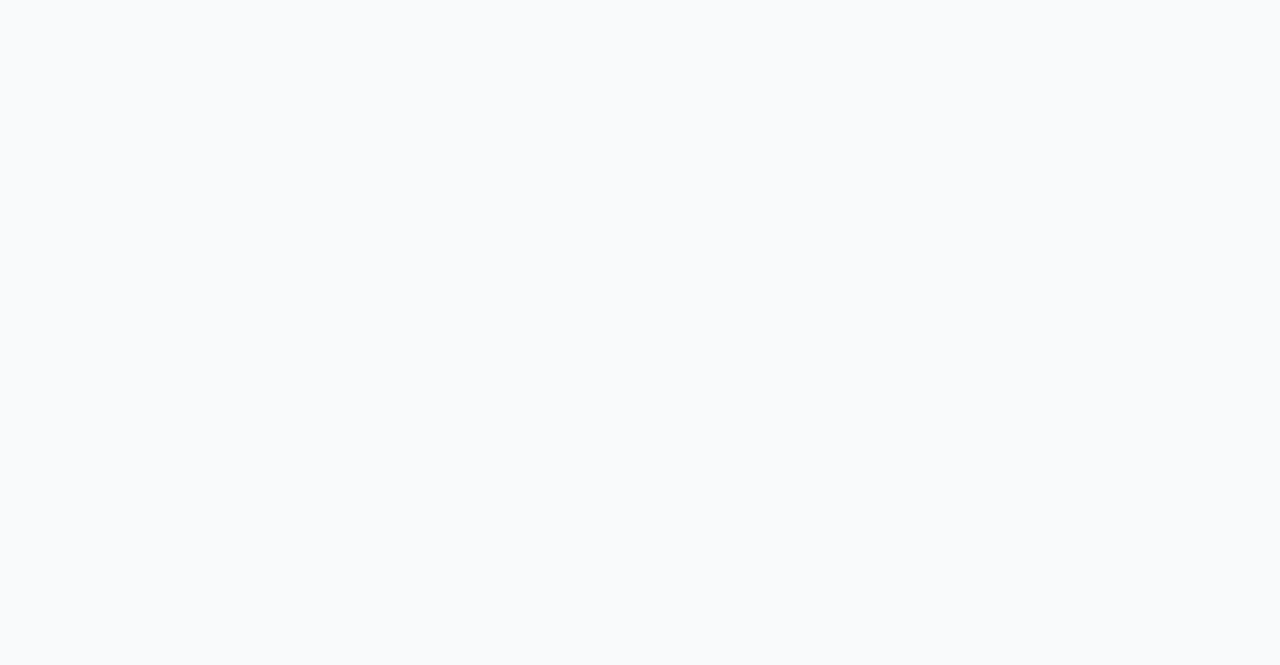 scroll, scrollTop: 0, scrollLeft: 0, axis: both 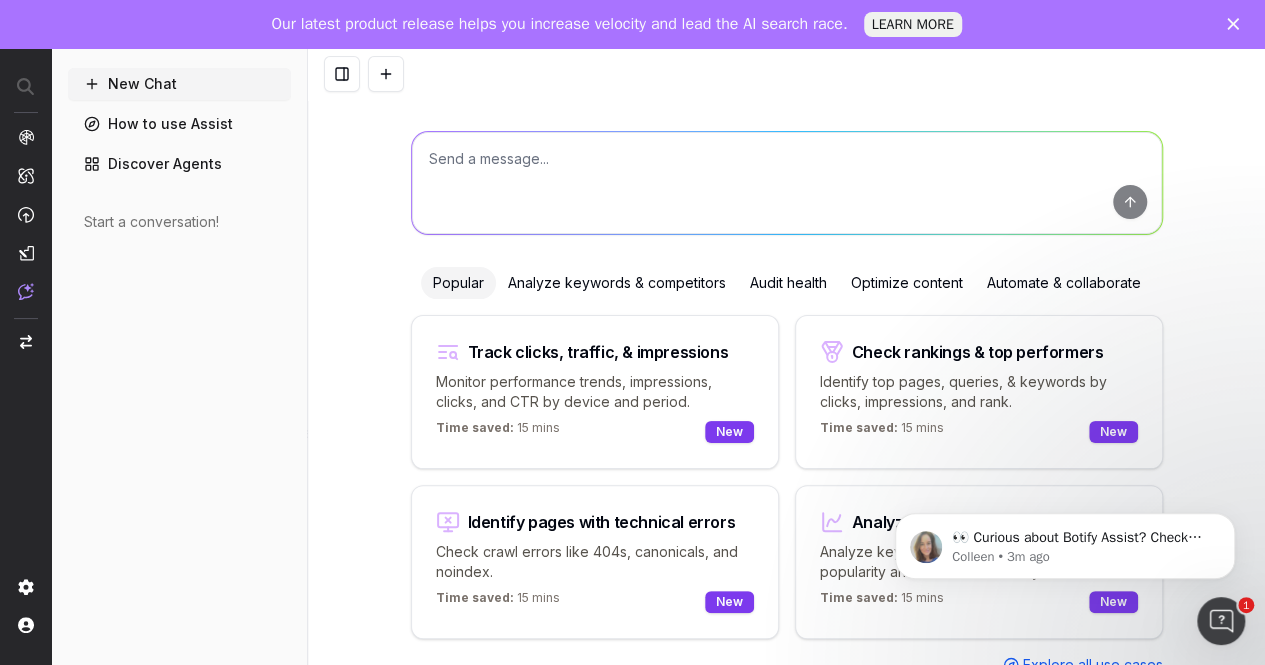 click at bounding box center (787, 183) 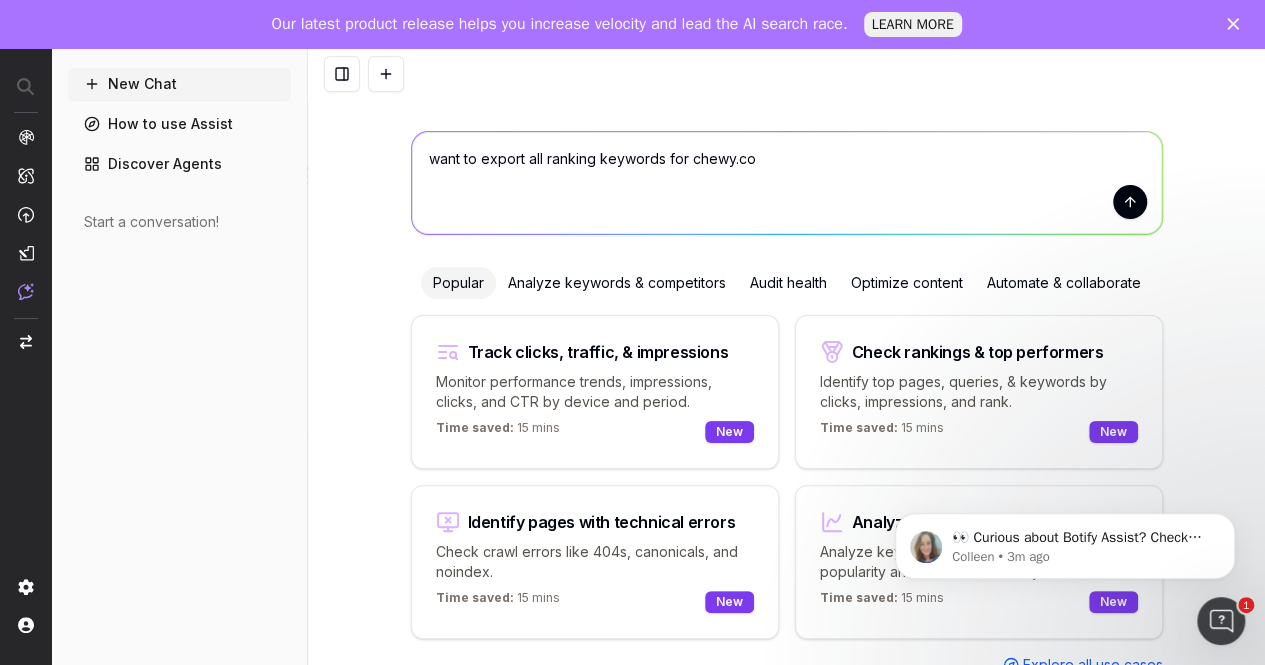 type on "want to export all ranking keywords for chewy.com" 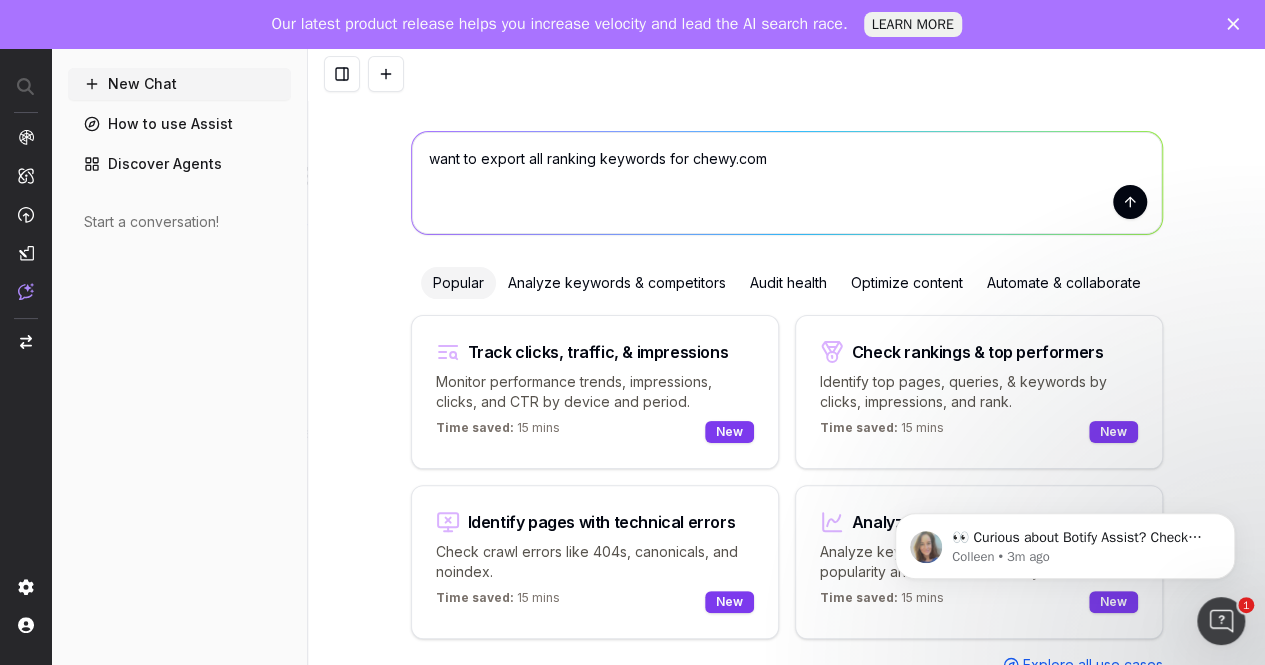 type 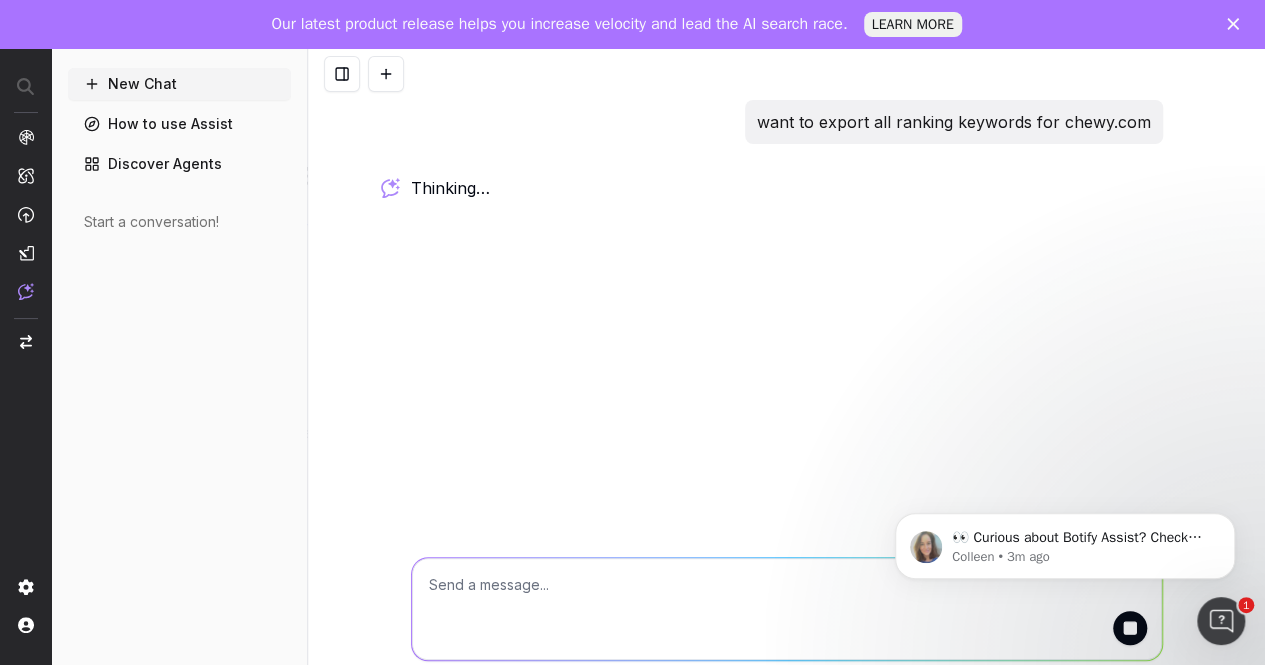 scroll, scrollTop: 0, scrollLeft: 0, axis: both 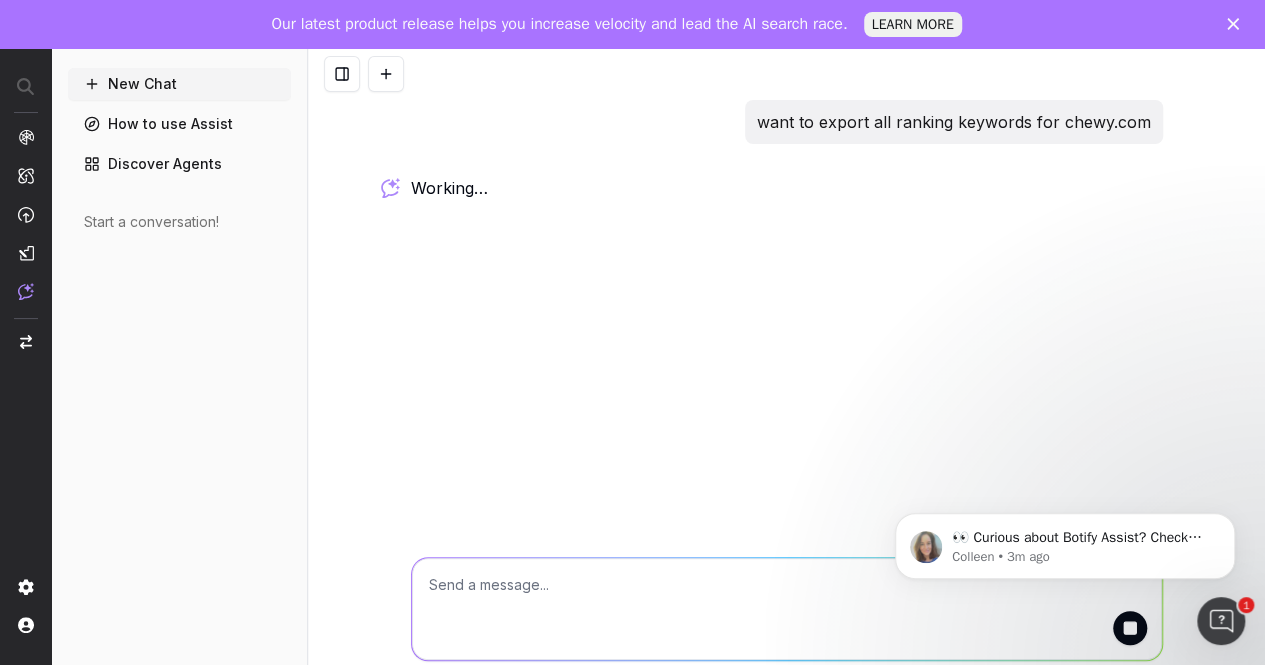 click 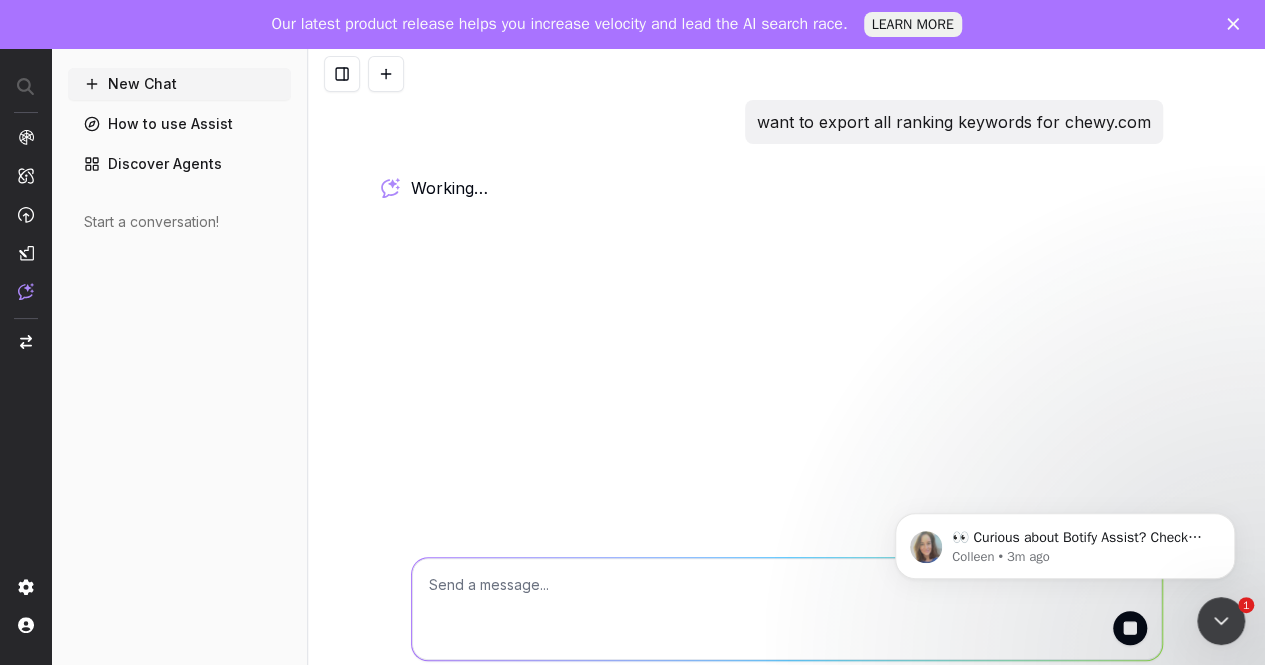 click 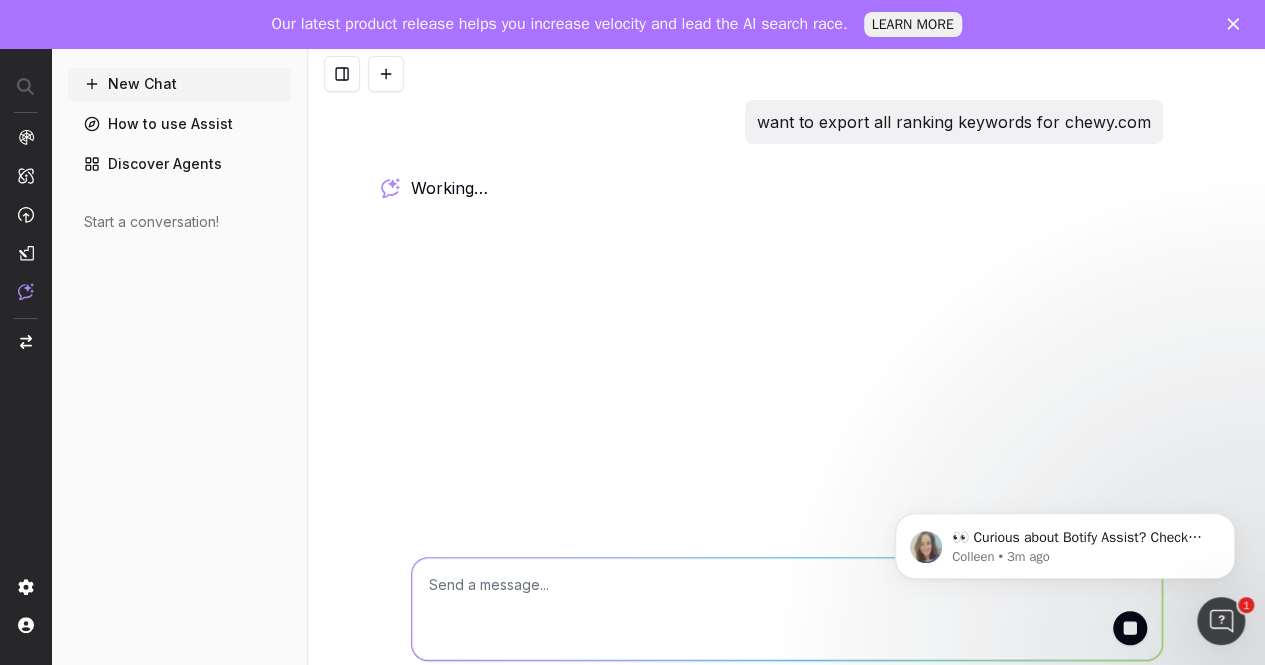 scroll, scrollTop: 0, scrollLeft: 0, axis: both 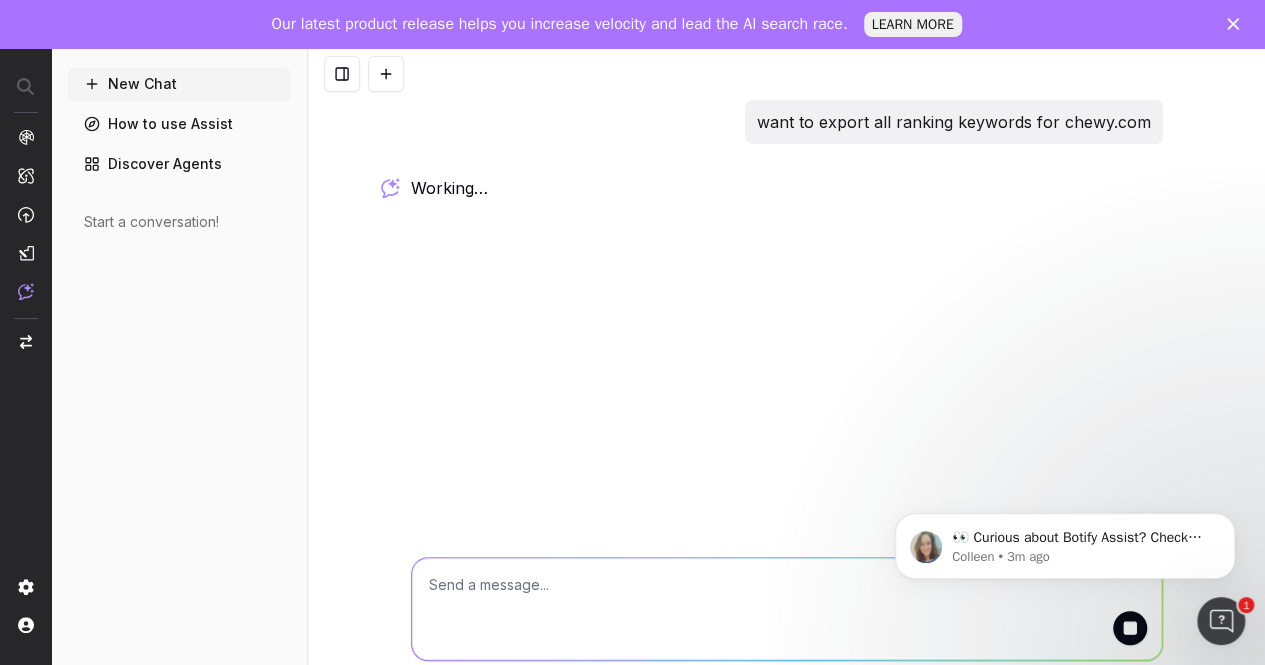 click 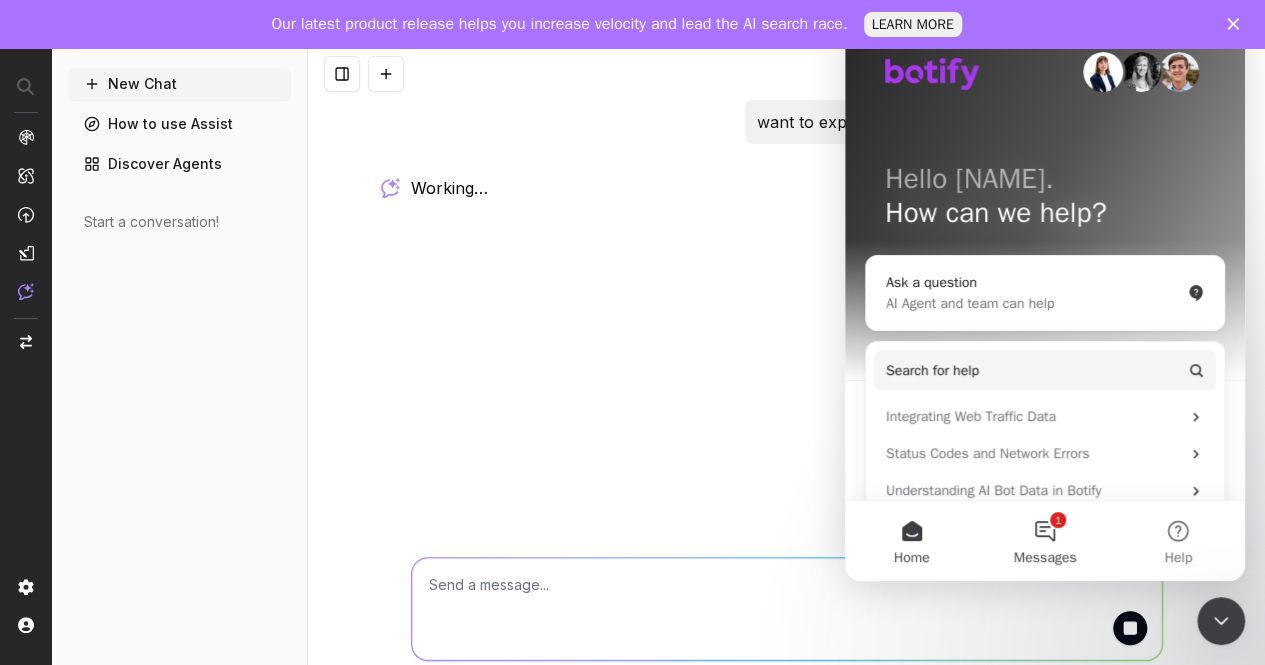 click on "1 Messages" at bounding box center [1044, 541] 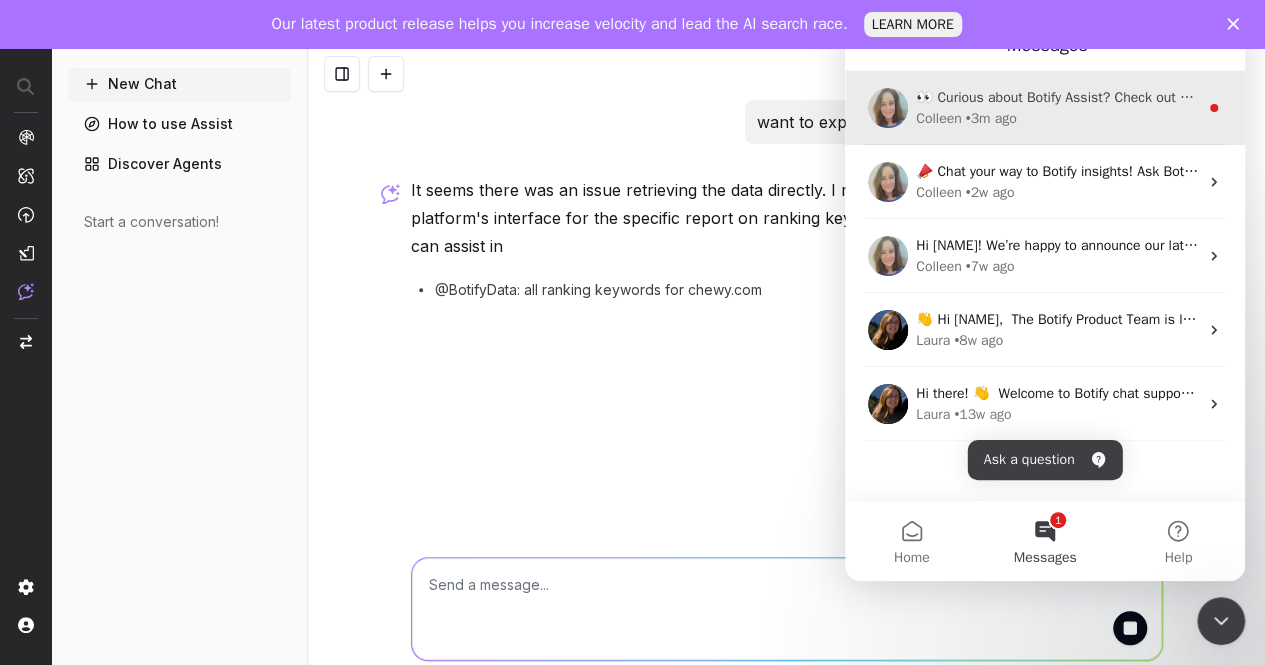 click on "👀 Curious about Botify Assist? Check out these use cases to explore what Assist can do!" at bounding box center (1193, 97) 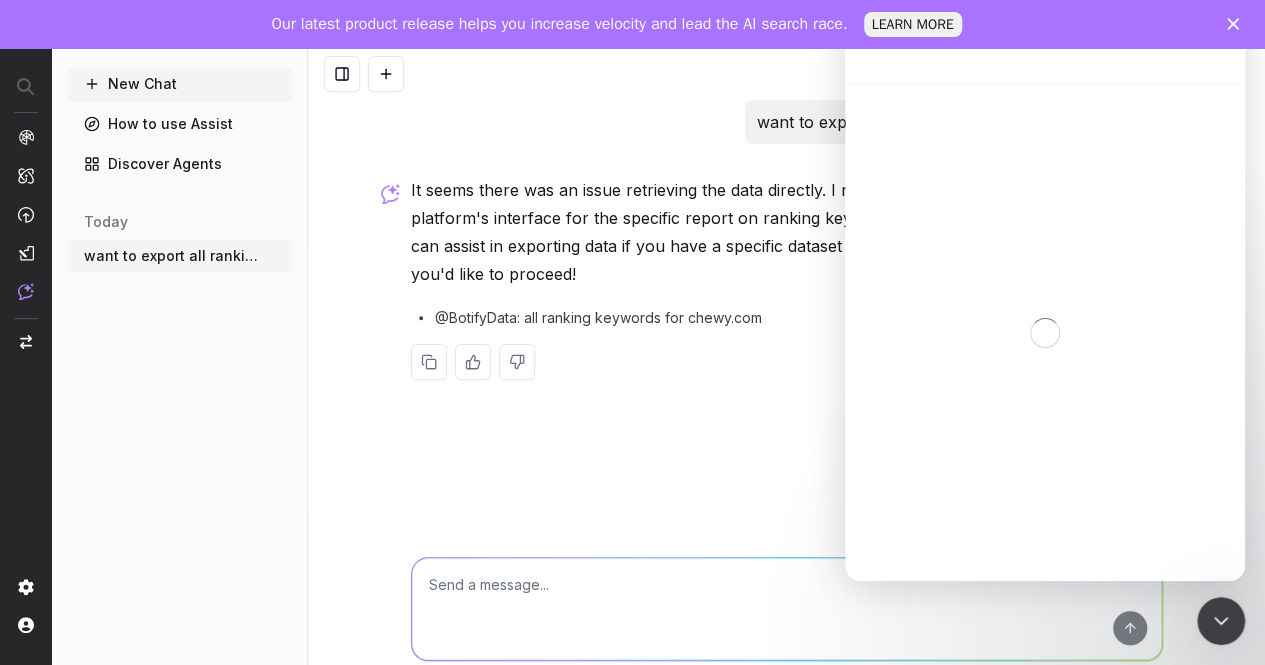scroll, scrollTop: 0, scrollLeft: 0, axis: both 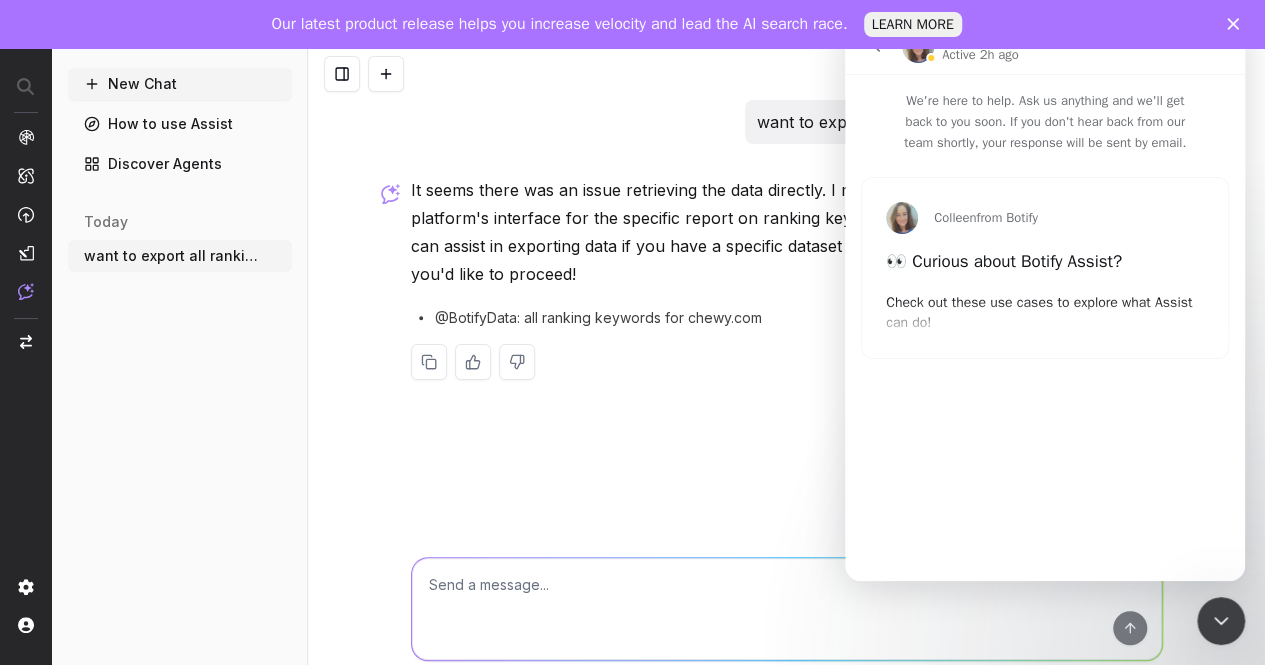 click on "want to export all ranking keywords for chewy.com It seems there was an issue retrieving the data directly. I recommend checking the Botify platform's interface for the specific report on ranking keywords for chewy.com. Alternatively, I can assist in exporting data if you have a specific dataset or tool ID in mind. Let me know how you'd like to proceed! @BotifyData: all ranking keywords for chewy.com" at bounding box center (787, 256) 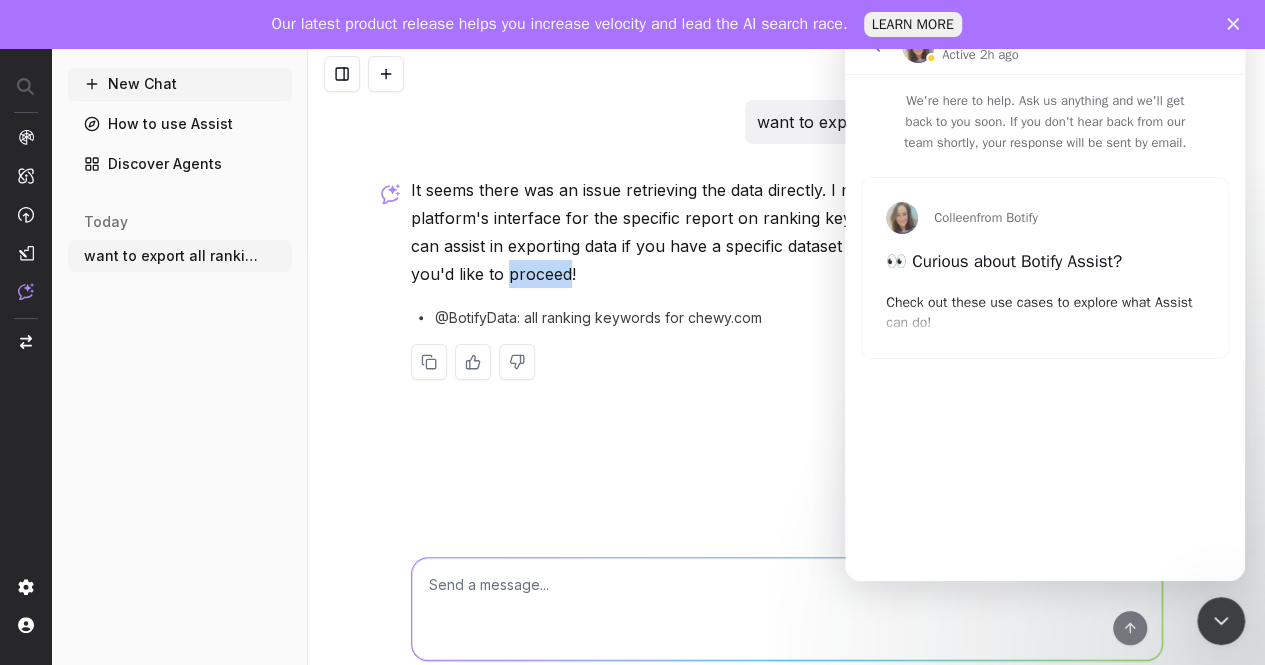 click on "It seems there was an issue retrieving the data directly. I recommend checking the Botify platform's interface for the specific report on ranking keywords for chewy.com. Alternatively, I can assist in exporting data if you have a specific dataset or tool ID in mind. Let me know how you'd like to proceed!" at bounding box center [787, 232] 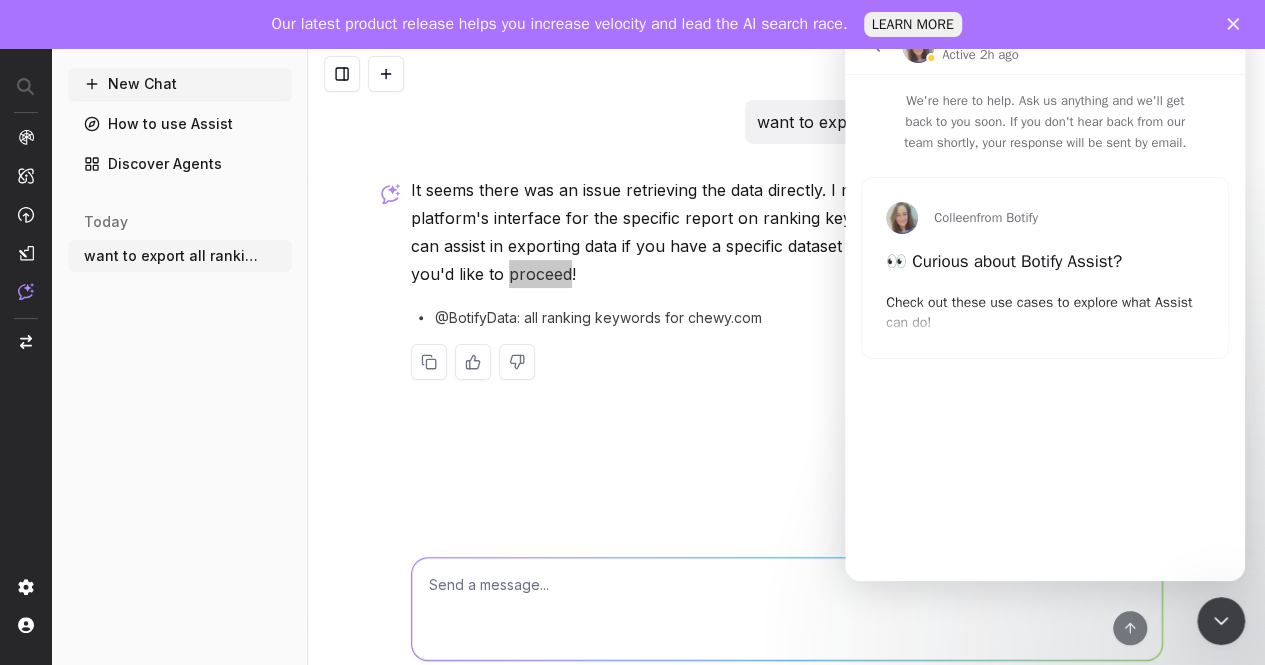 click 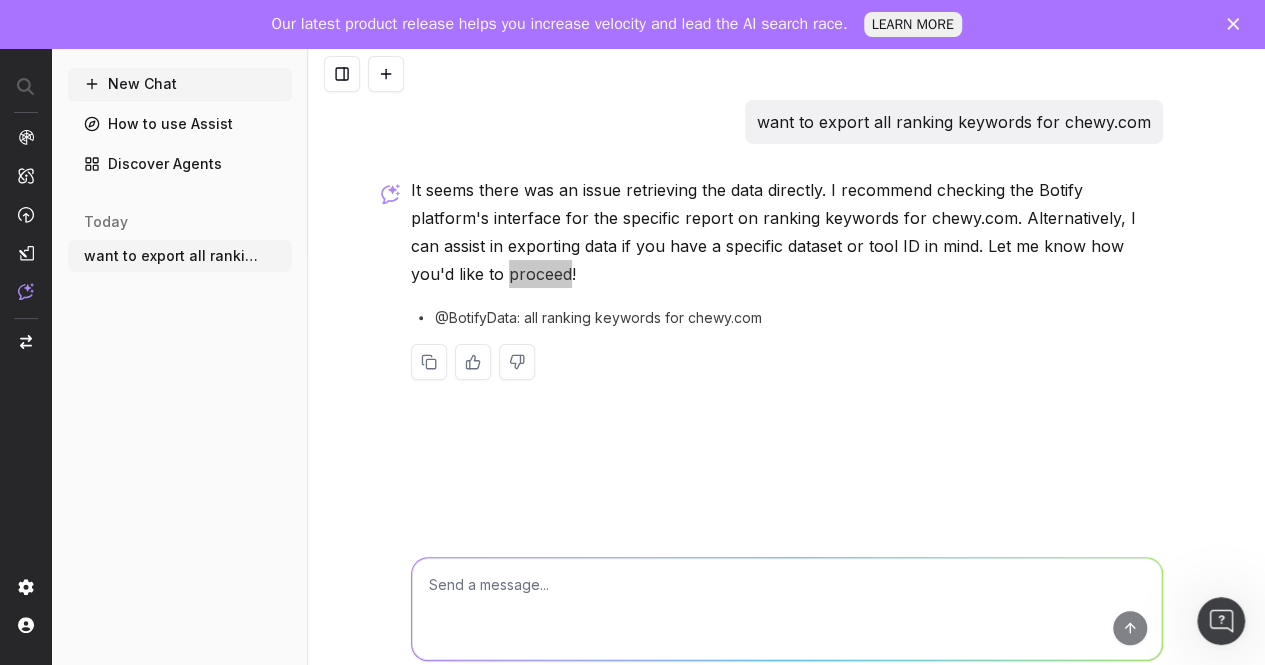 type on "1694417" 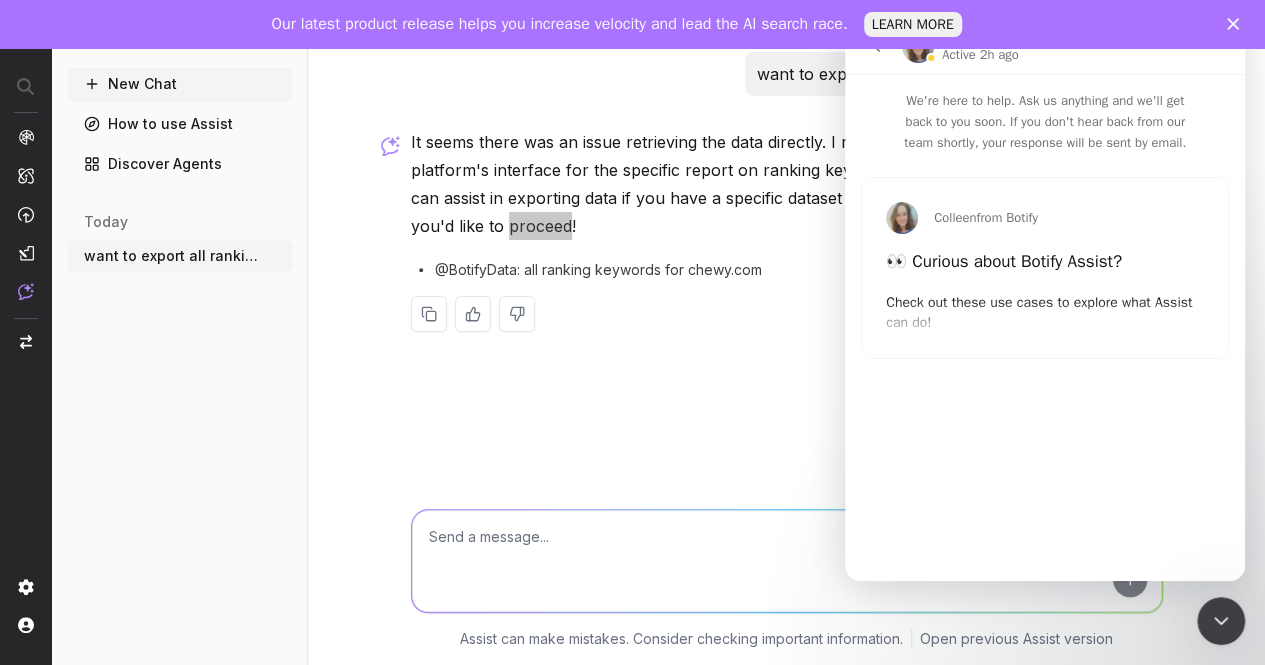 scroll, scrollTop: 0, scrollLeft: 0, axis: both 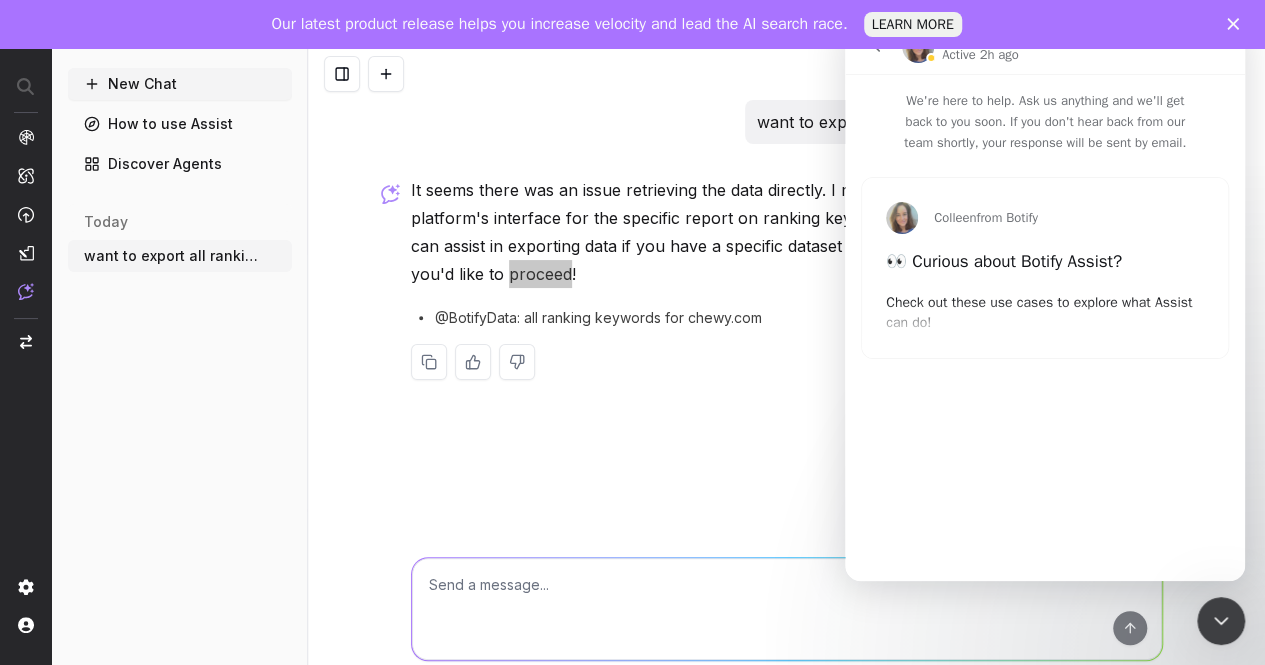 click 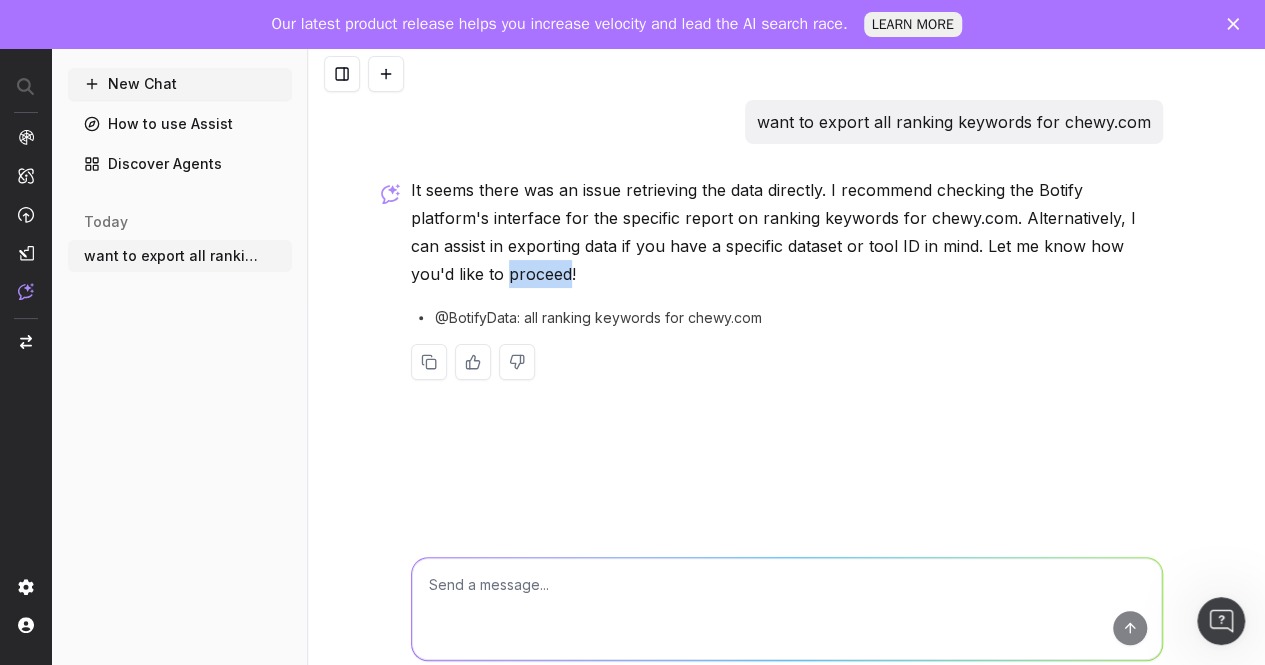 click on "Discover Agents" at bounding box center [180, 164] 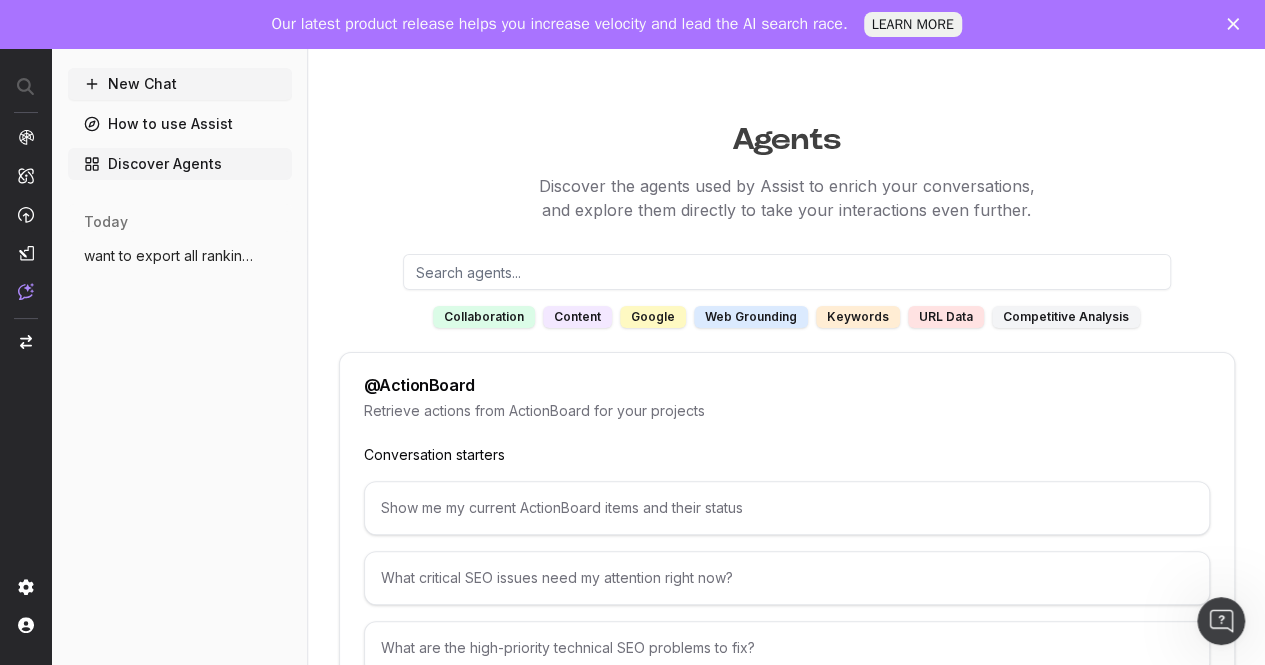 click on "keywords" at bounding box center (858, 317) 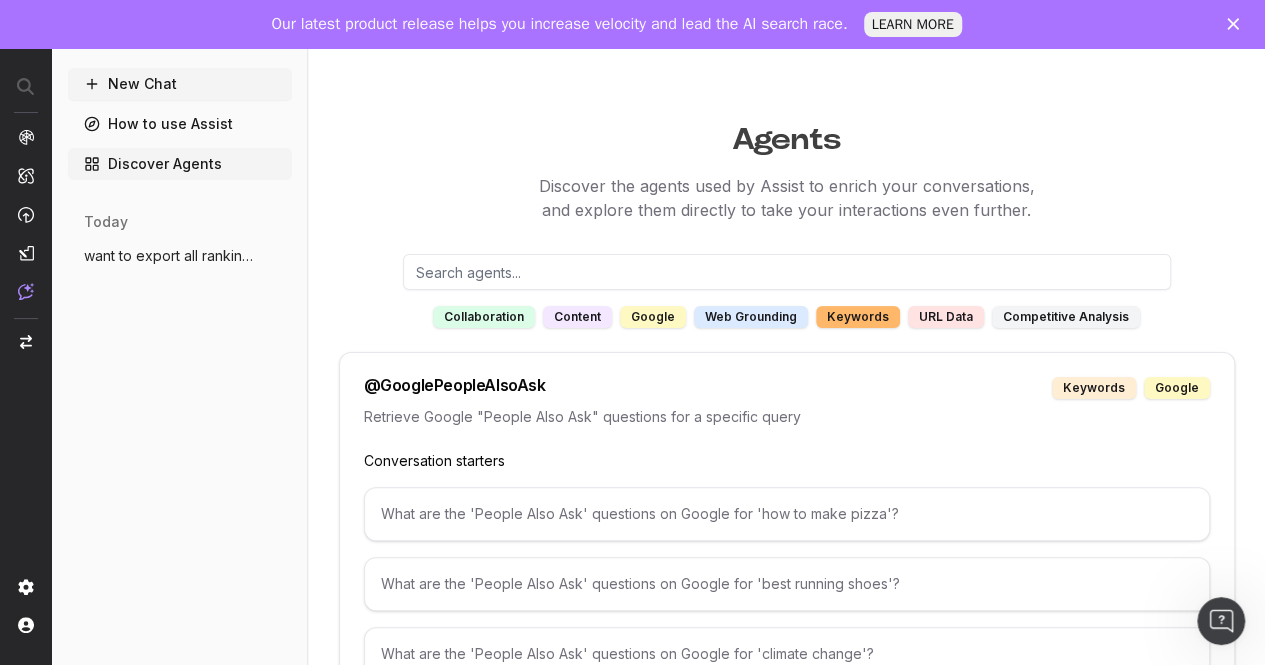 click on "google" at bounding box center (653, 317) 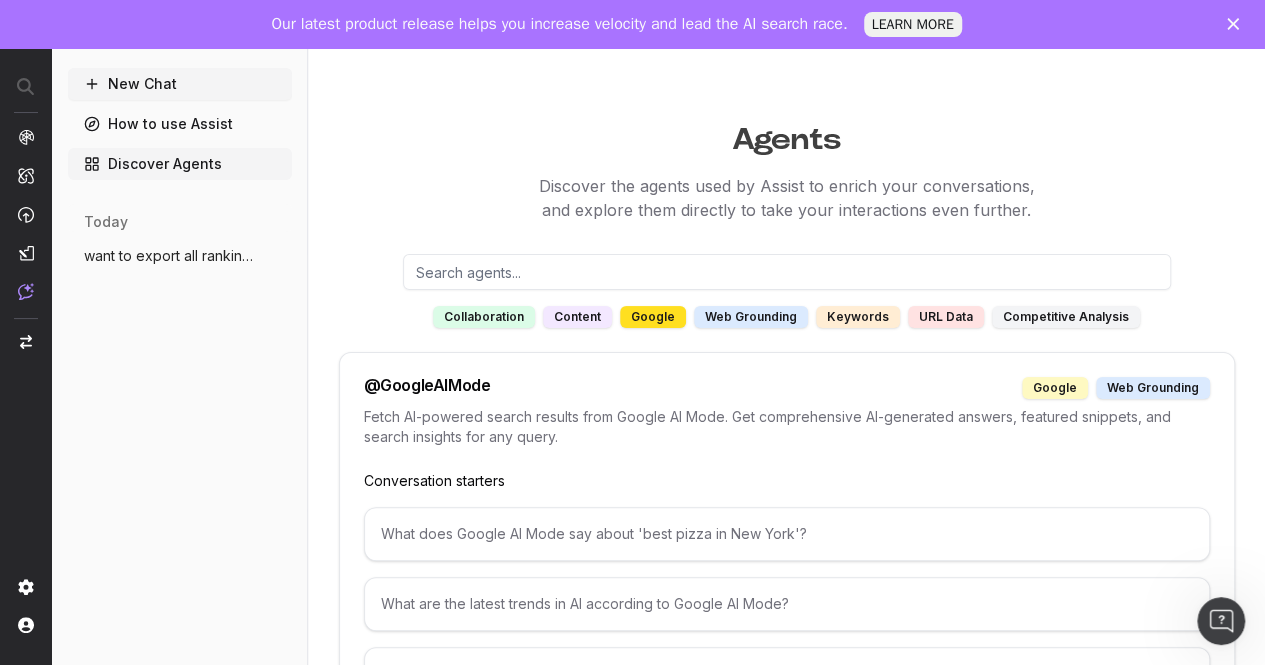 click on "keywords" at bounding box center (858, 317) 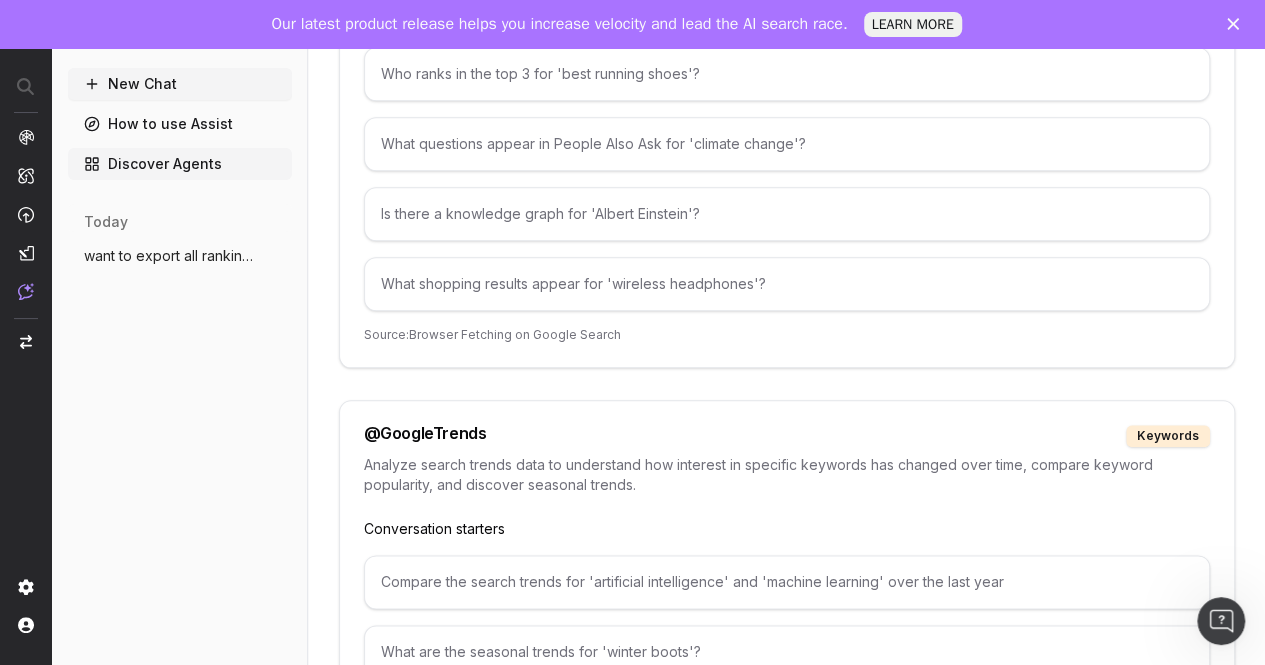 scroll, scrollTop: 1100, scrollLeft: 0, axis: vertical 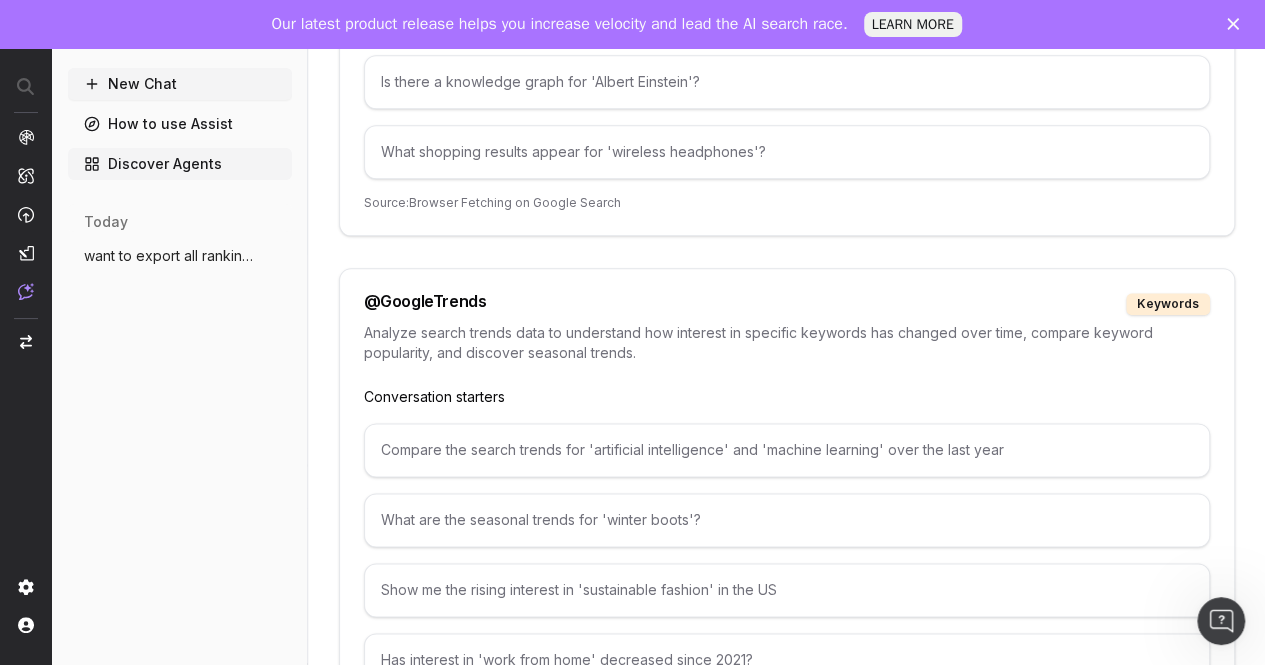 drag, startPoint x: 355, startPoint y: 319, endPoint x: 274, endPoint y: 375, distance: 98.47334 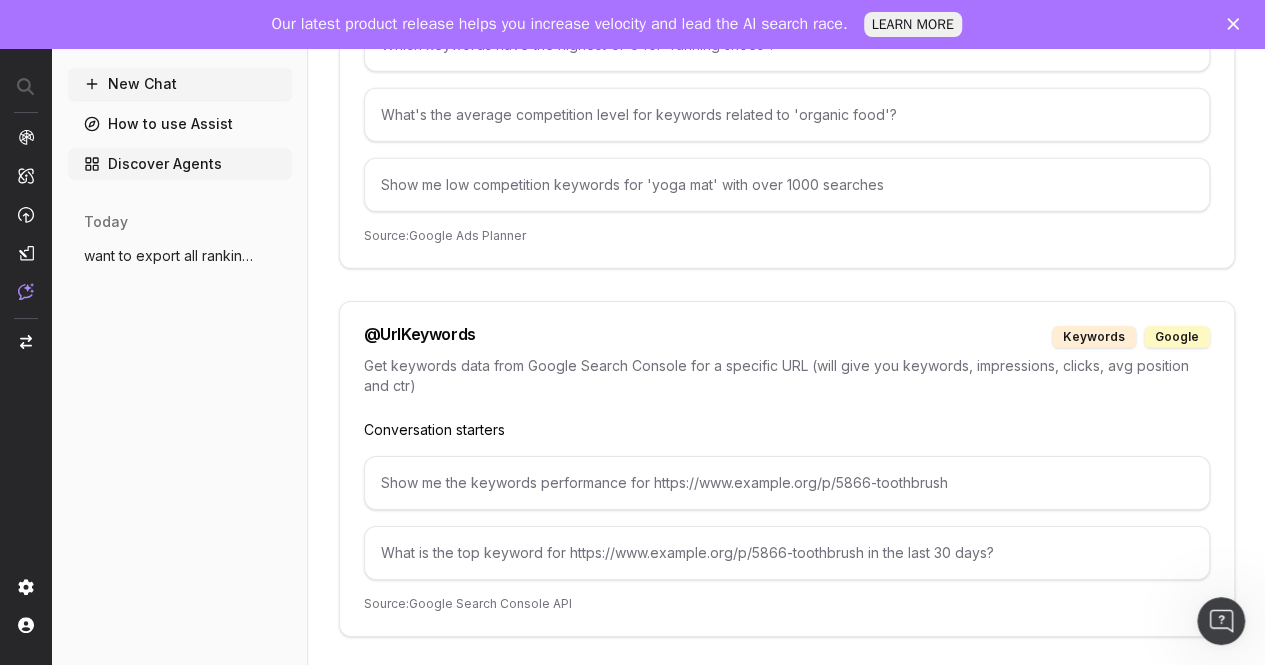scroll, scrollTop: 3070, scrollLeft: 0, axis: vertical 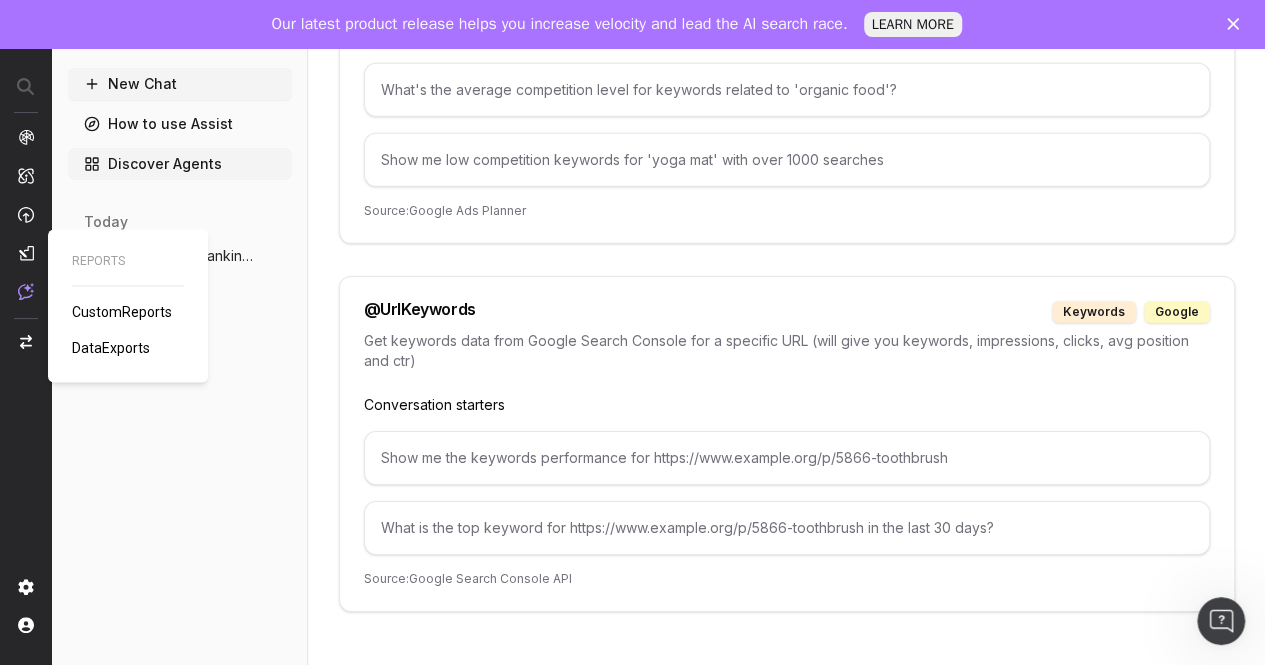 click on "DataExports" at bounding box center [111, 348] 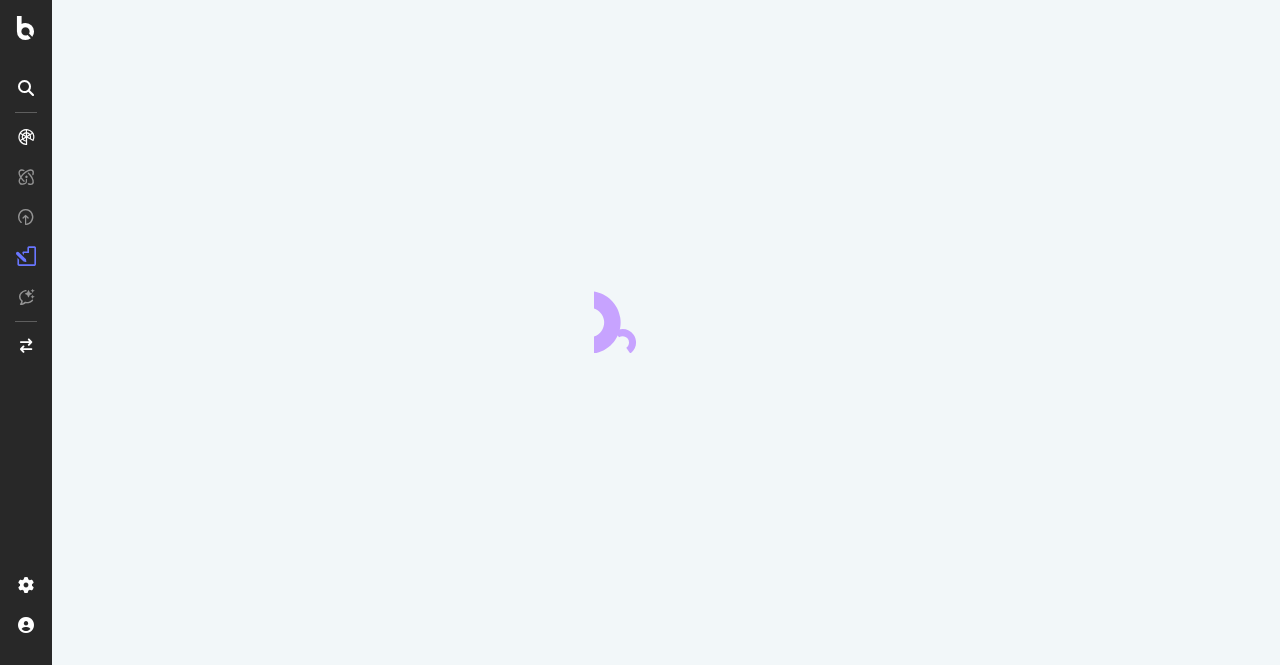 scroll, scrollTop: 0, scrollLeft: 0, axis: both 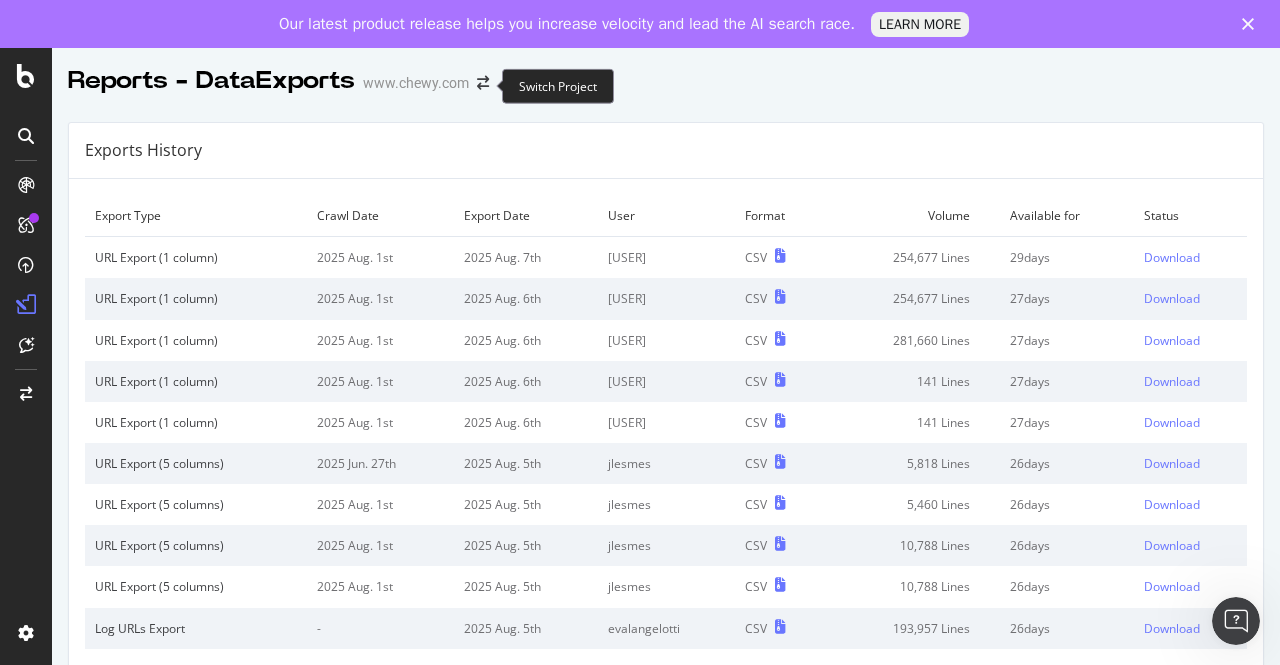 click 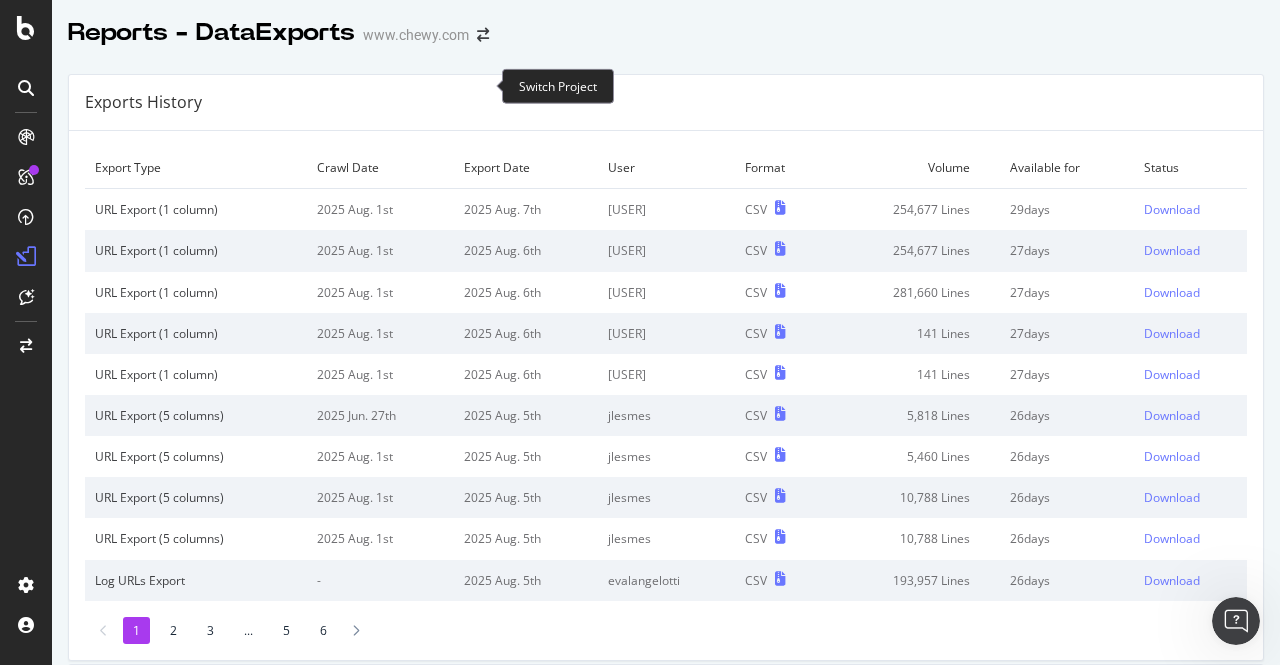 click on "Reports - DataExports www.chewy.com Exports History Export Type Crawl Date Export Date User Format Volume Available for Status URL Export (1 column) 2025 Aug. 1st 2025 Aug. 7th alexklein CSV 254,677 Lines 29  days Download URL Export (1 column) 2025 Aug. 1st 2025 Aug. 6th alexklein CSV 254,677 Lines 27  days Download URL Export (1 column) 2025 Aug. 1st 2025 Aug. 6th alexklein CSV 281,660 Lines 27  days Download URL Export (1 column) 2025 Aug. 1st 2025 Aug. 6th alexklein CSV 141 Lines 27  days Download URL Export (1 column) 2025 Aug. 1st 2025 Aug. 6th alexklein CSV 141 Lines 27  days Download URL Export (5 columns) 2025 Jun. 27th 2025 Aug. 5th jlesmes CSV 5,818 Lines 26  days Download URL Export (5 columns) 2025 Aug. 1st 2025 Aug. 5th jlesmes CSV 5,460 Lines 26  days Download URL Export (5 columns) 2025 Aug. 1st 2025 Aug. 5th jlesmes CSV 10,788 Lines 26  days Download URL Export (5 columns) 2025 Aug. 1st 2025 Aug. 5th jlesmes CSV 10,788 Lines 26  days Download Log URLs Export - 2025 Aug. 5th evalangelotti CSV" at bounding box center [640, 332] 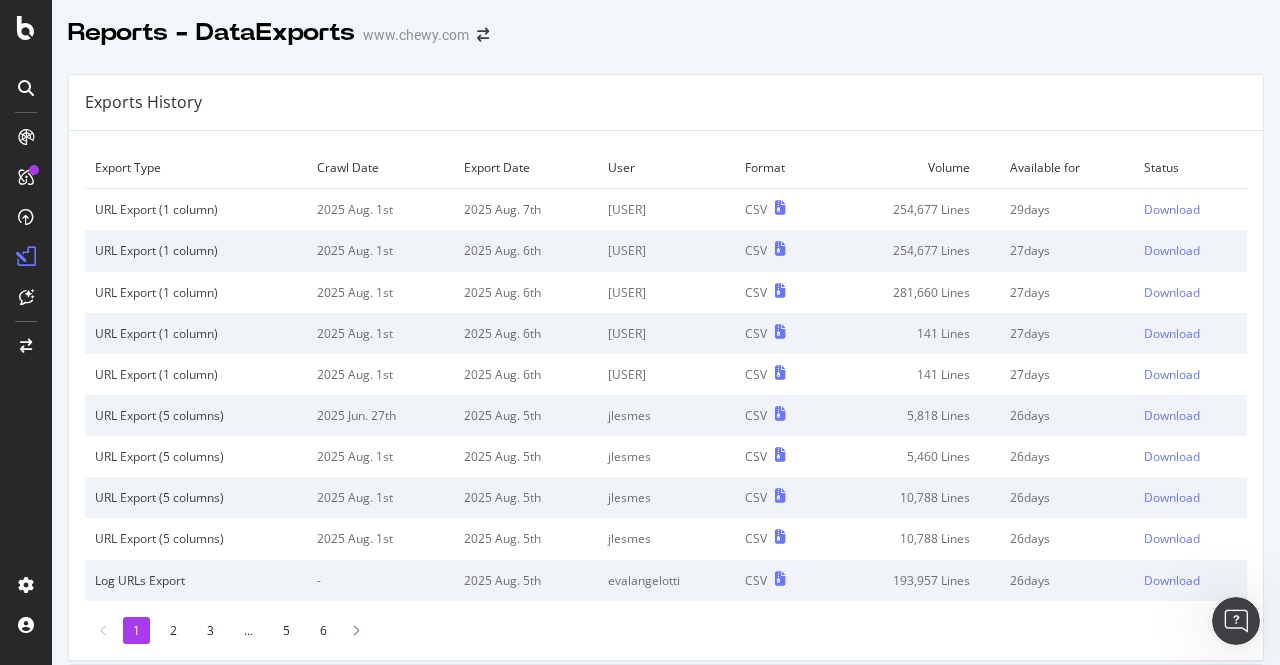 click on "Reports - DataExports" at bounding box center [211, 33] 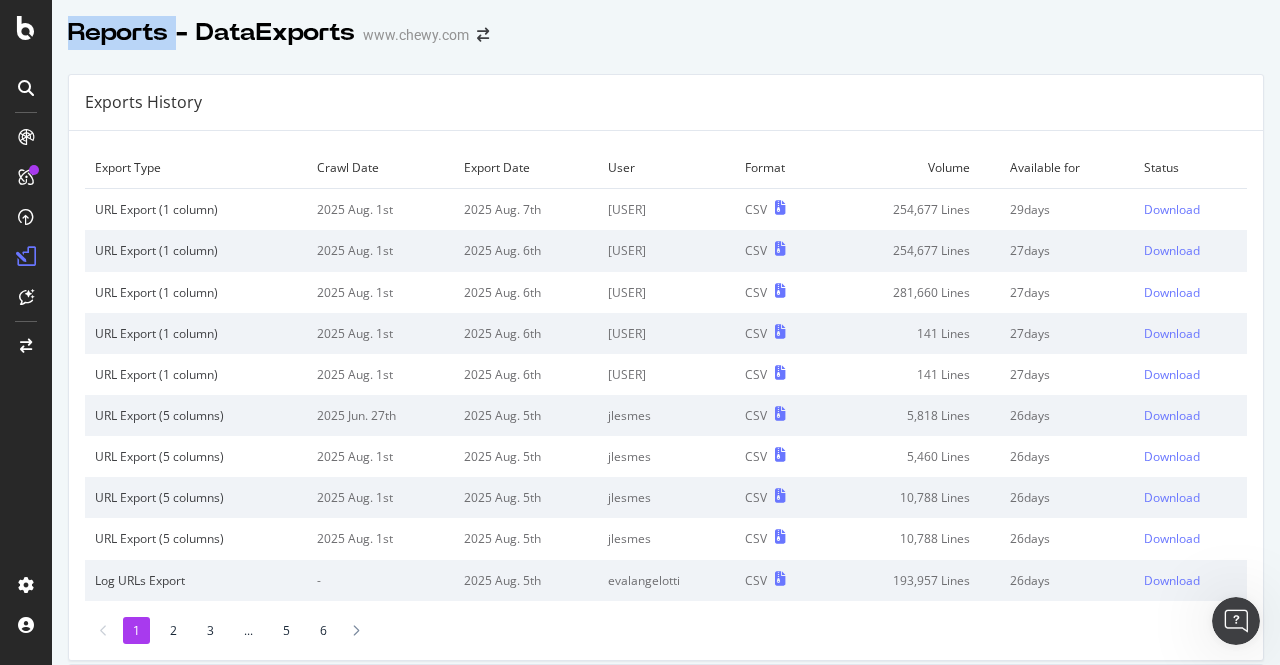 click on "Reports - DataExports" at bounding box center [211, 33] 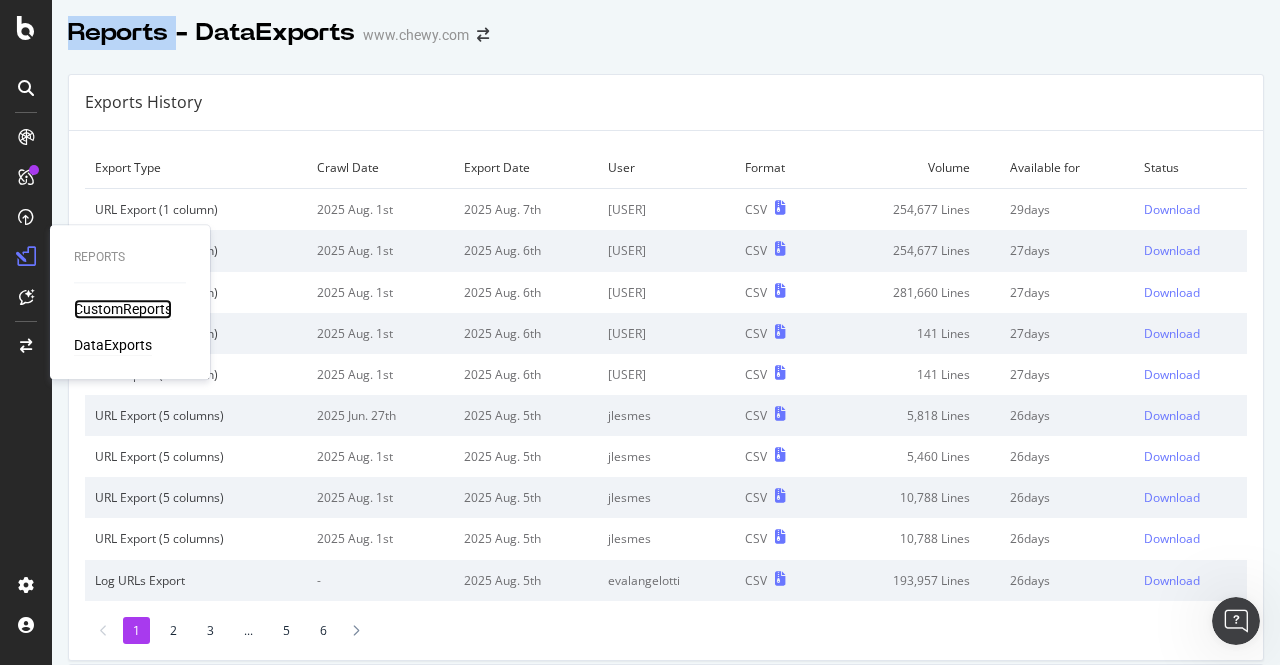 click on "CustomReports" at bounding box center (123, 309) 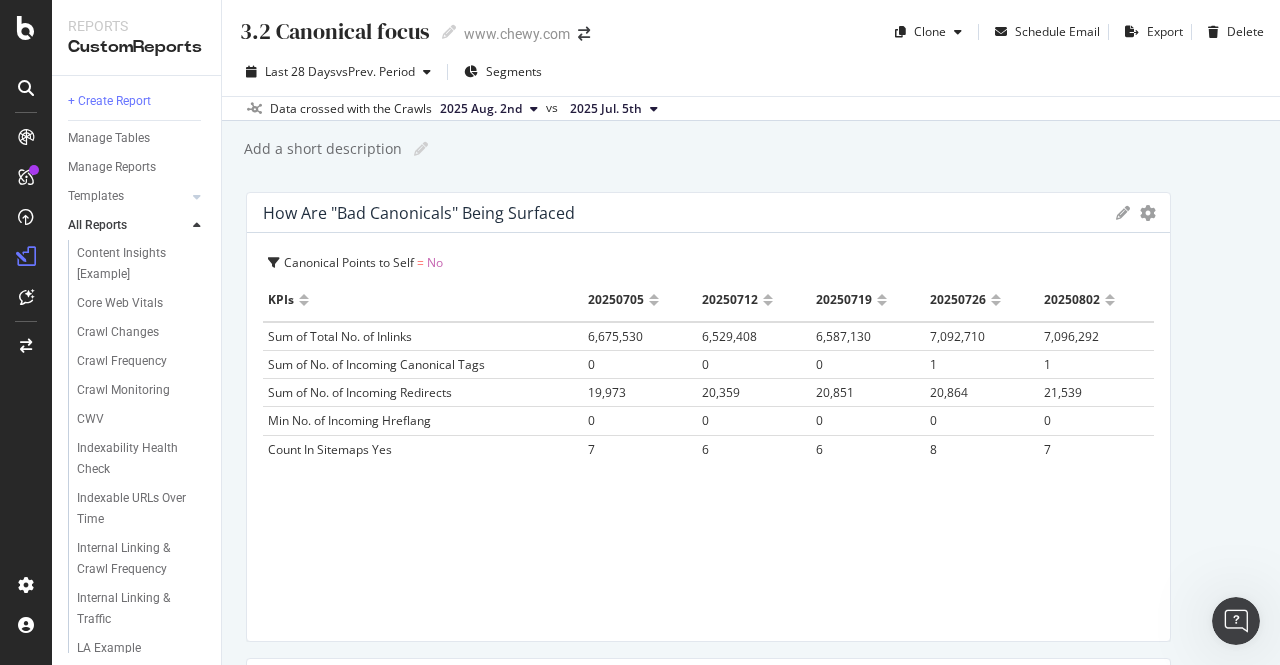 scroll, scrollTop: 0, scrollLeft: 0, axis: both 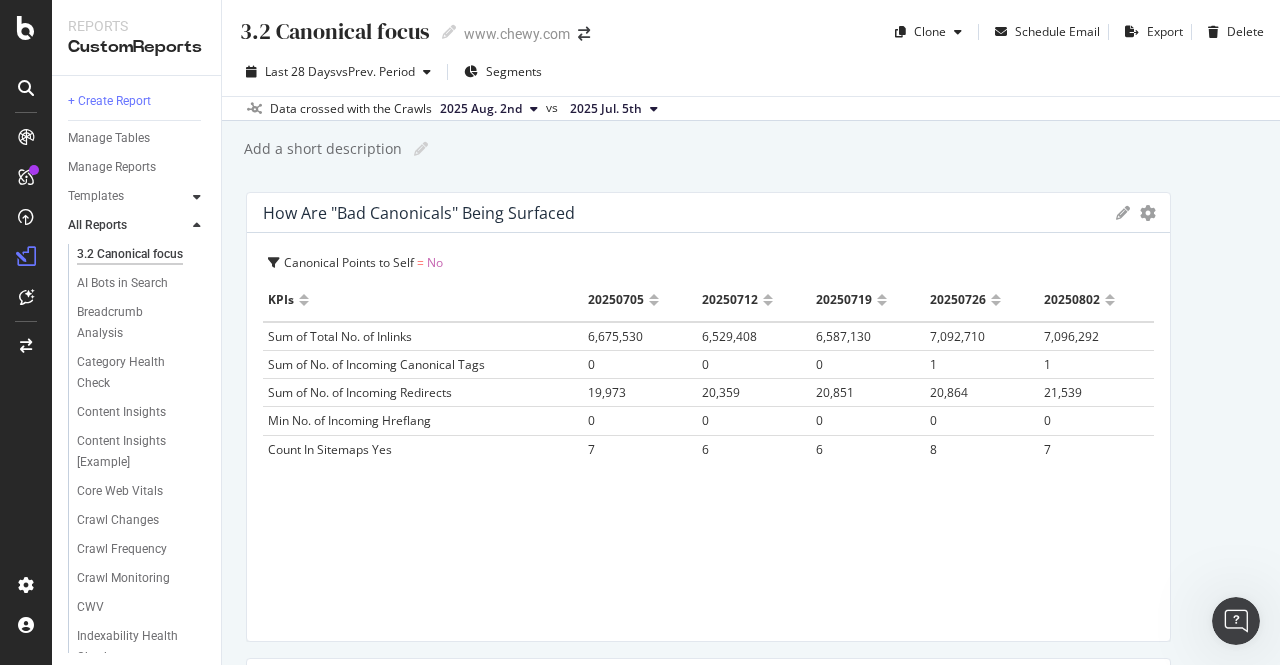 click at bounding box center (197, 197) 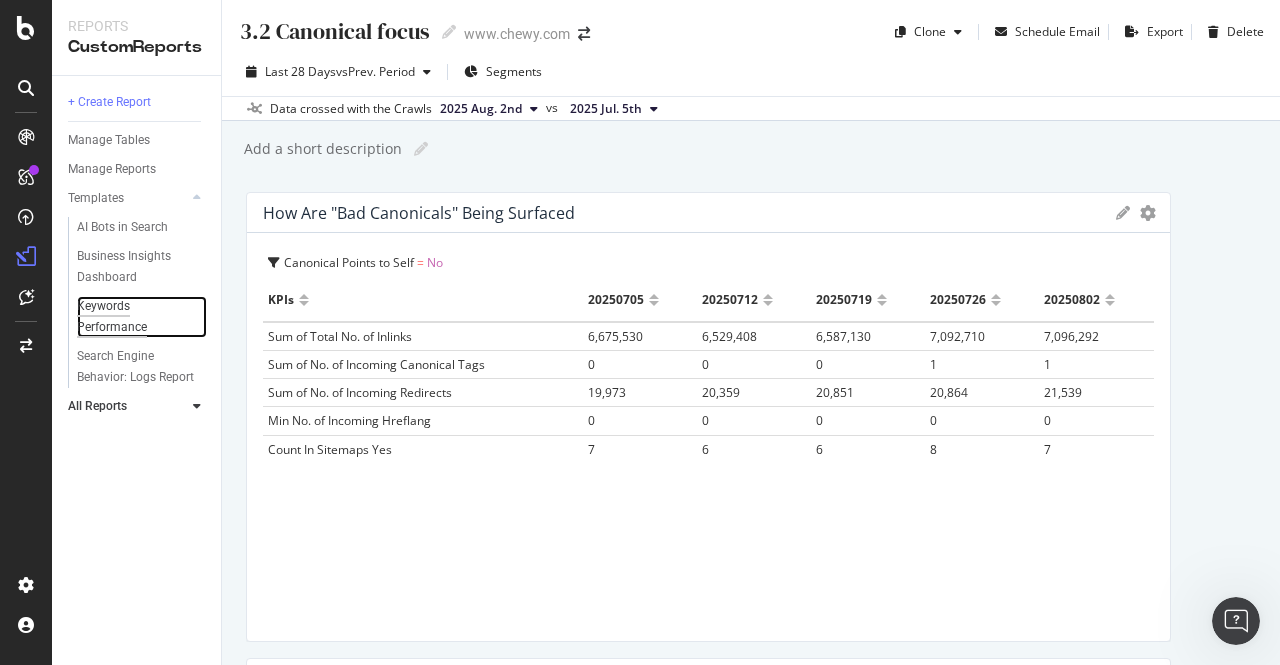 click on "Keywords Performance" at bounding box center [133, 317] 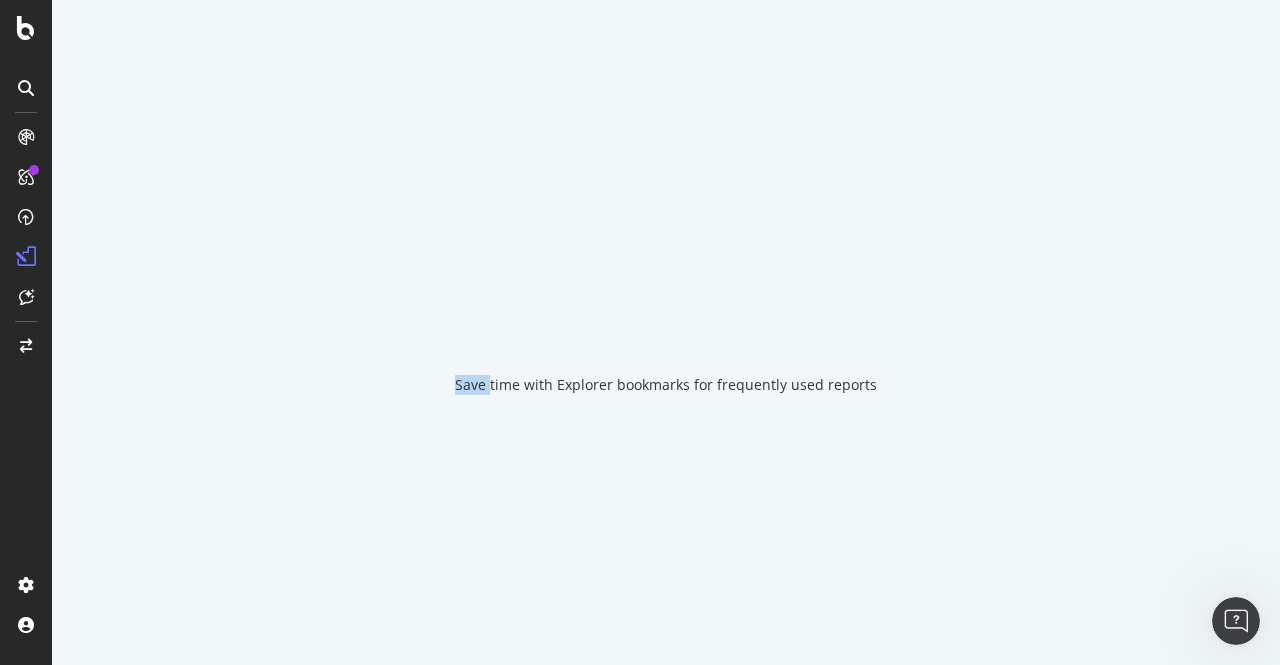 click on "Save time with Explorer bookmarks for frequently used reports" at bounding box center (666, 332) 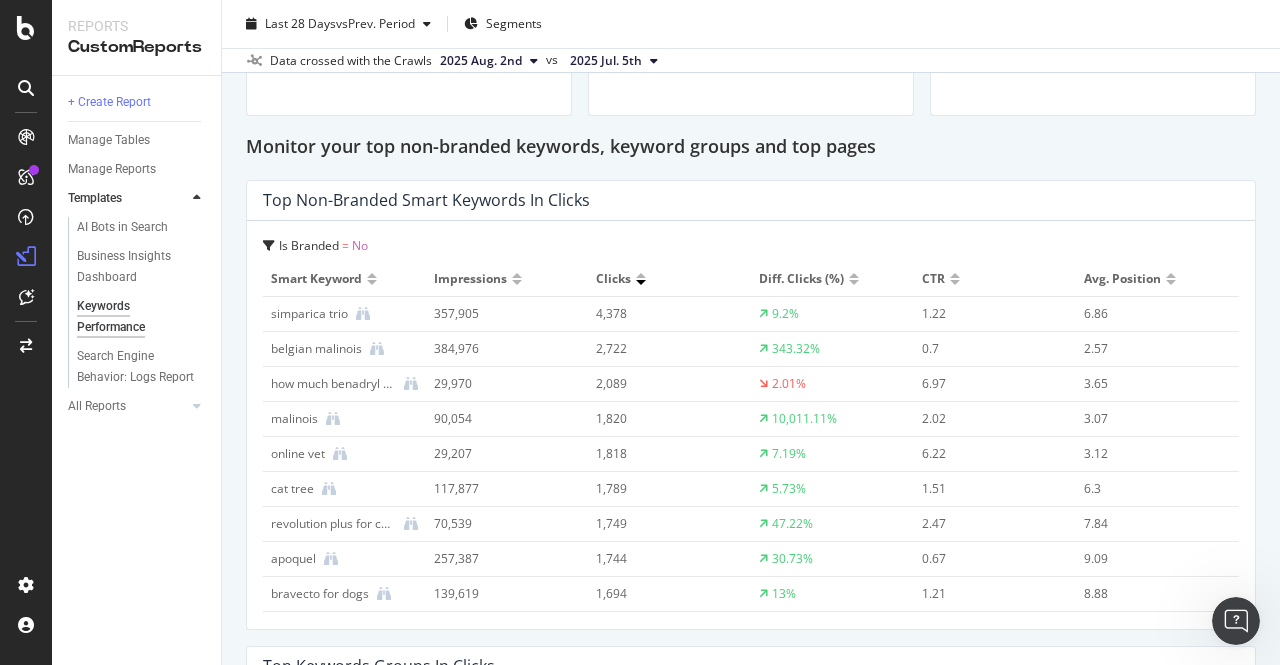 scroll, scrollTop: 2100, scrollLeft: 0, axis: vertical 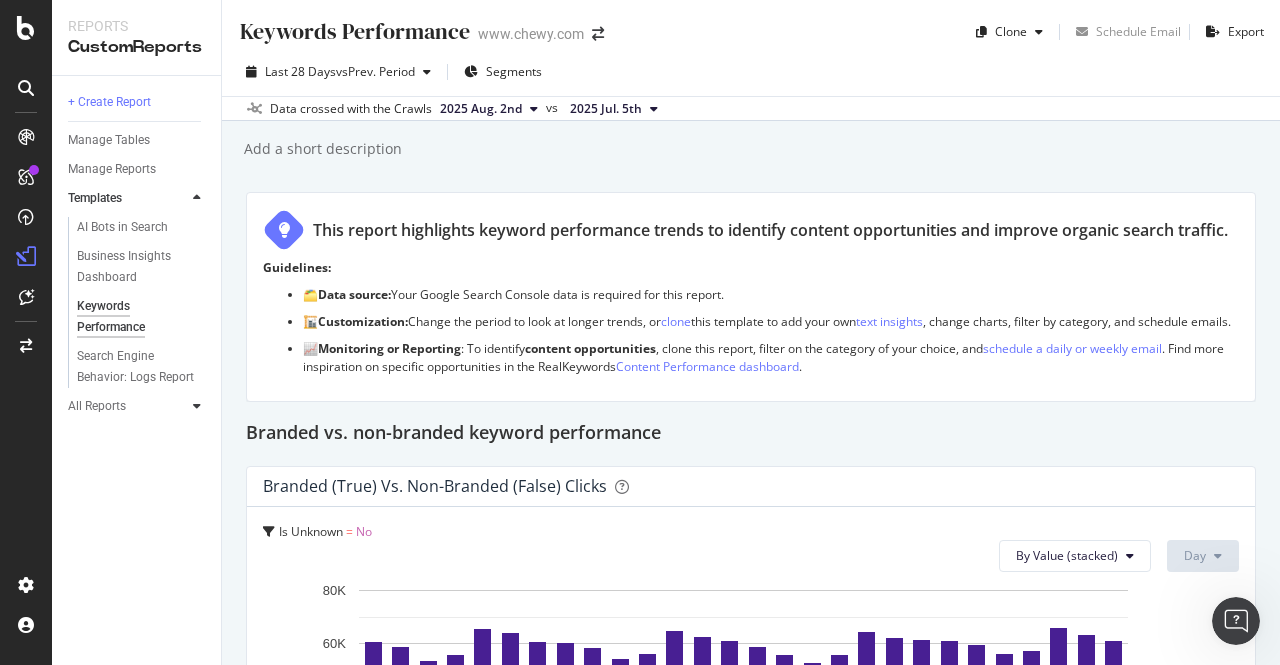 click at bounding box center [197, 406] 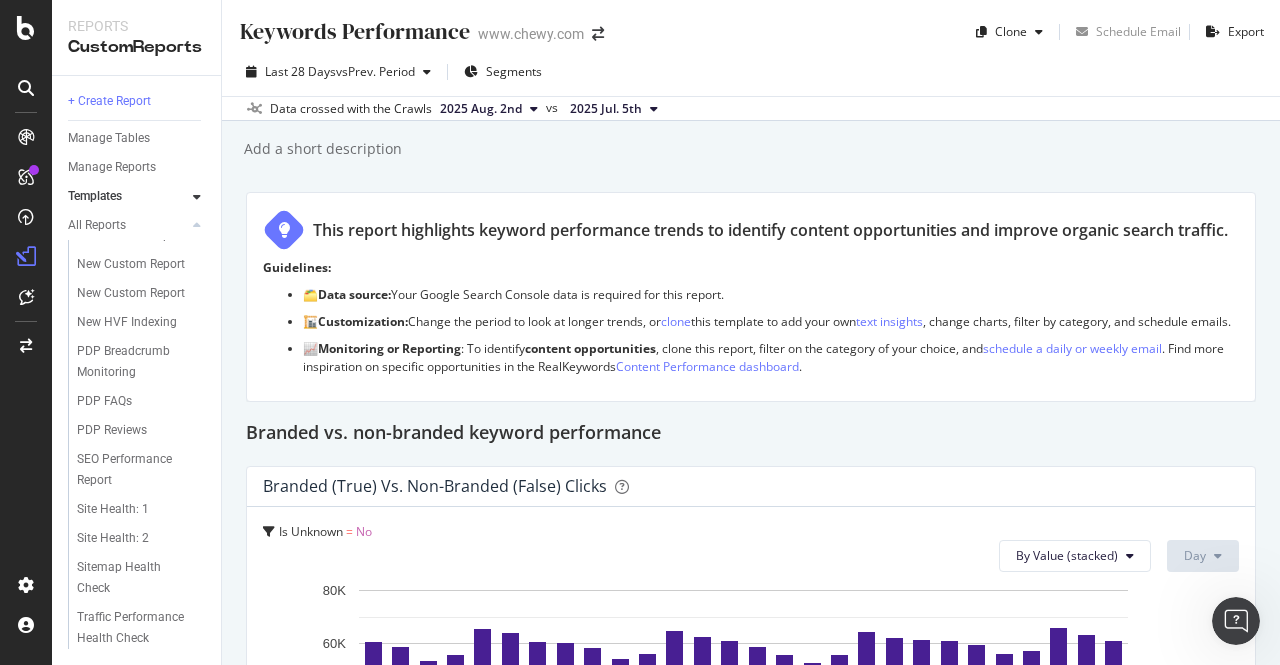 scroll, scrollTop: 1300, scrollLeft: 0, axis: vertical 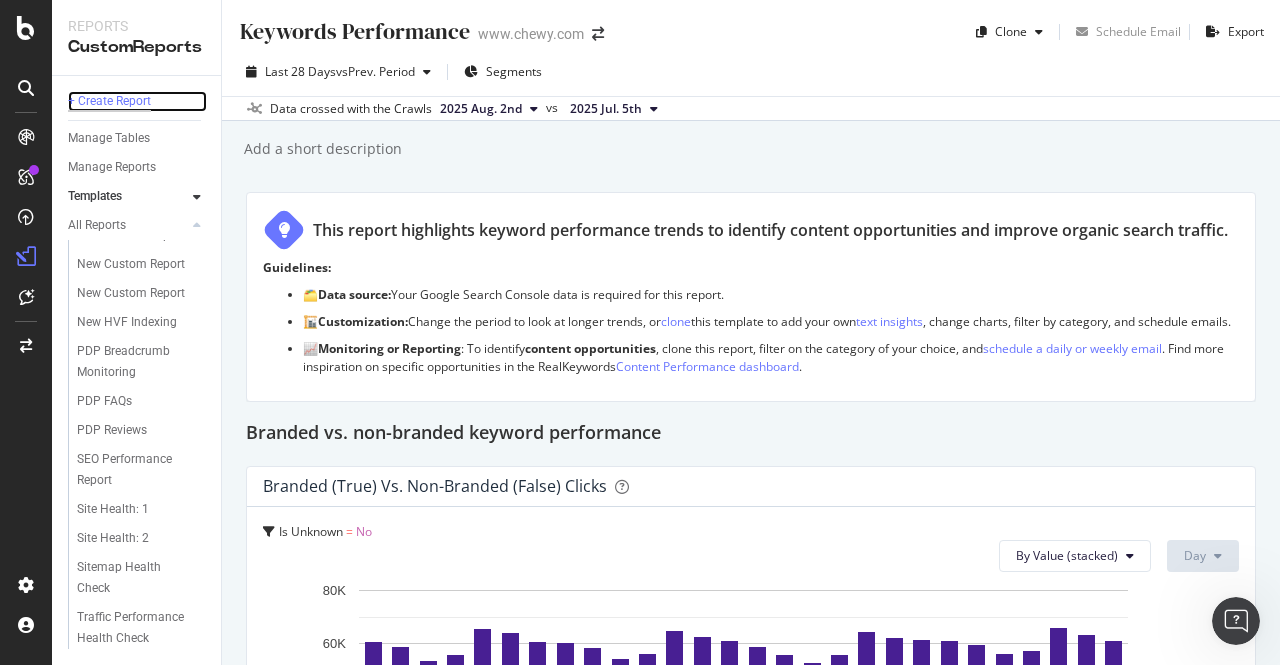 click on "+ Create Report" at bounding box center [109, 101] 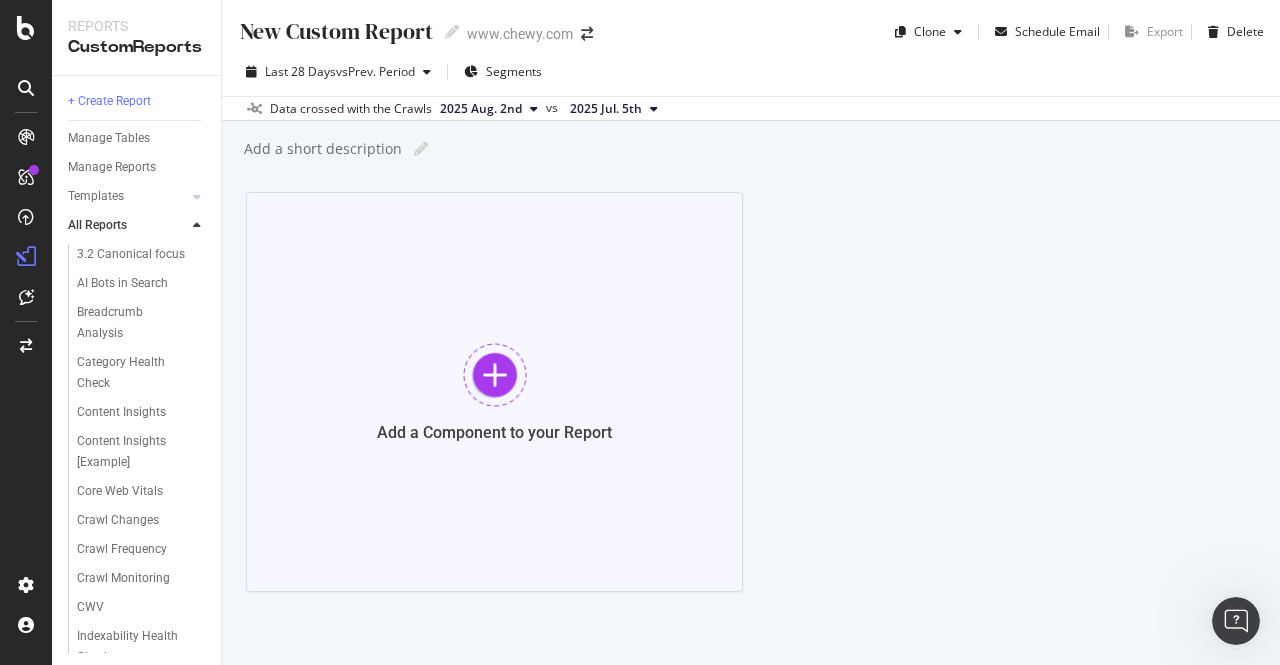 click at bounding box center [495, 375] 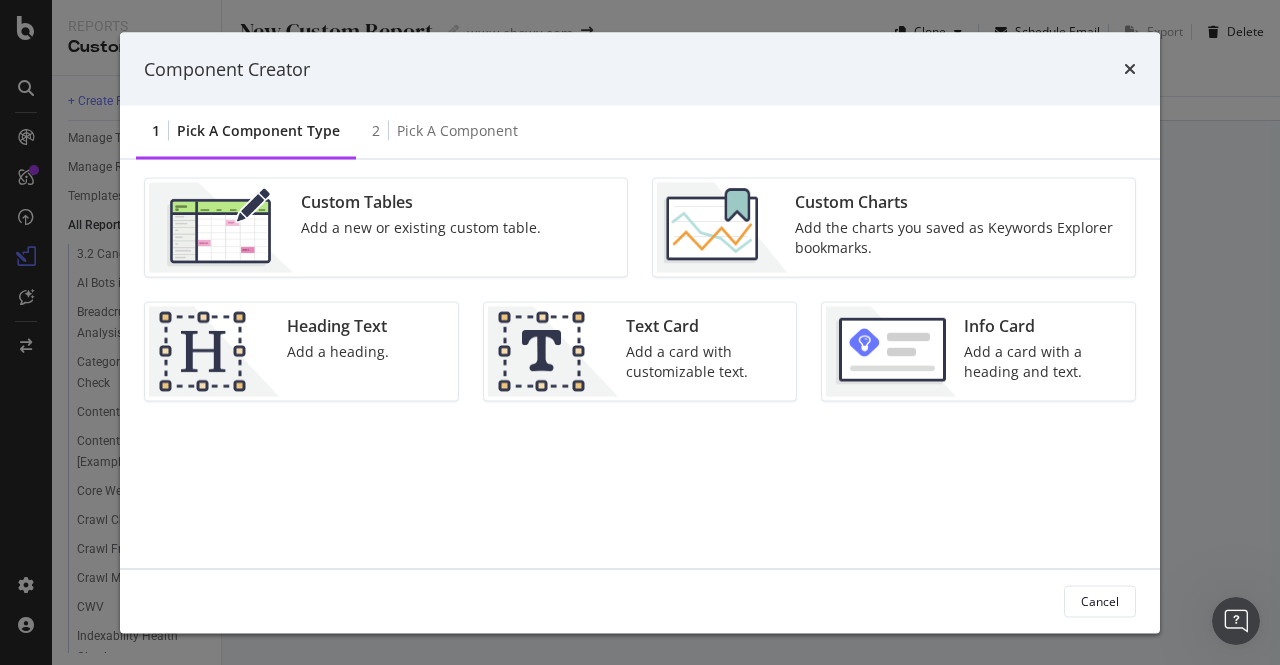 scroll, scrollTop: 168, scrollLeft: 0, axis: vertical 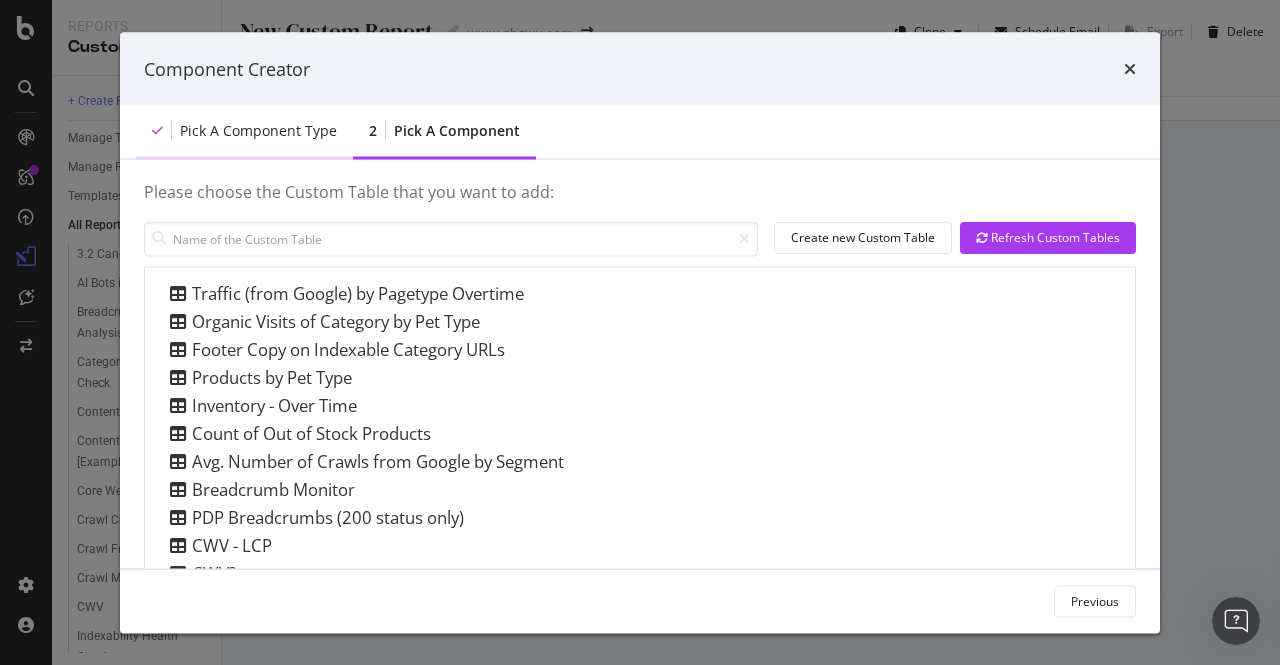 click on "Pick a Component type" 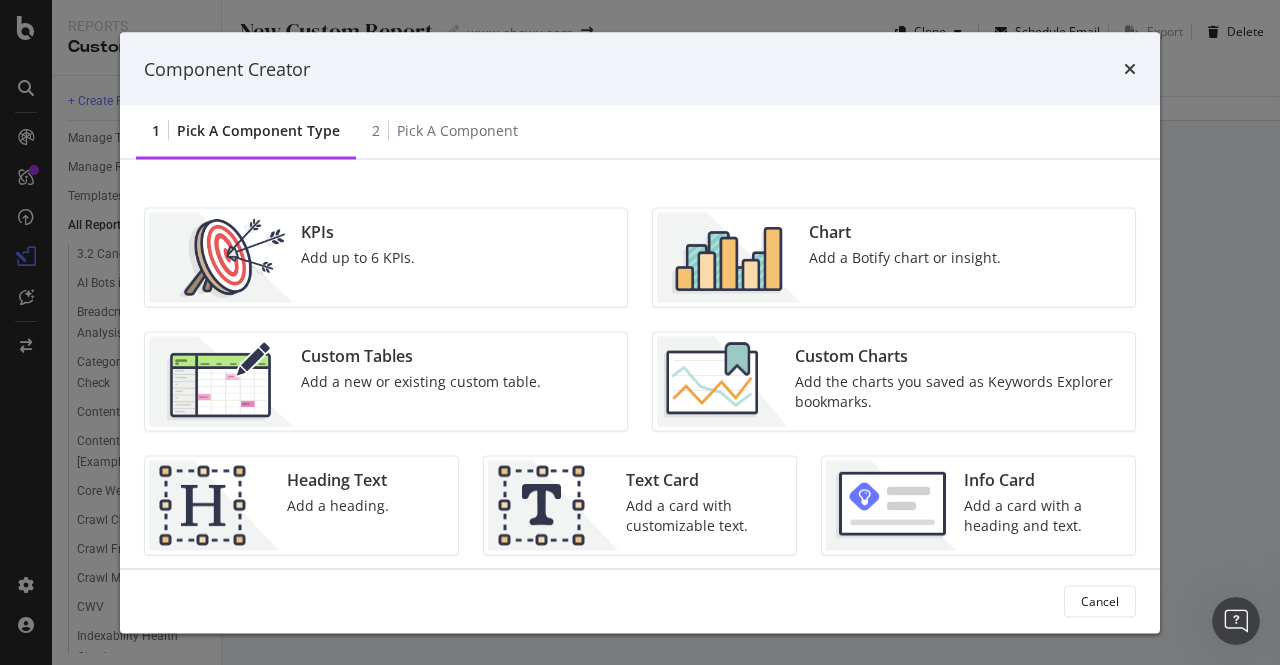 click on "KPIs Add up to 6 KPIs." 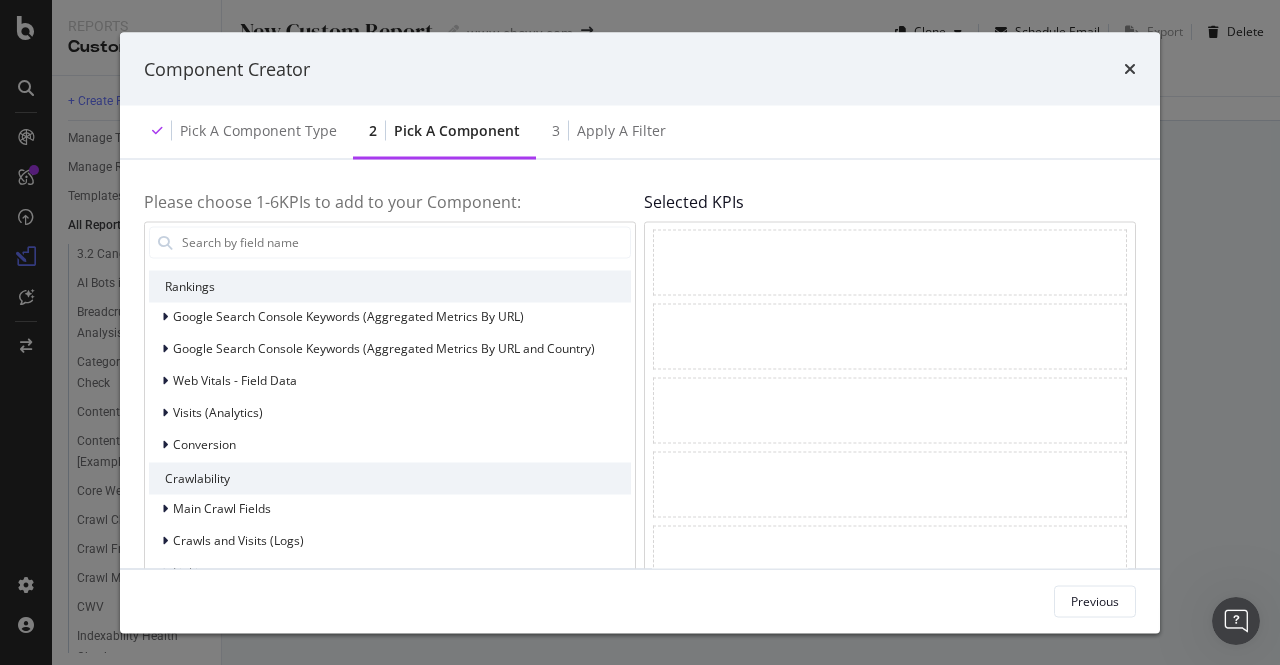 scroll, scrollTop: 200, scrollLeft: 0, axis: vertical 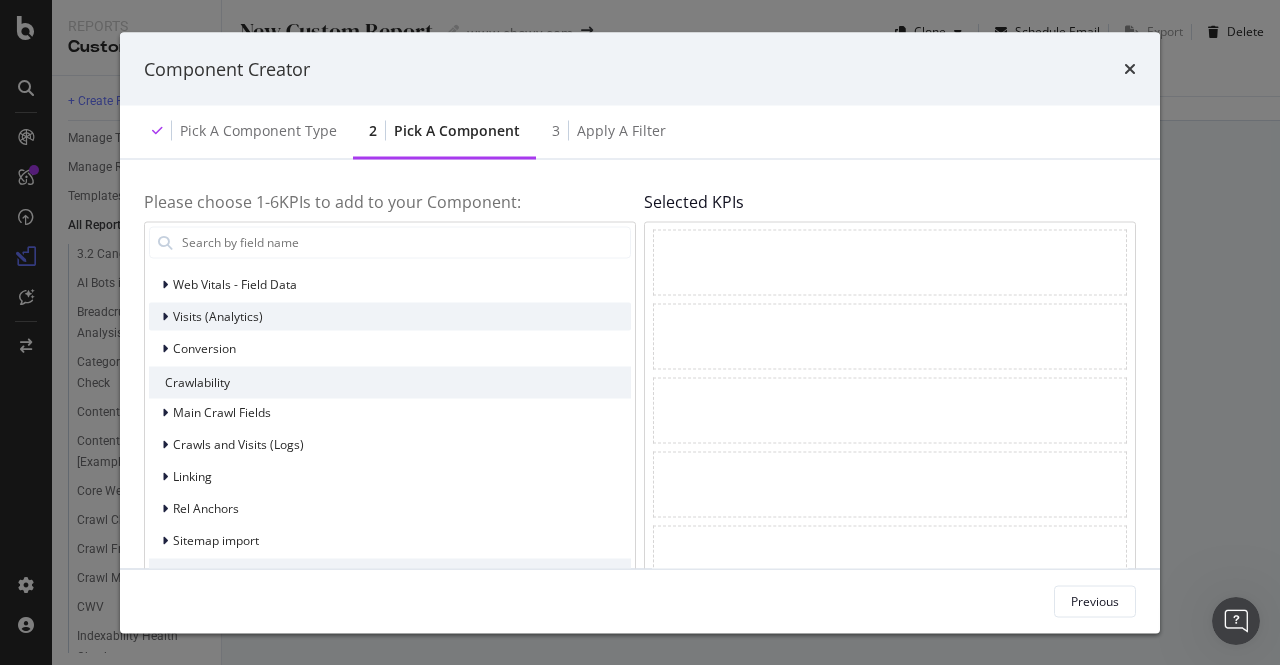 click 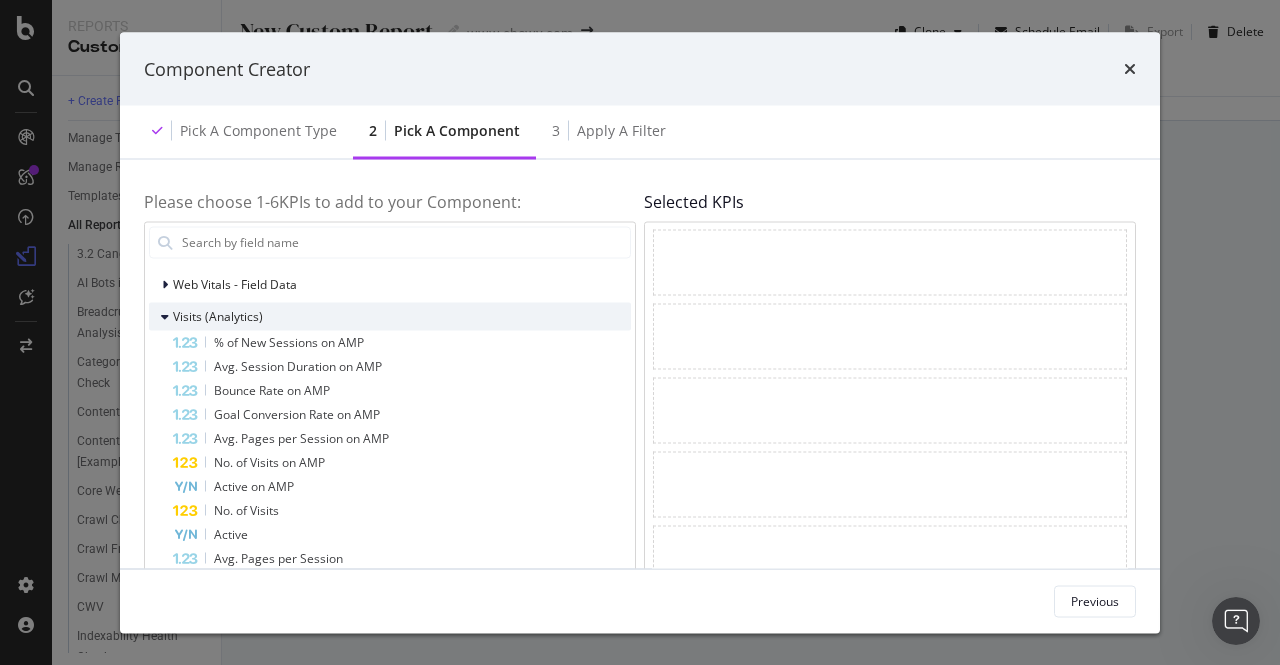 click 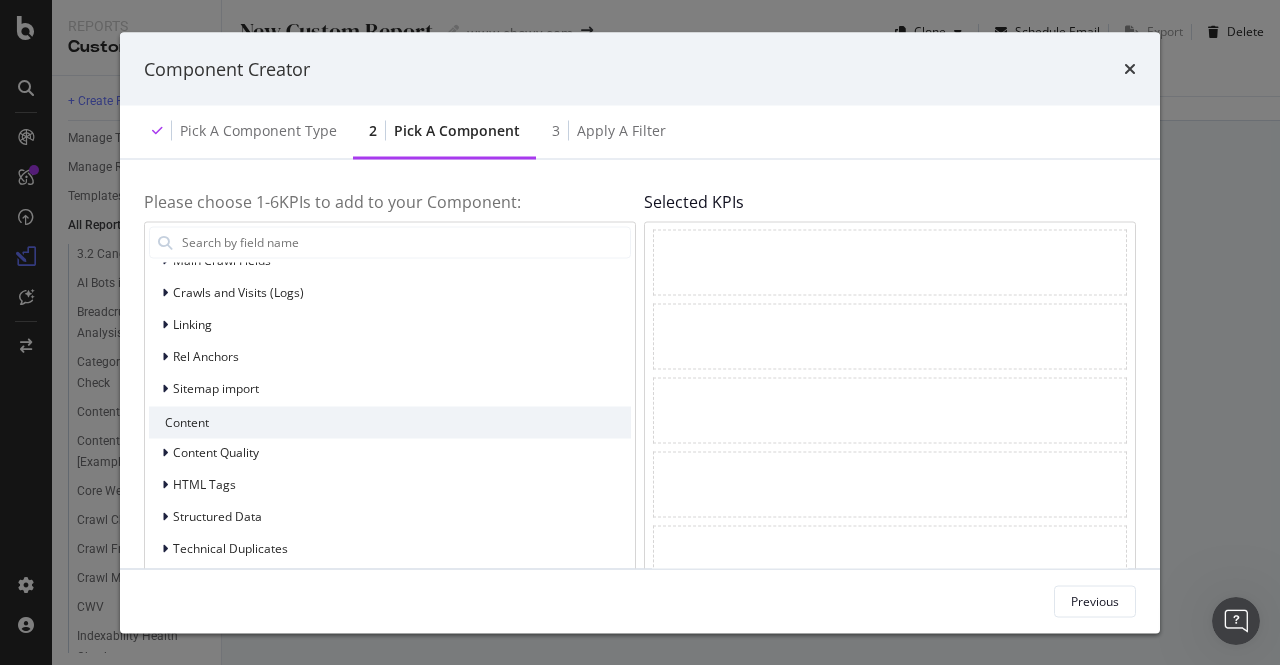 scroll, scrollTop: 0, scrollLeft: 0, axis: both 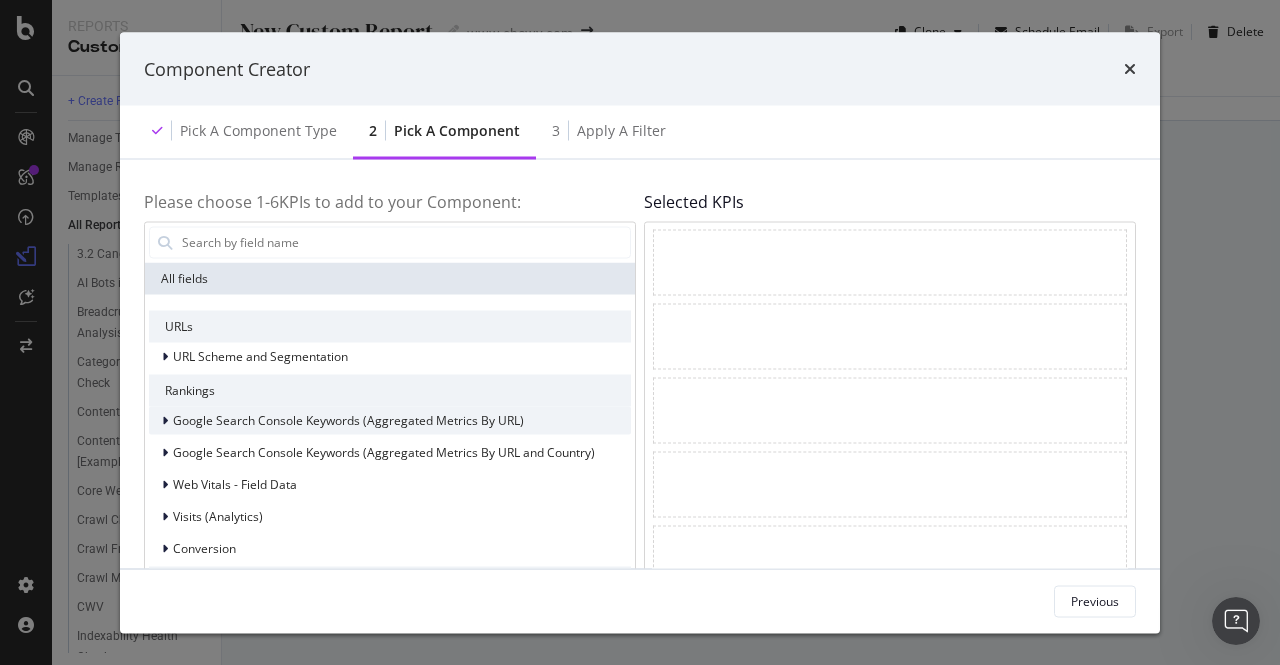 click 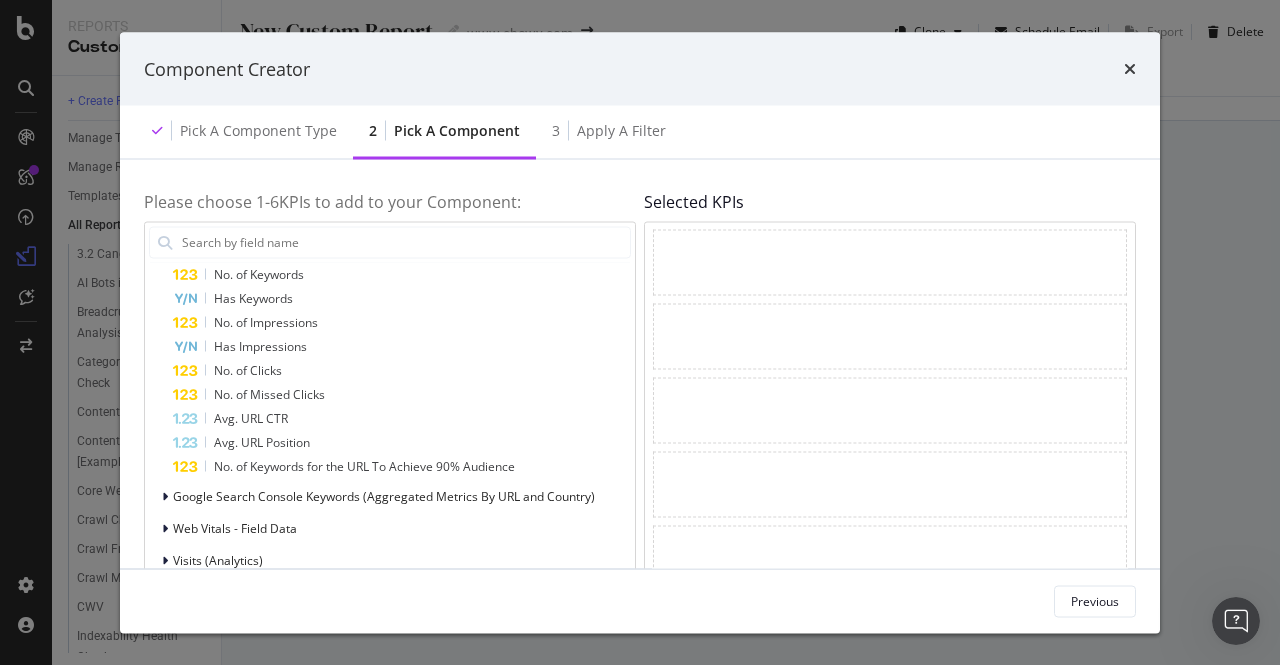 scroll, scrollTop: 200, scrollLeft: 0, axis: vertical 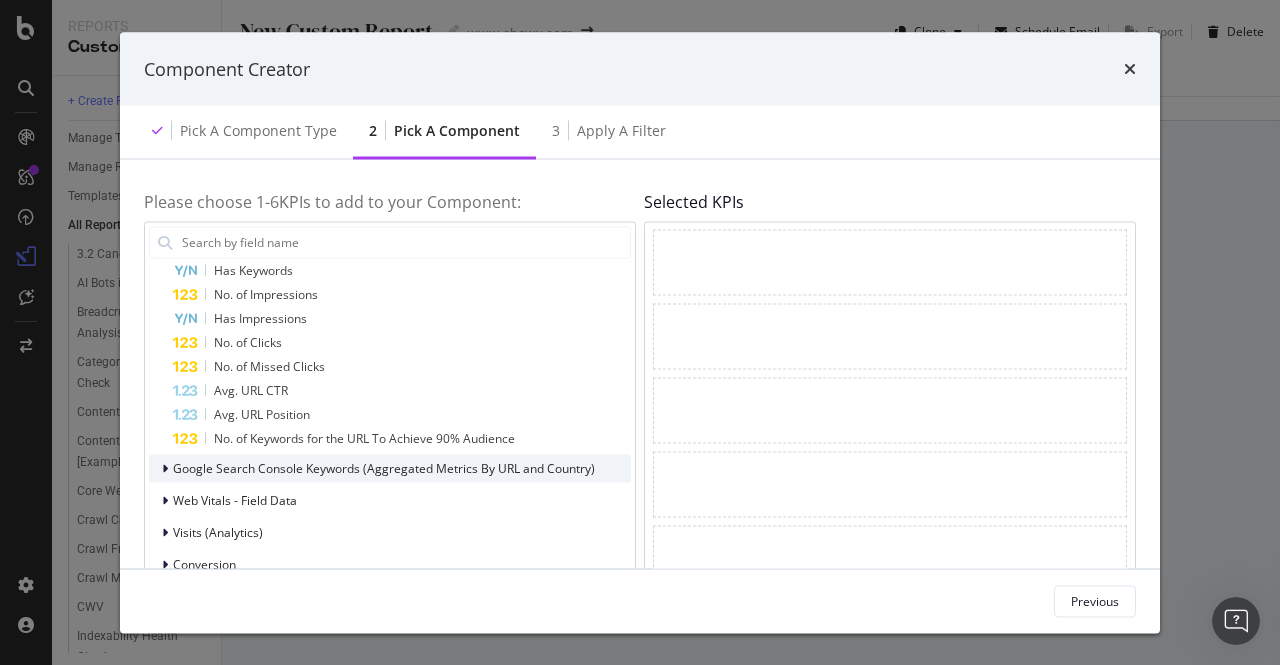 click 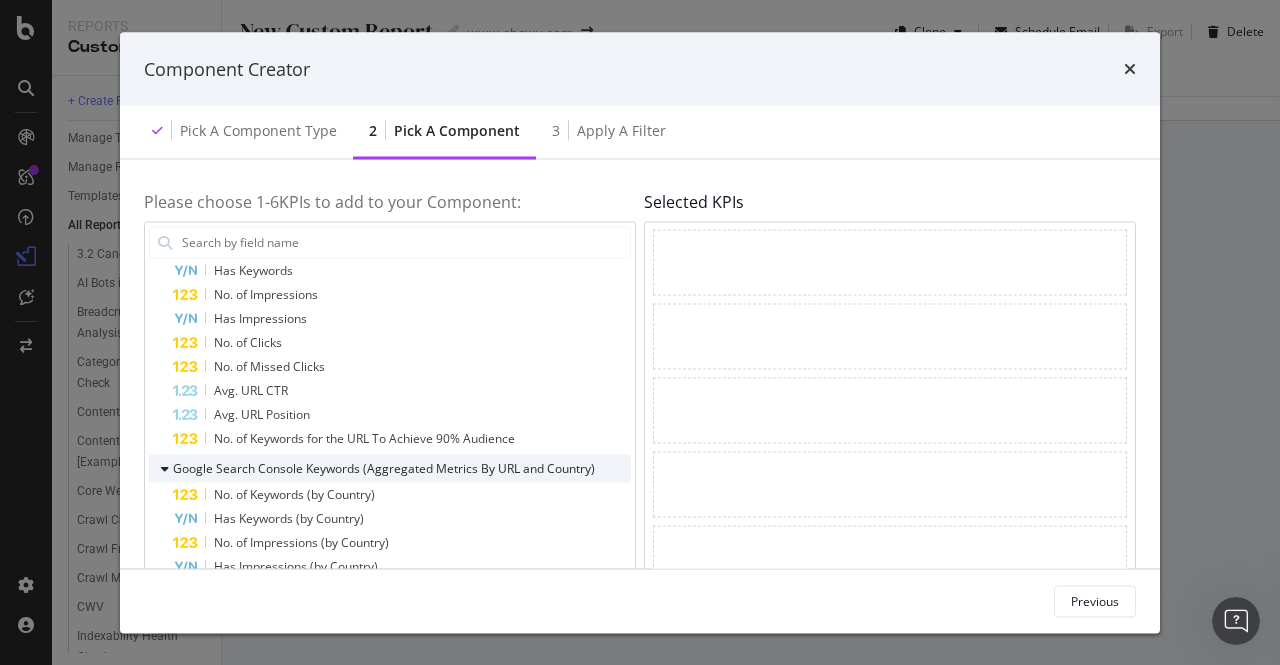 scroll, scrollTop: 400, scrollLeft: 0, axis: vertical 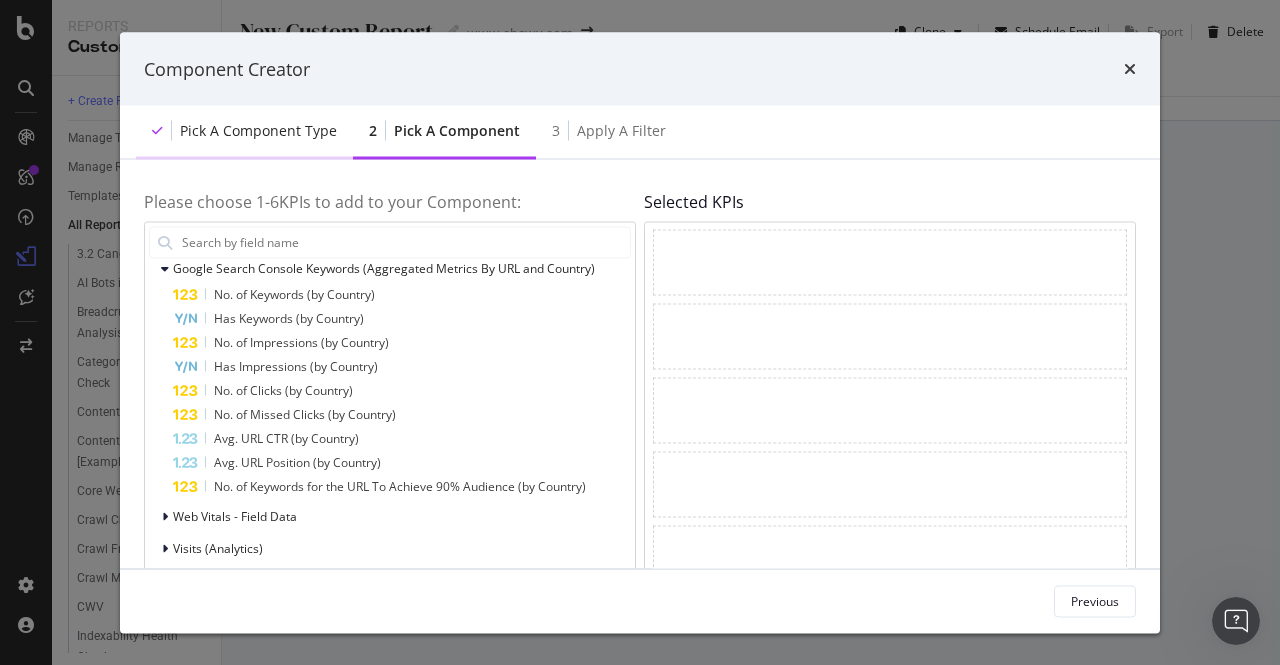 click on "Pick a Component type" 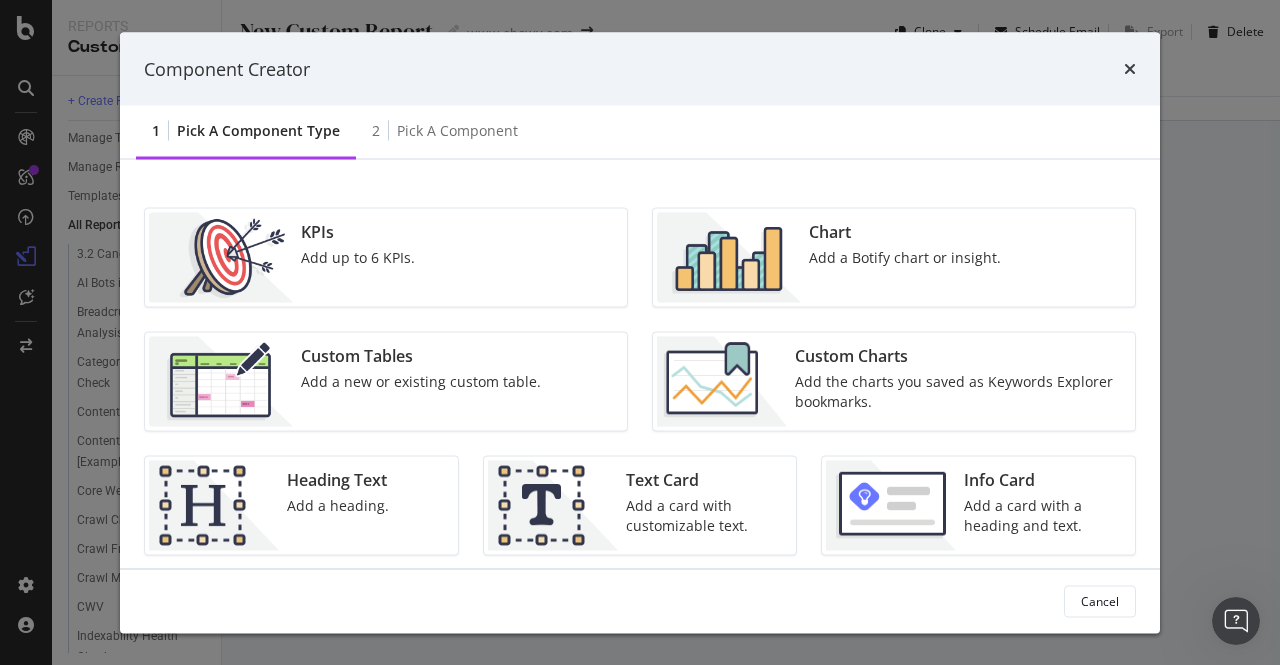click on "Add a new or existing custom table." 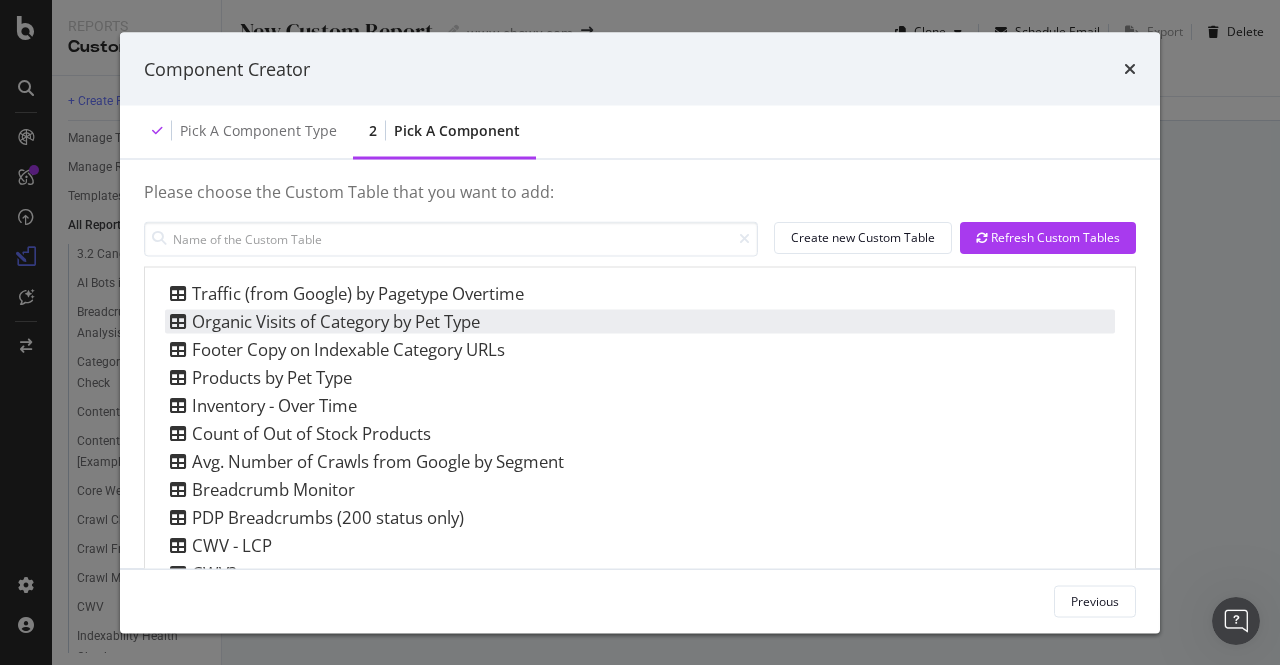 click on "Organic Visits of Category by Pet Type" 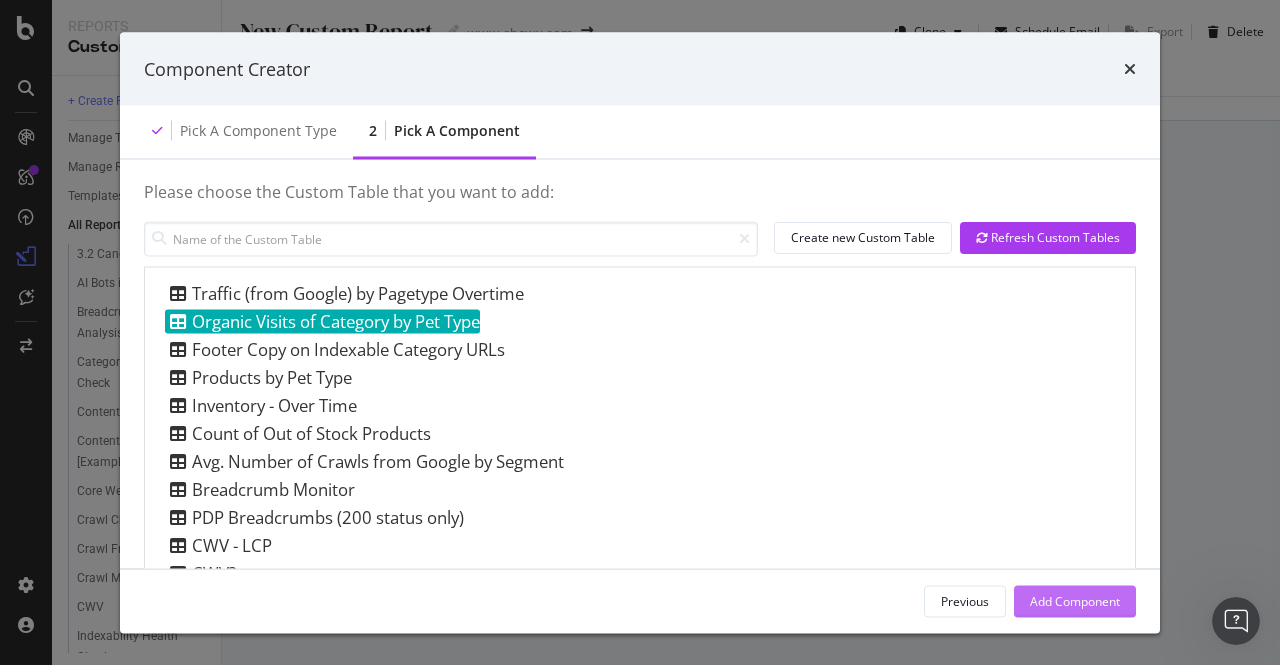 click on "Add Component" 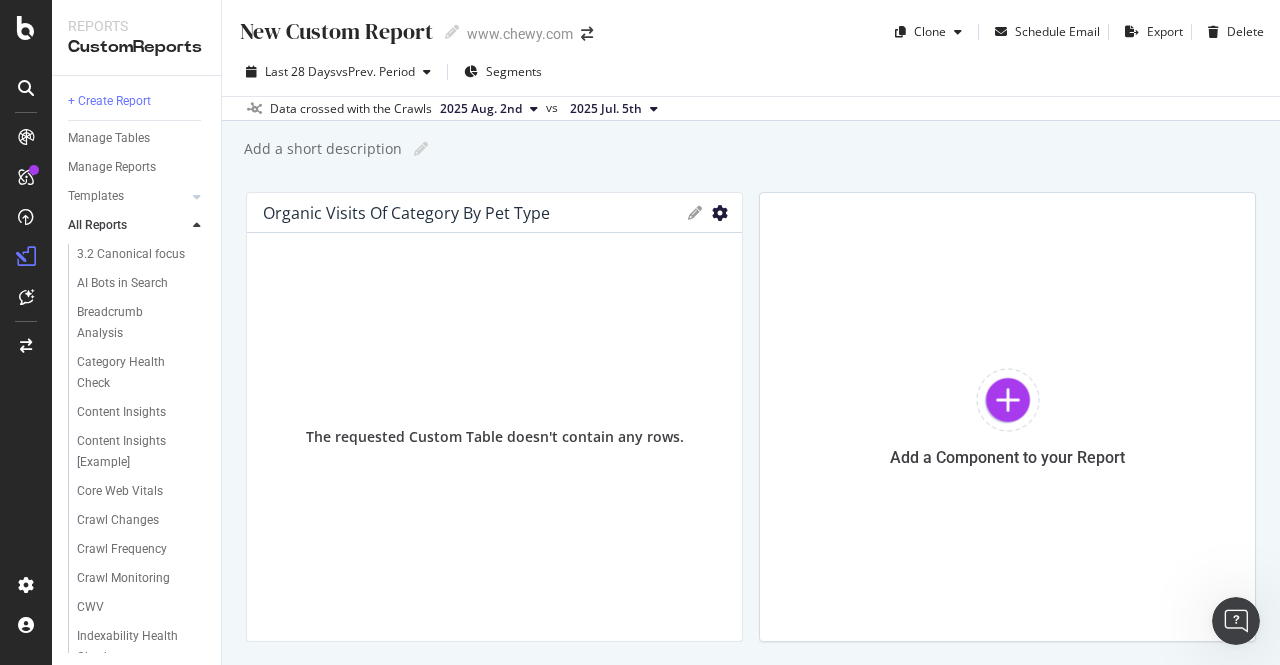 click at bounding box center (720, 213) 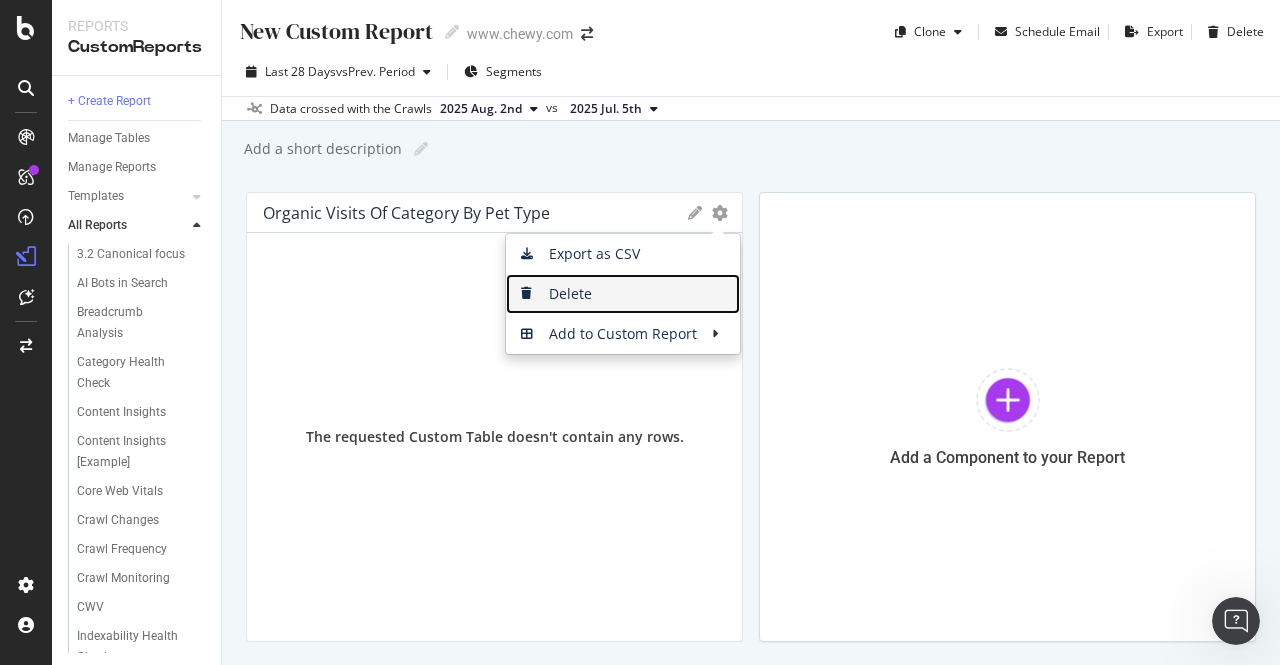 click on "Delete" at bounding box center [623, 294] 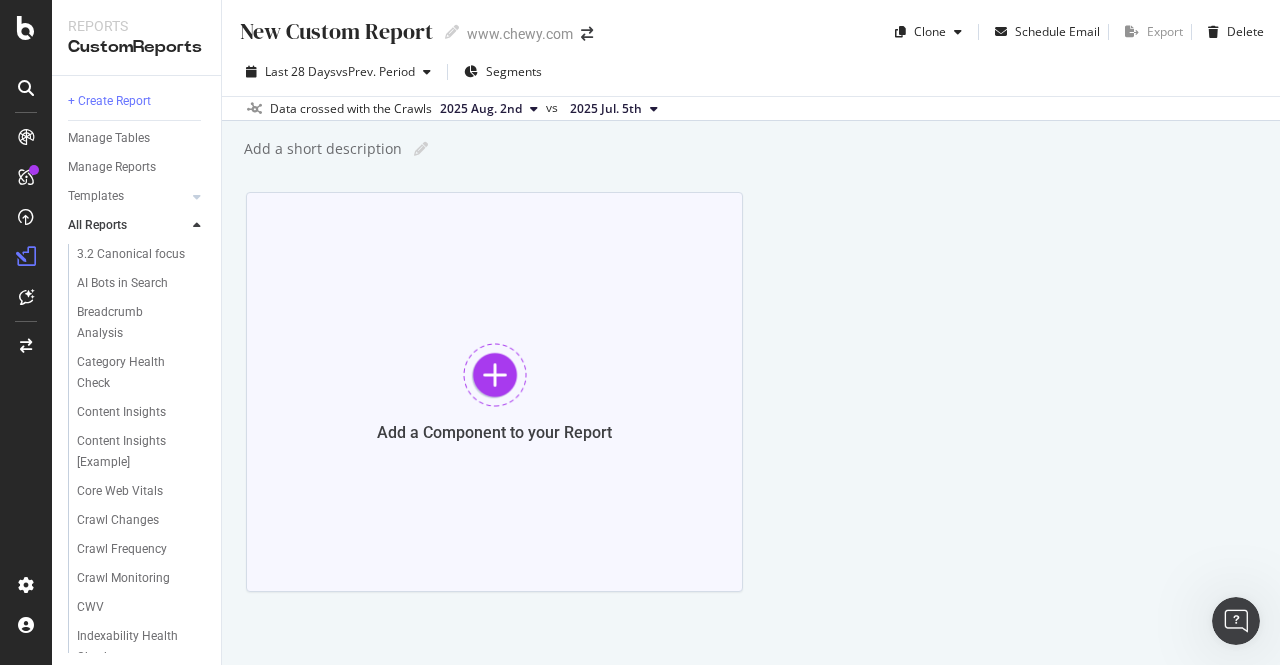 click at bounding box center (495, 375) 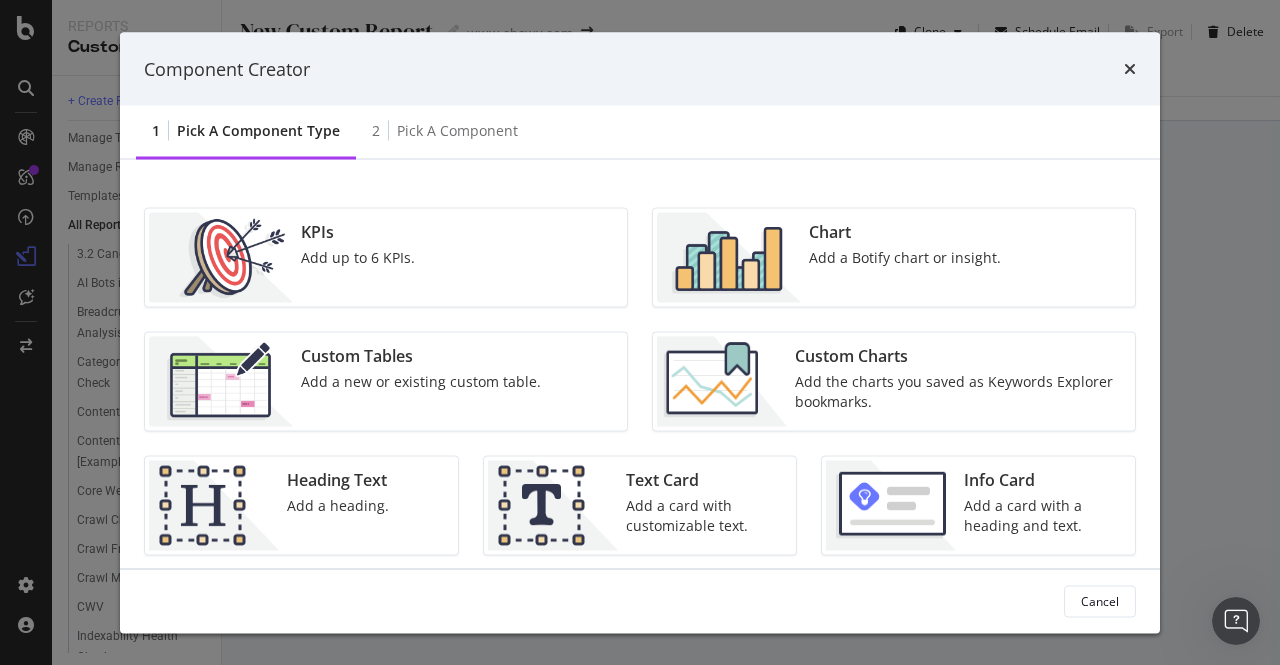 click on "Custom Tables" 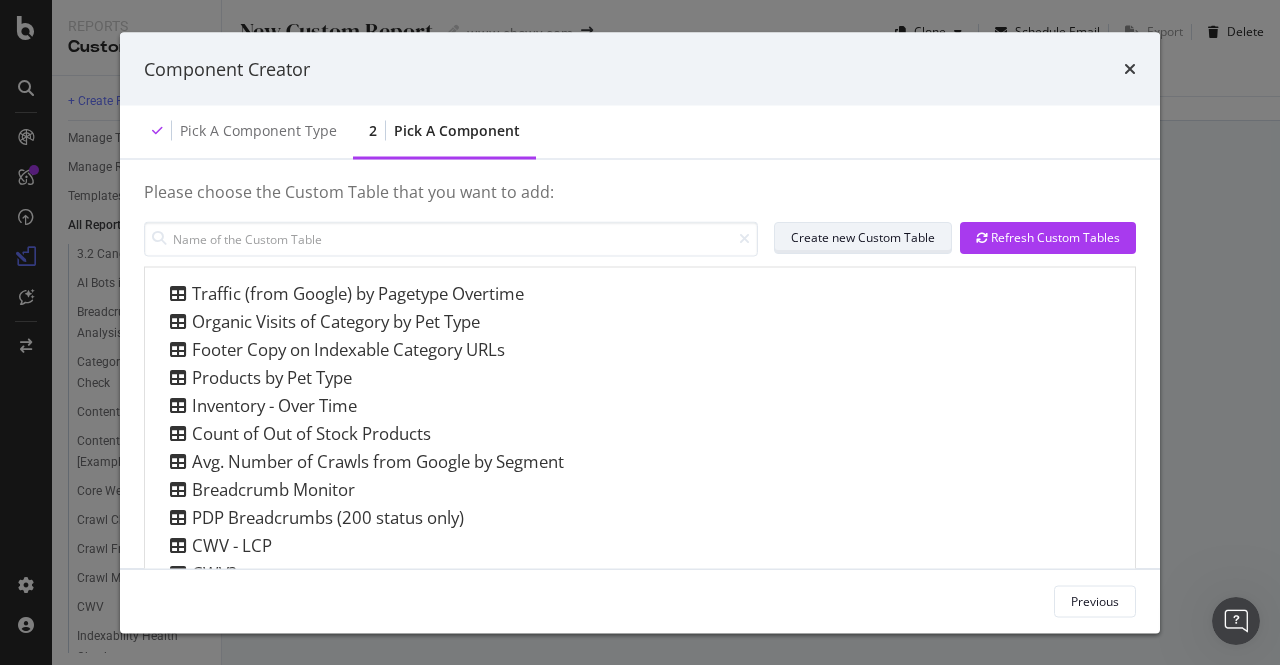 click on "Create new Custom Table" 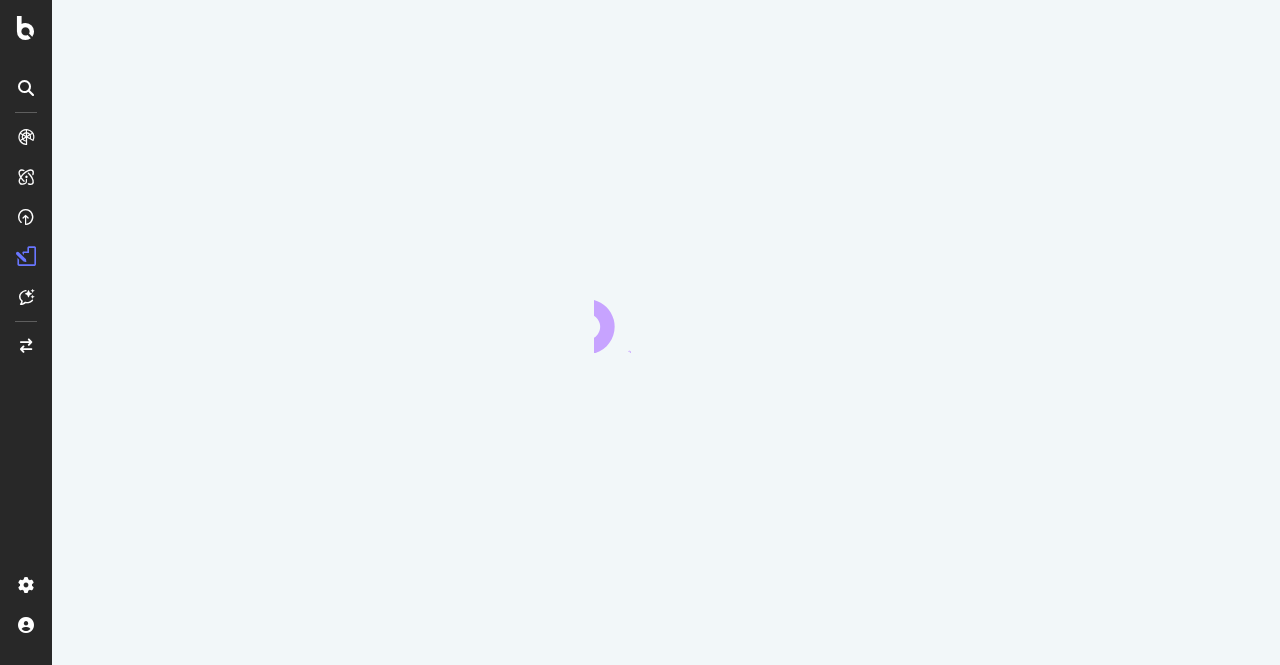 scroll, scrollTop: 0, scrollLeft: 0, axis: both 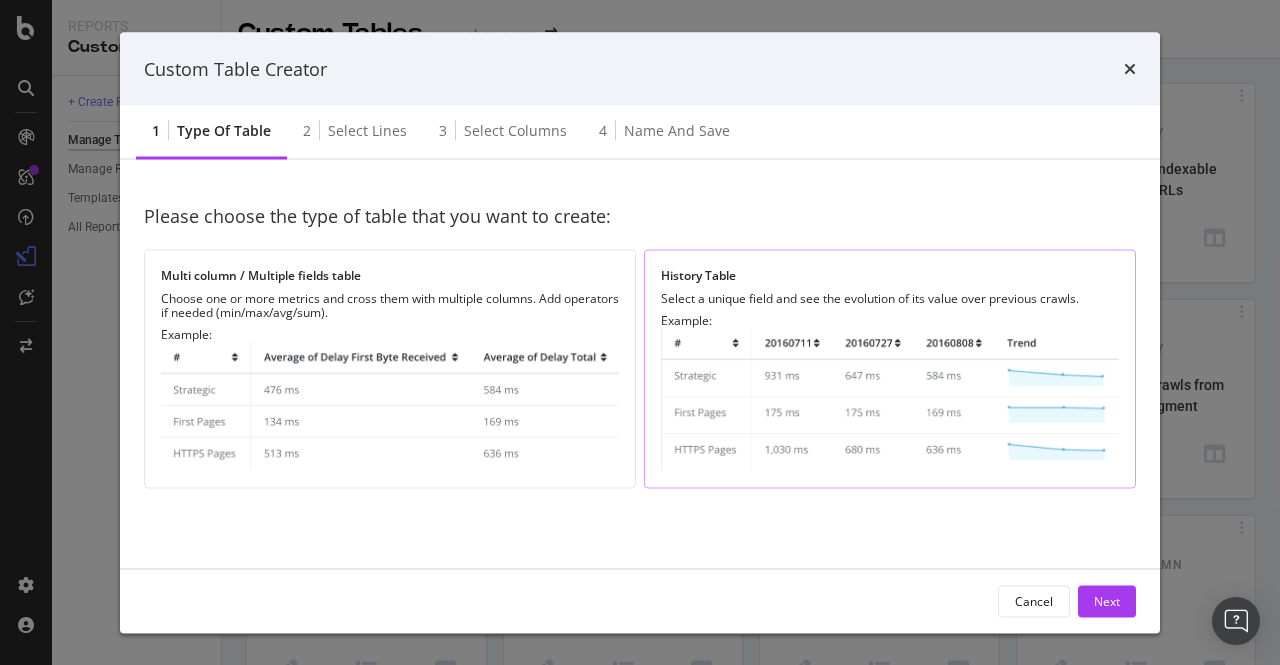 click on "Select a unique field and see the evolution of its value over previous crawls." 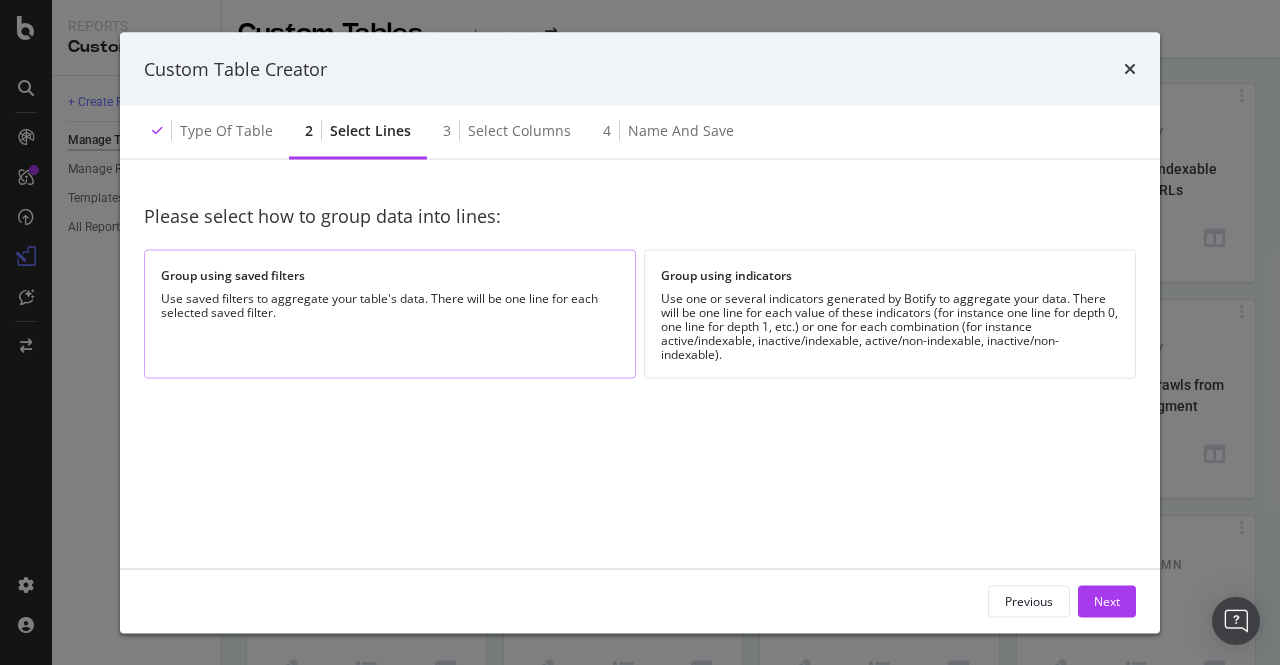 click on "Use saved filters to aggregate your table's data. There will be one line for each selected saved filter." 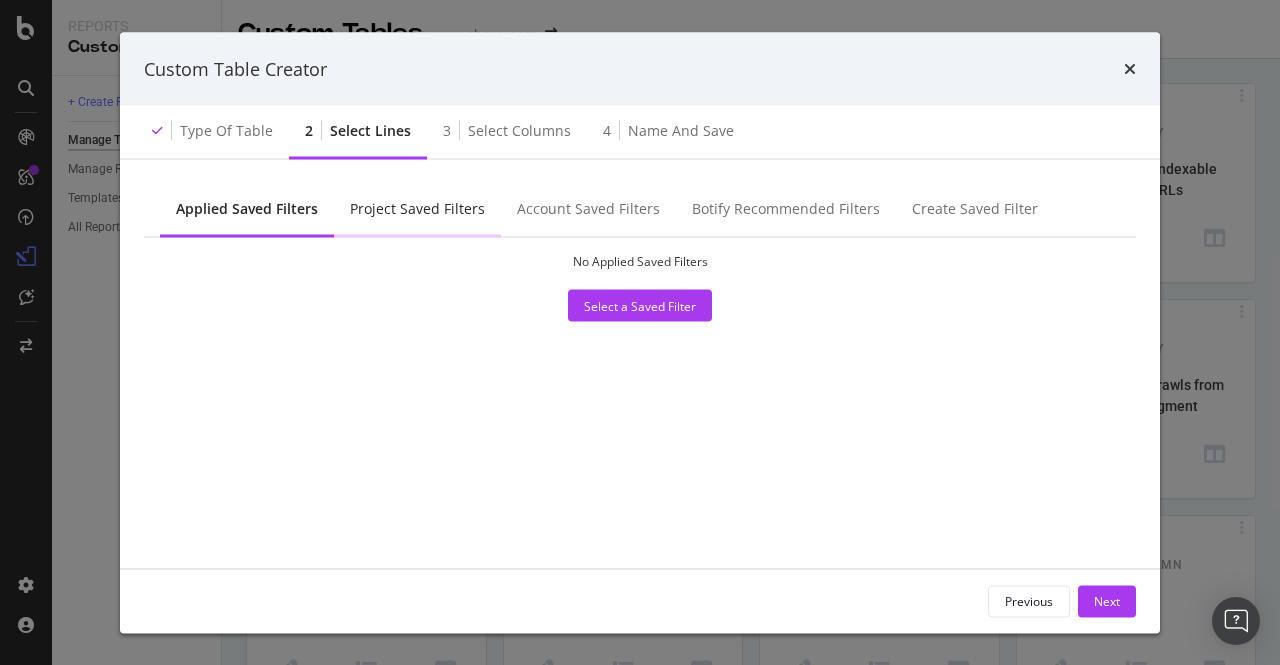 click on "Project Saved Filters" 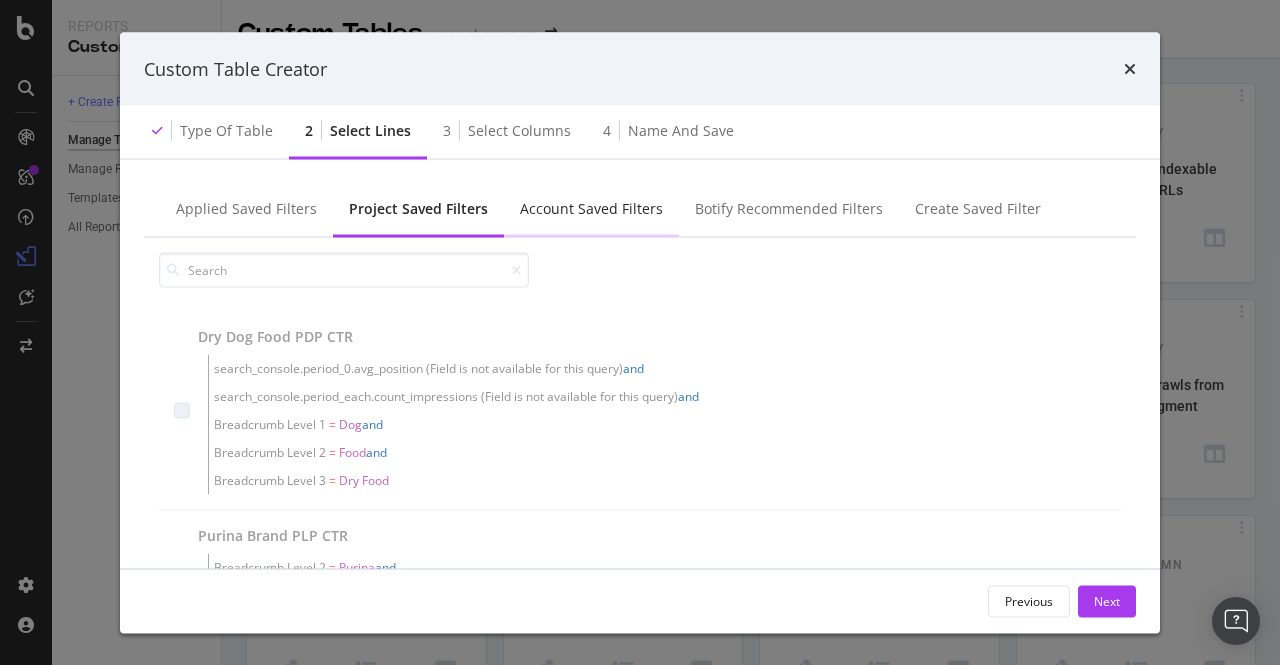 click on "Account Saved Filters" 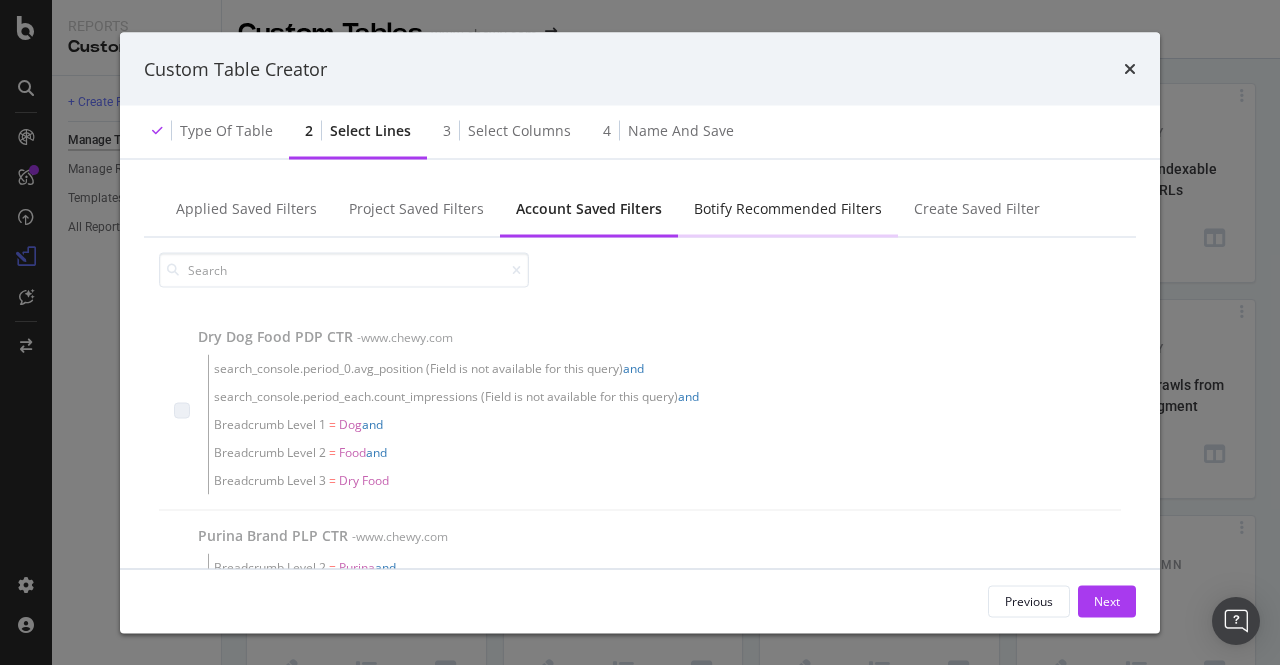 click on "Botify Recommended Filters" 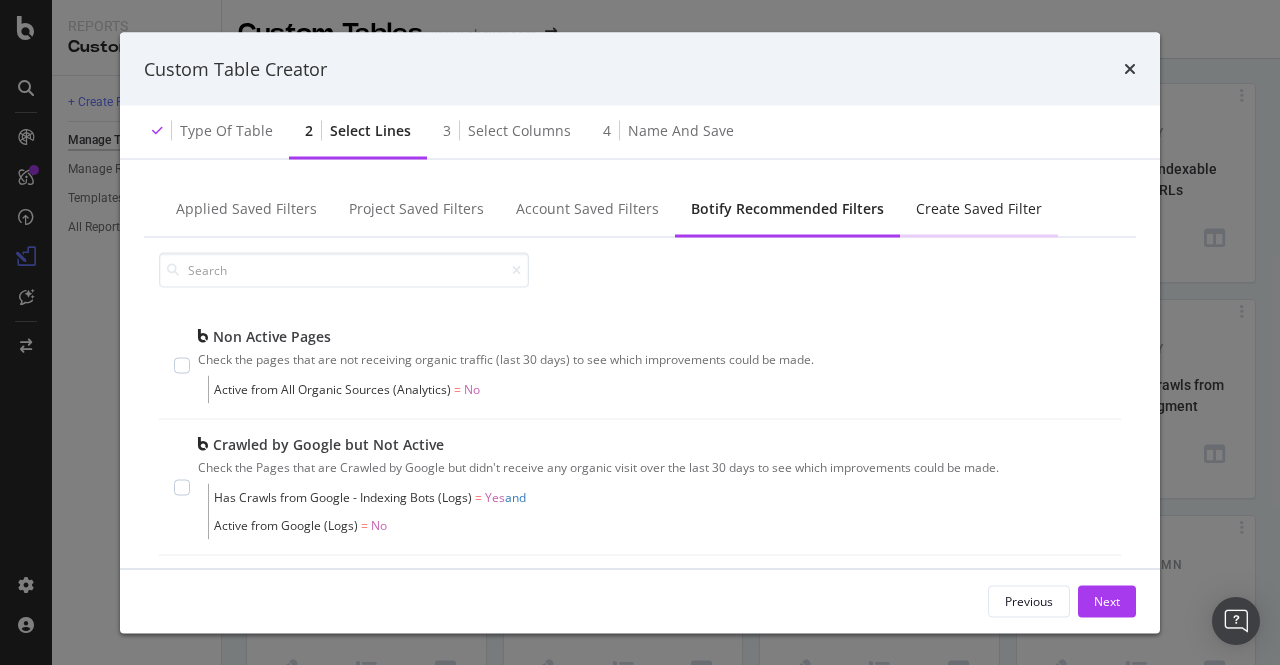 click on "Create Saved Filter" 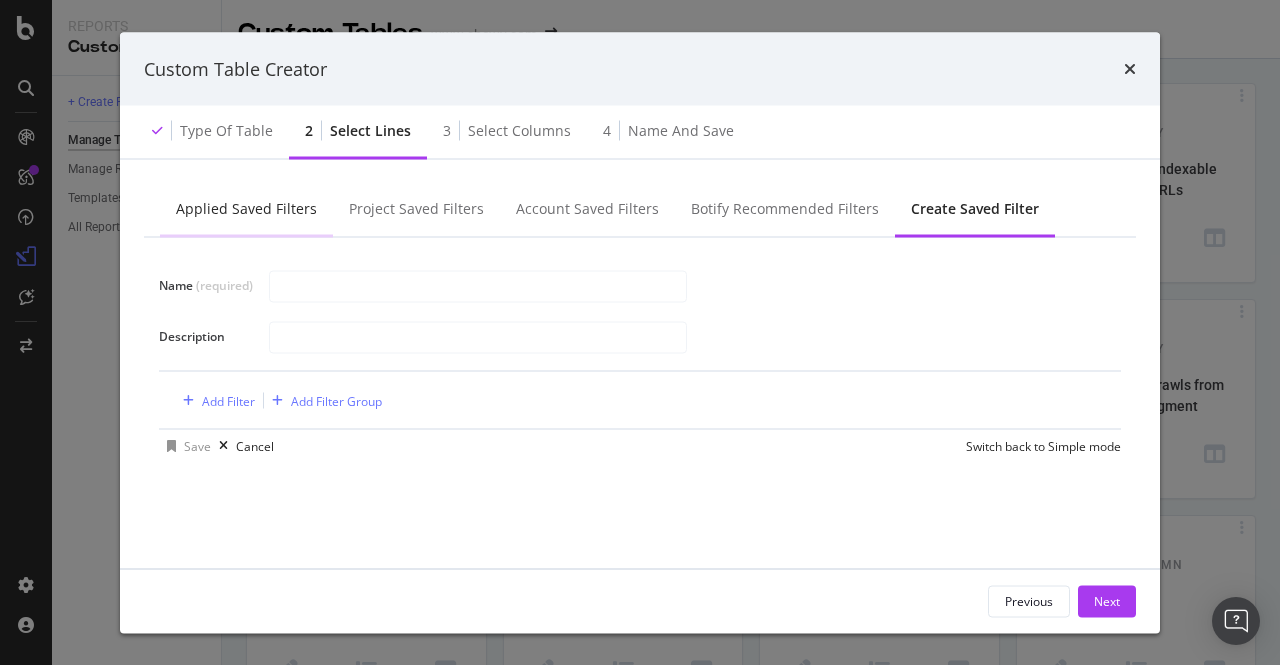 click on "Applied Saved Filters" 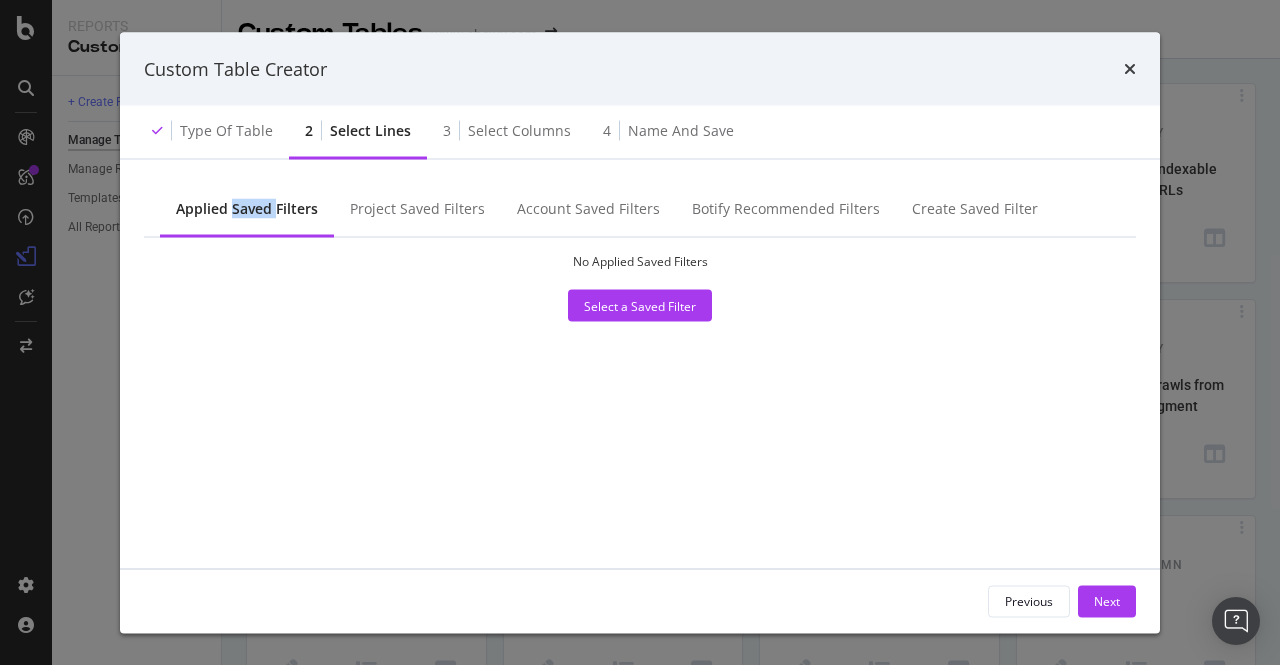 click on "Applied Saved Filters" 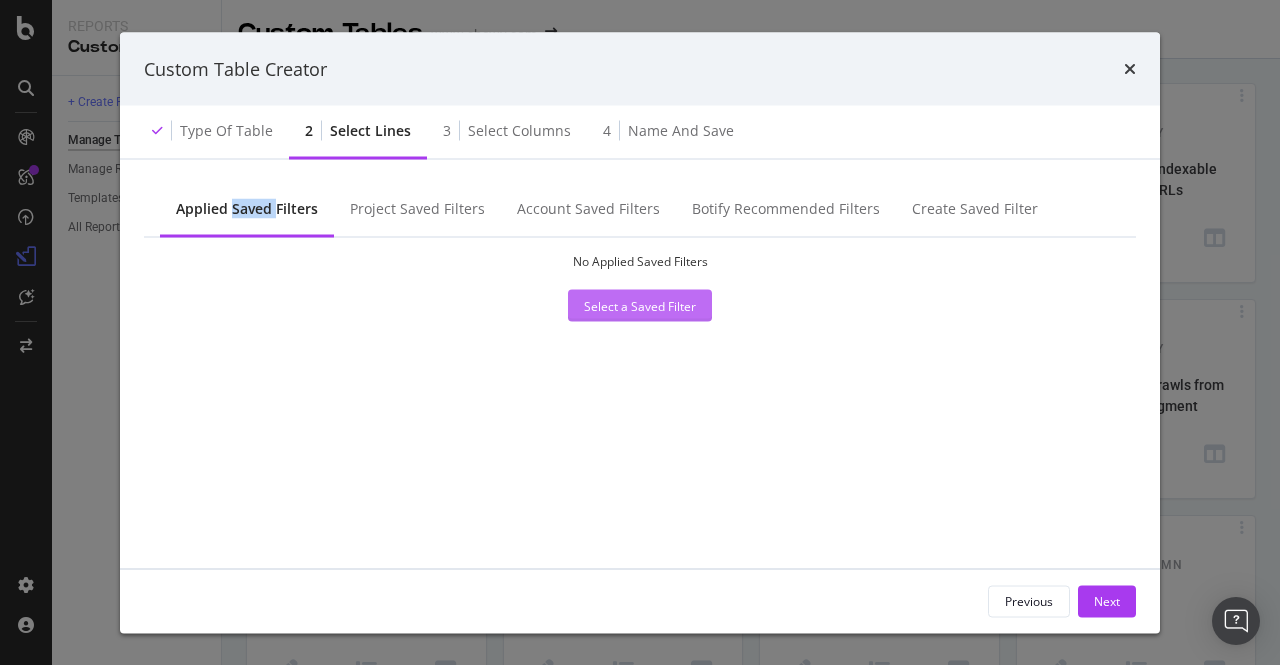 click on "Select a Saved Filter" 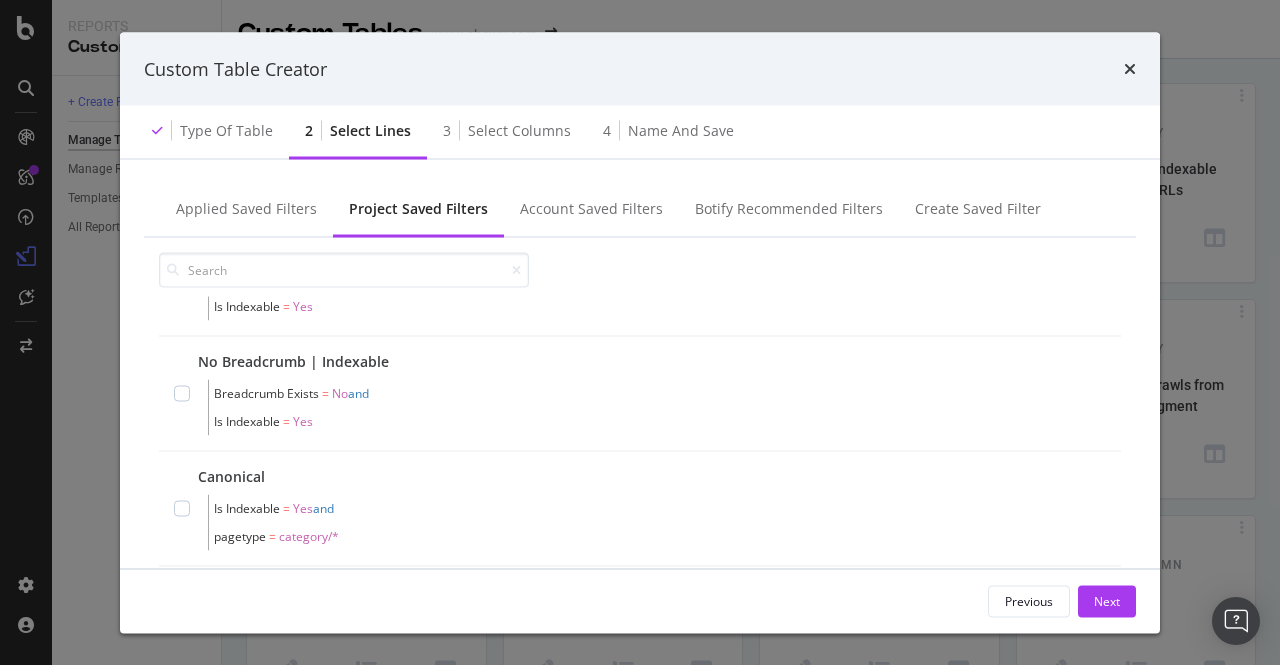 scroll, scrollTop: 1090, scrollLeft: 0, axis: vertical 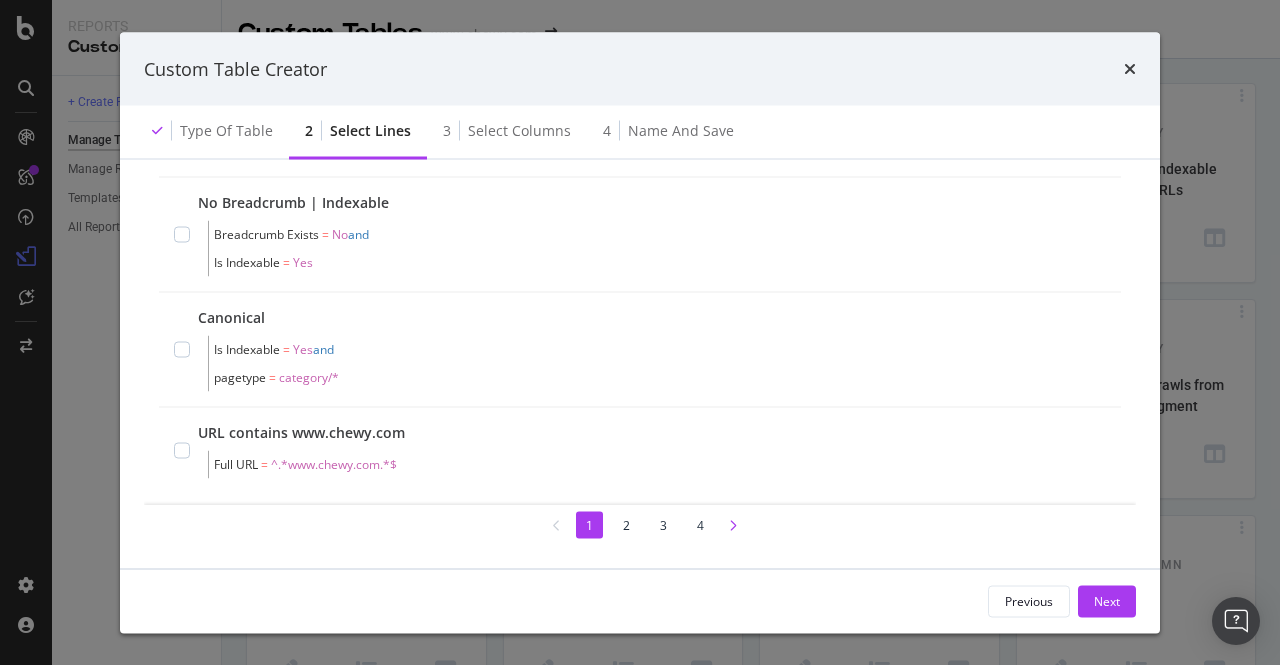 click 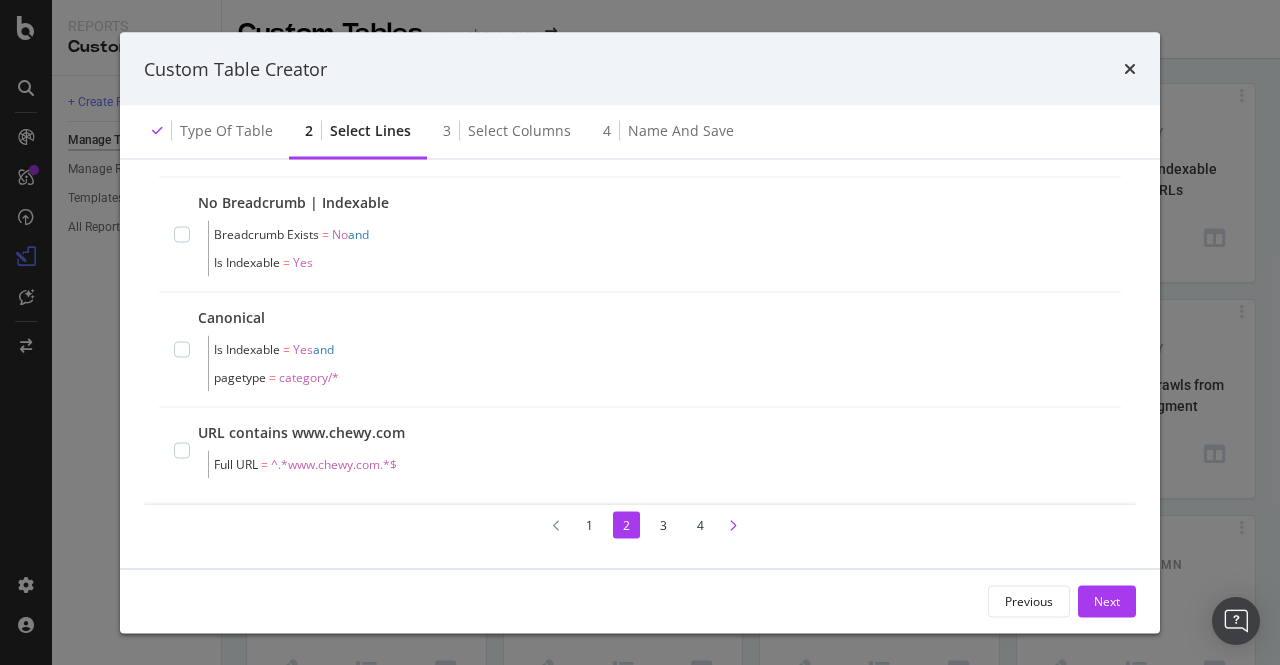 scroll, scrollTop: 0, scrollLeft: 0, axis: both 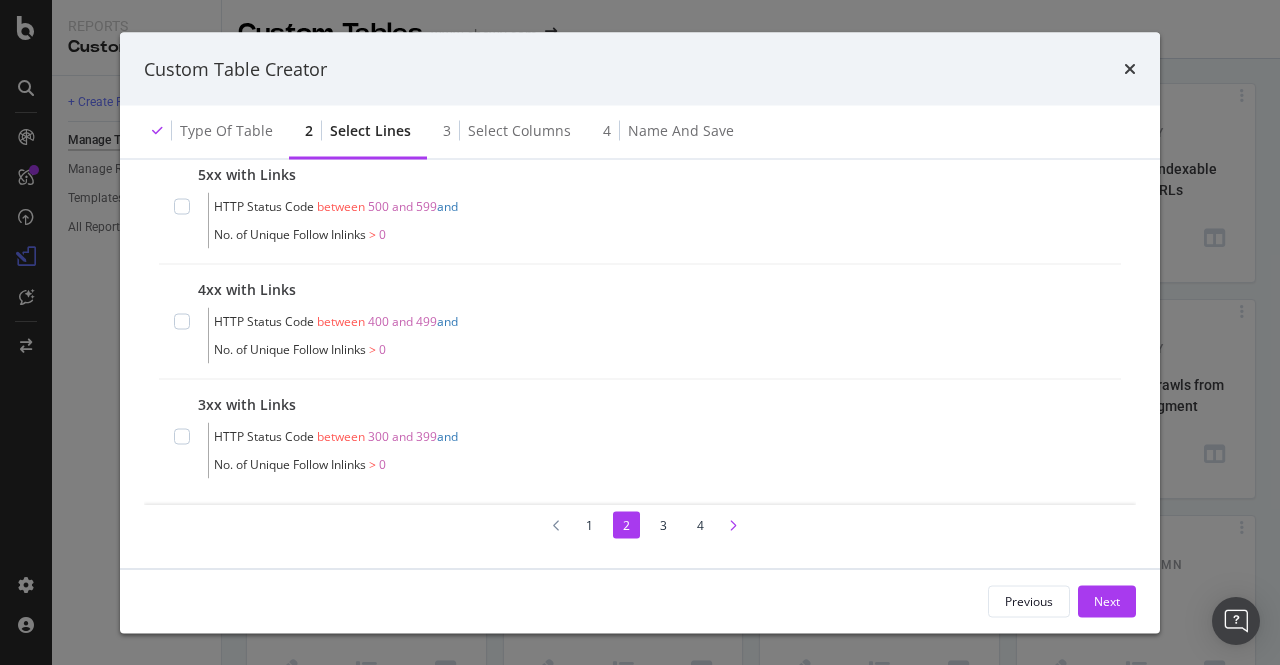 click 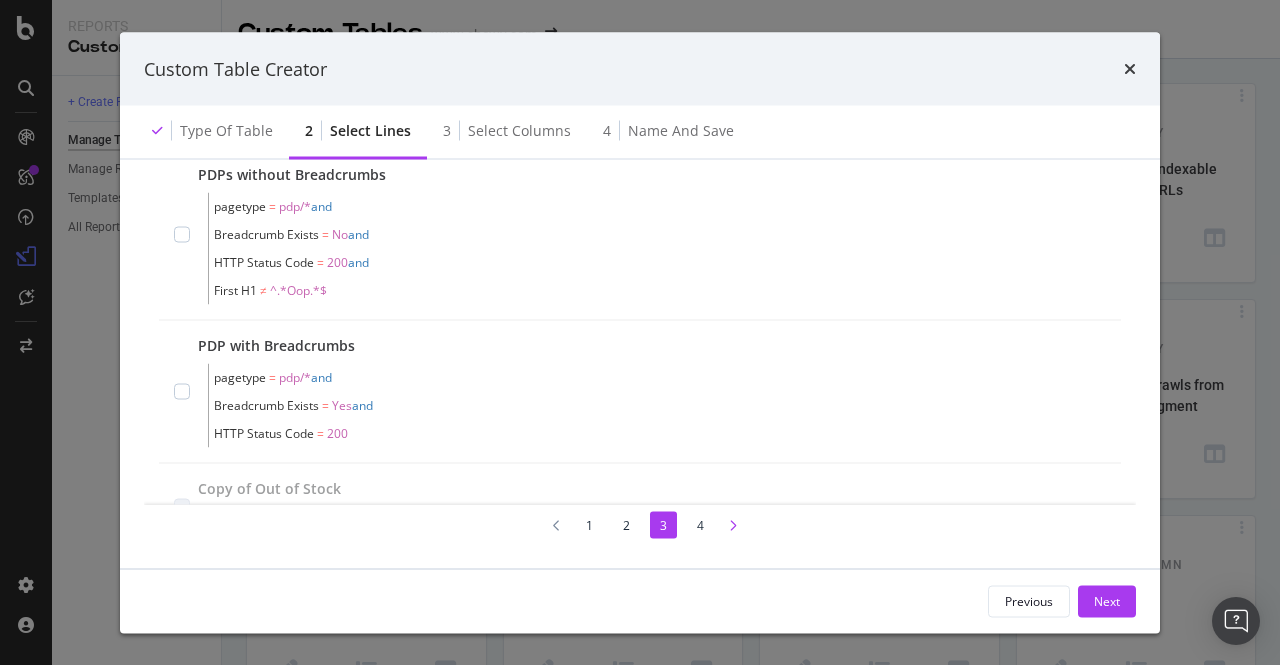 scroll, scrollTop: 0, scrollLeft: 0, axis: both 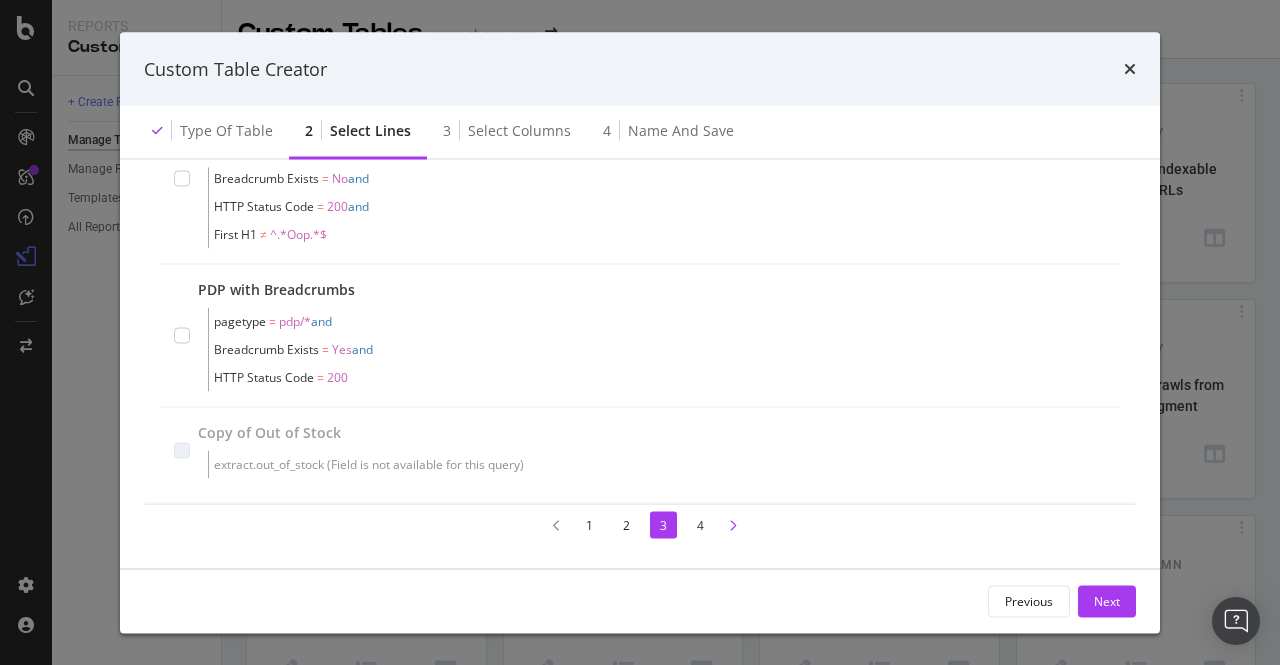 click 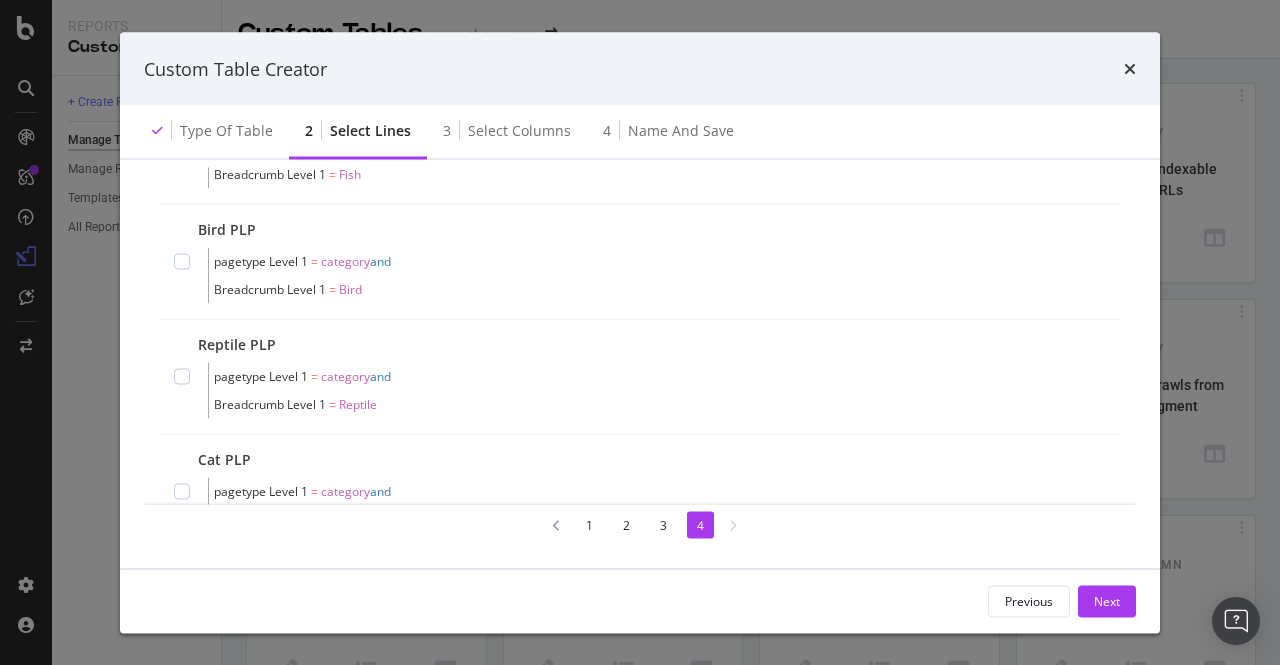 scroll, scrollTop: 0, scrollLeft: 0, axis: both 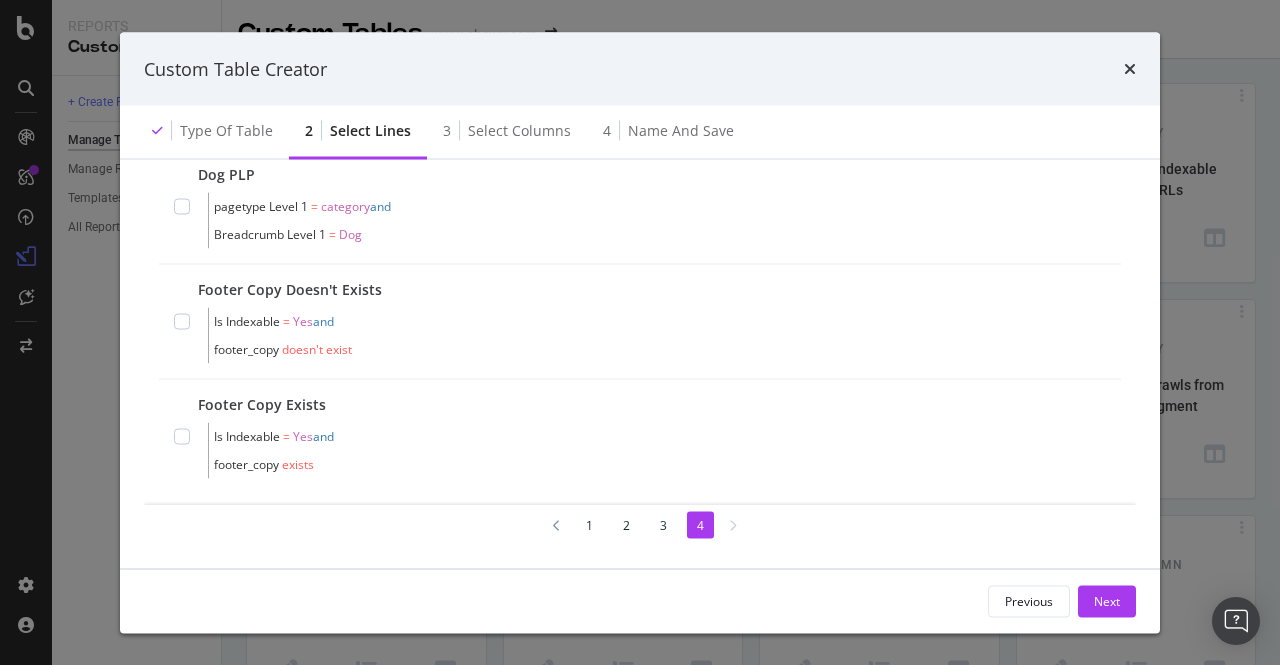 click on "1" 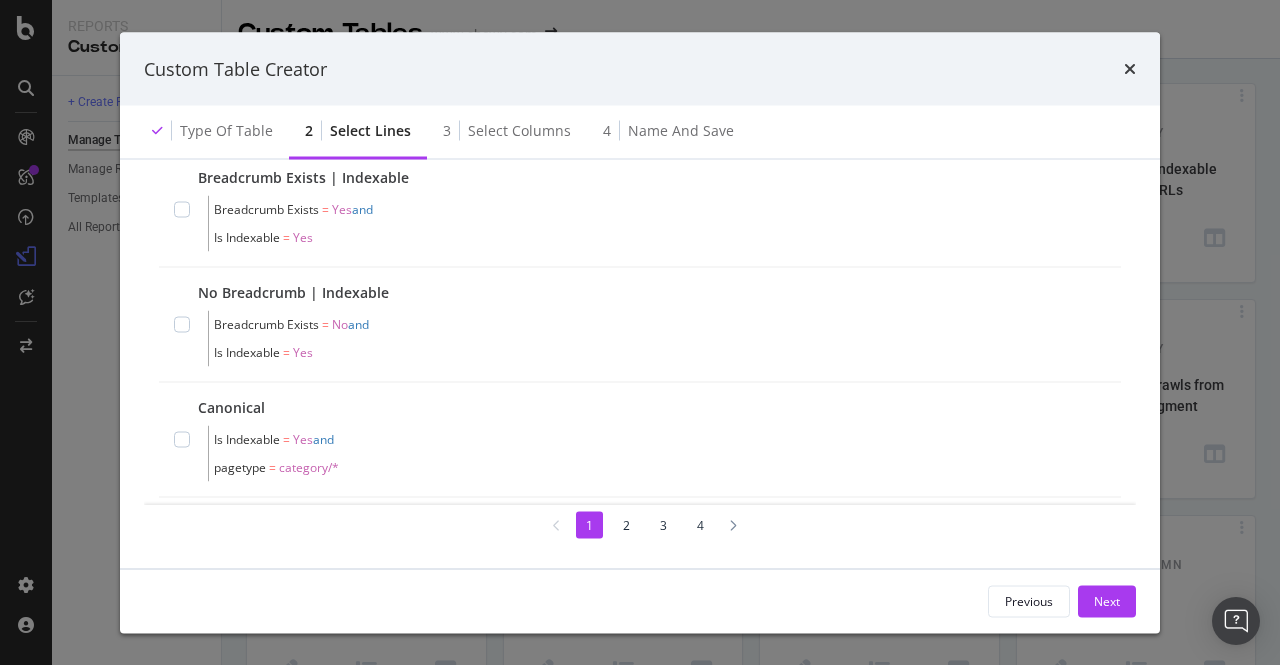 scroll, scrollTop: 1090, scrollLeft: 0, axis: vertical 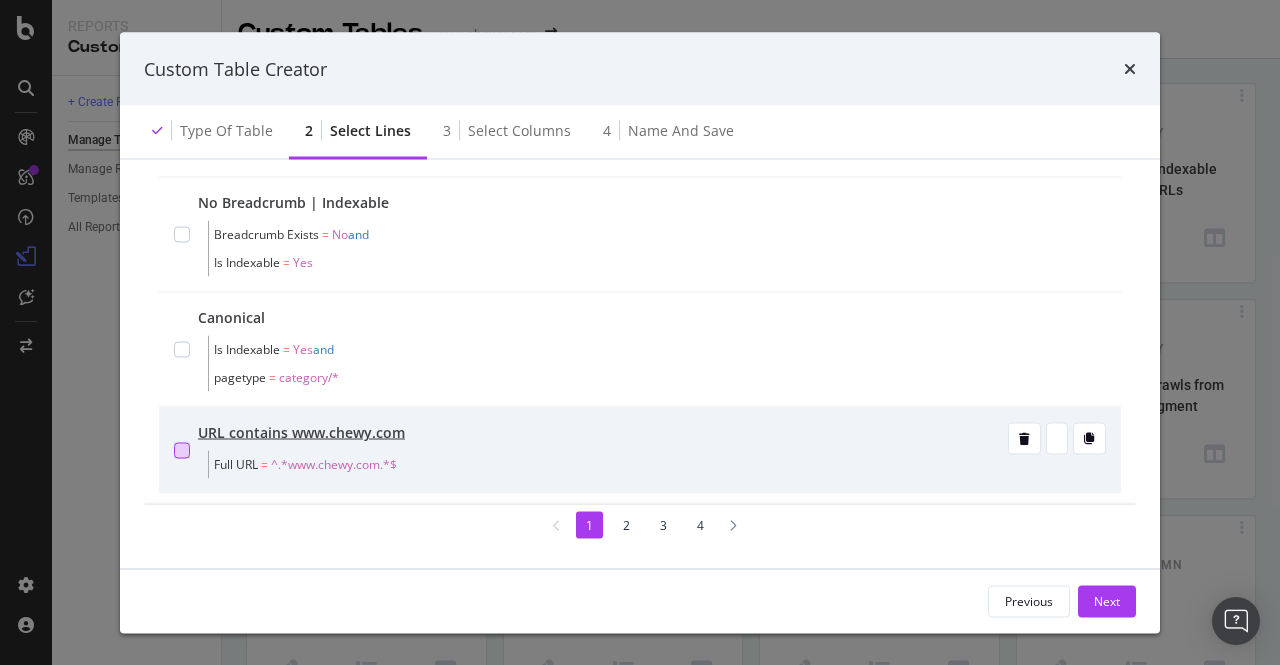 click 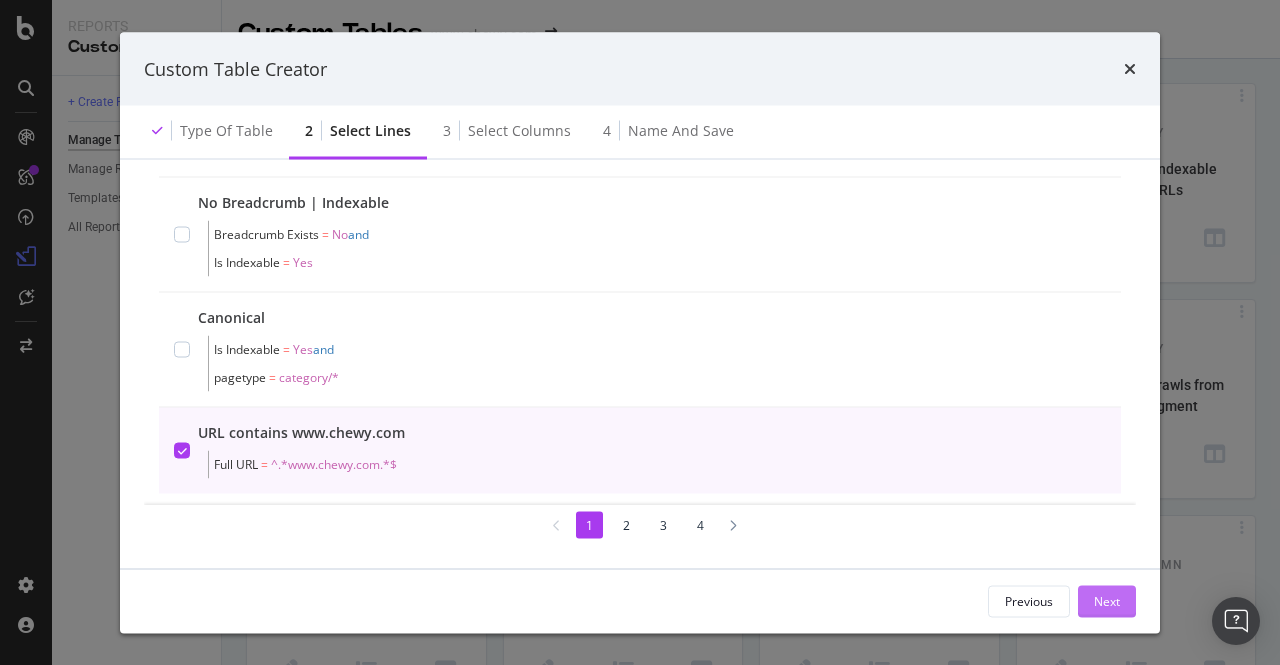 click on "Next" 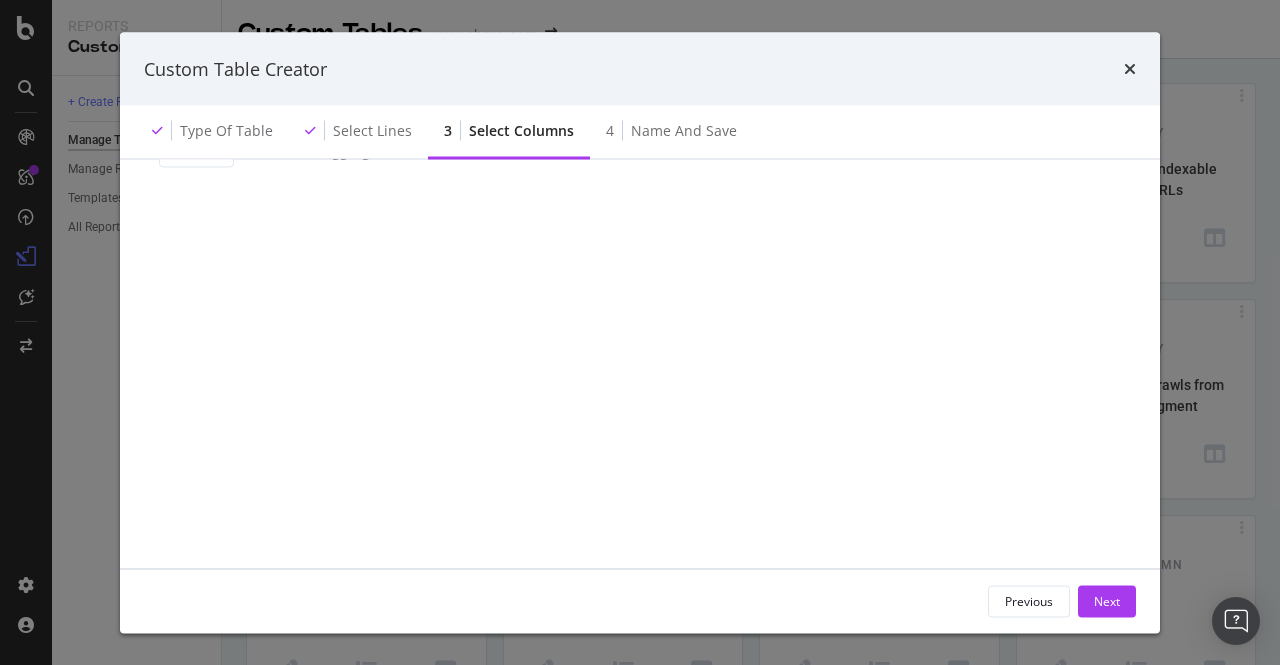 scroll, scrollTop: 0, scrollLeft: 0, axis: both 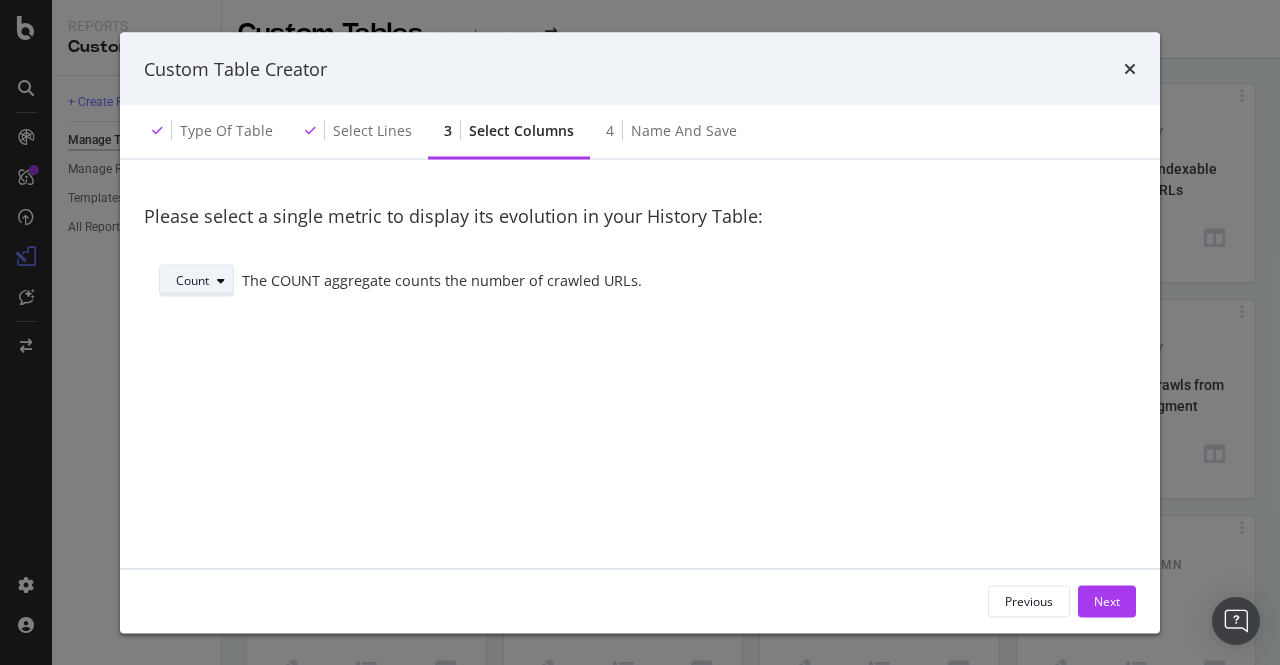 click 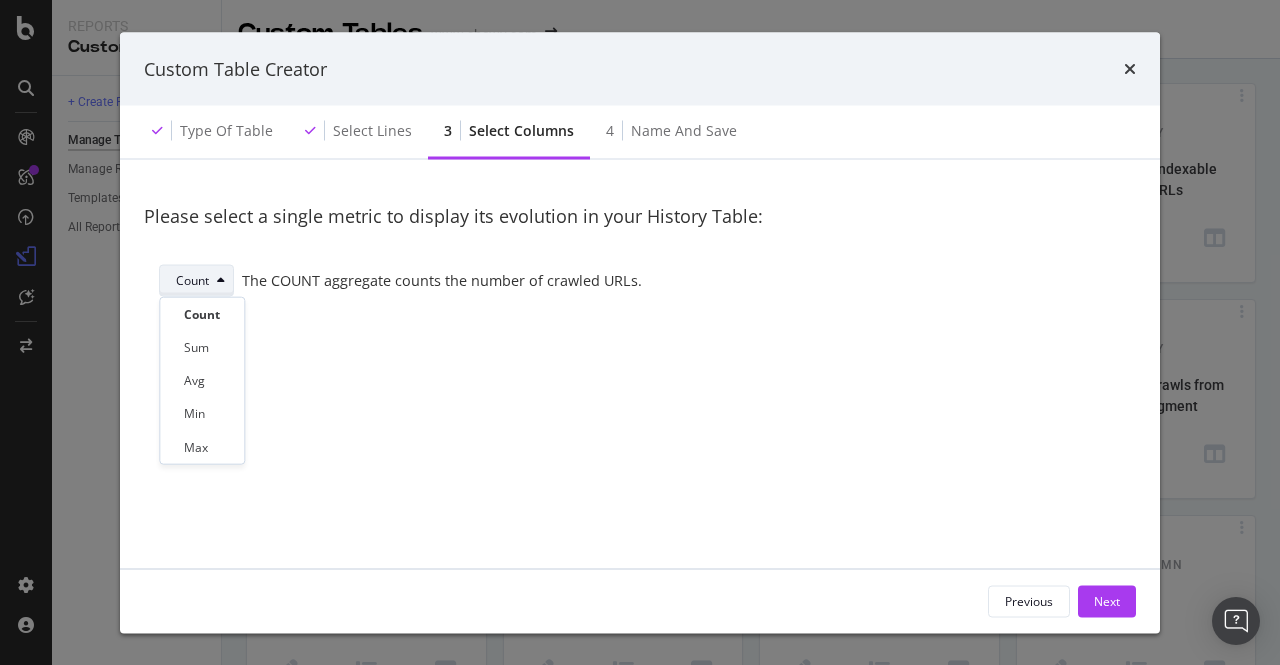 click 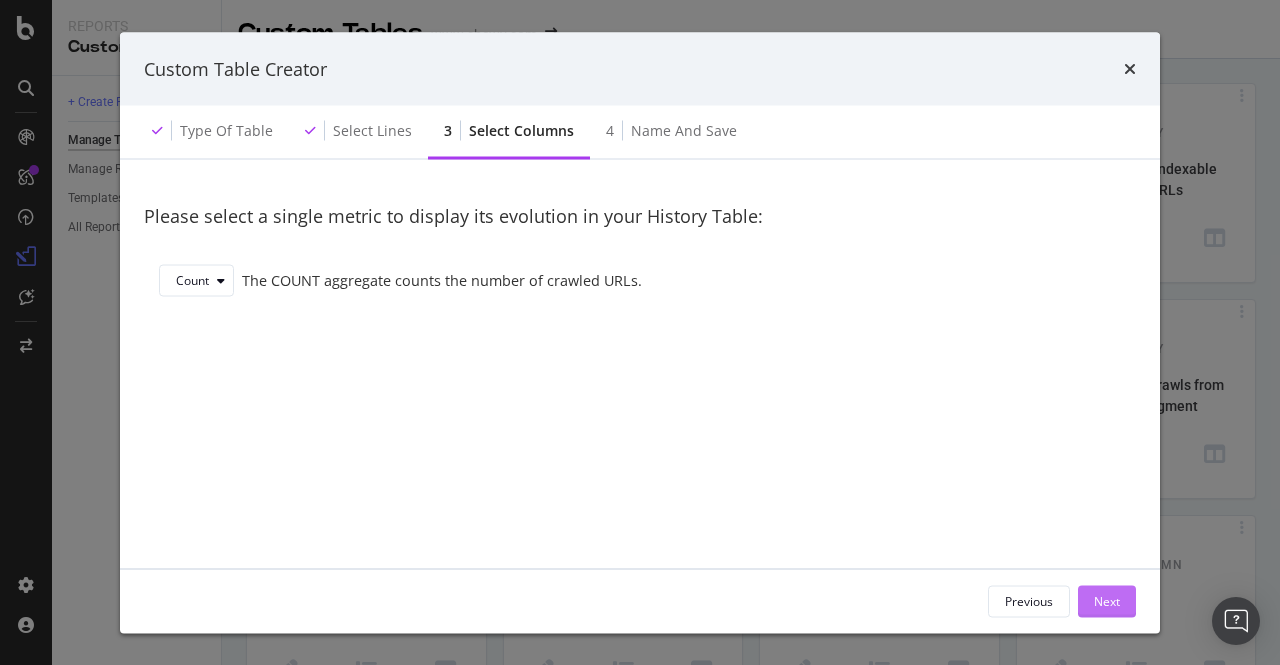 click on "Next" 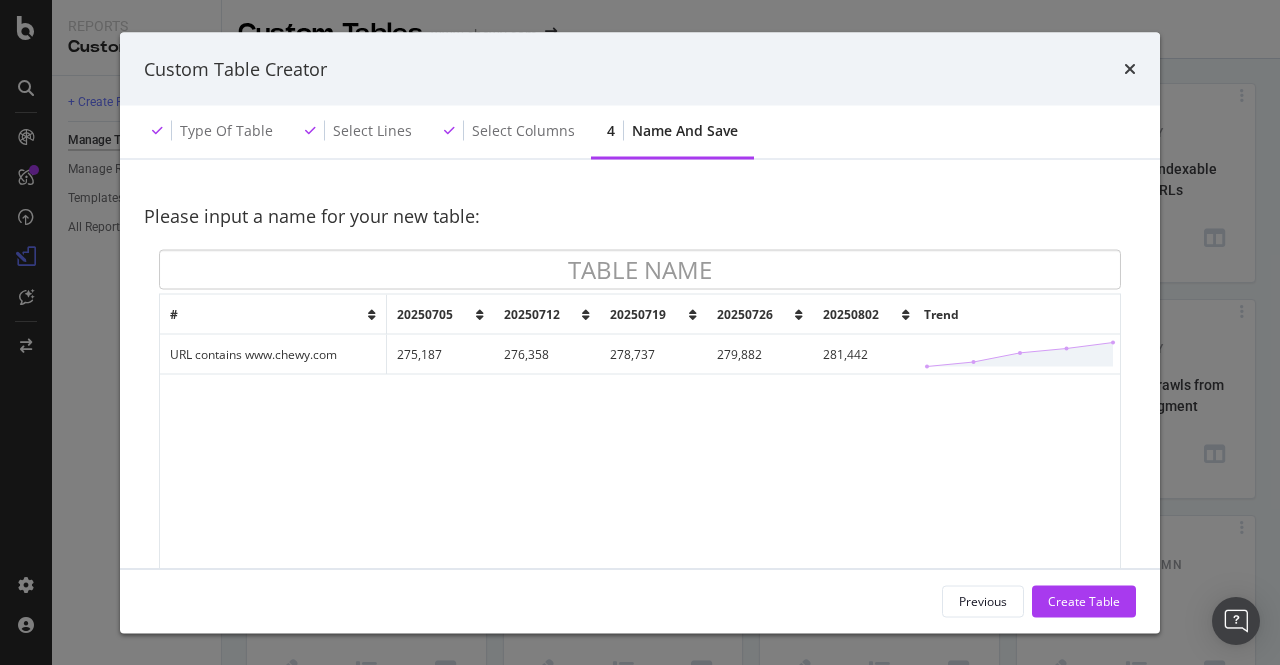 click on "URL contains www.chewy.com" 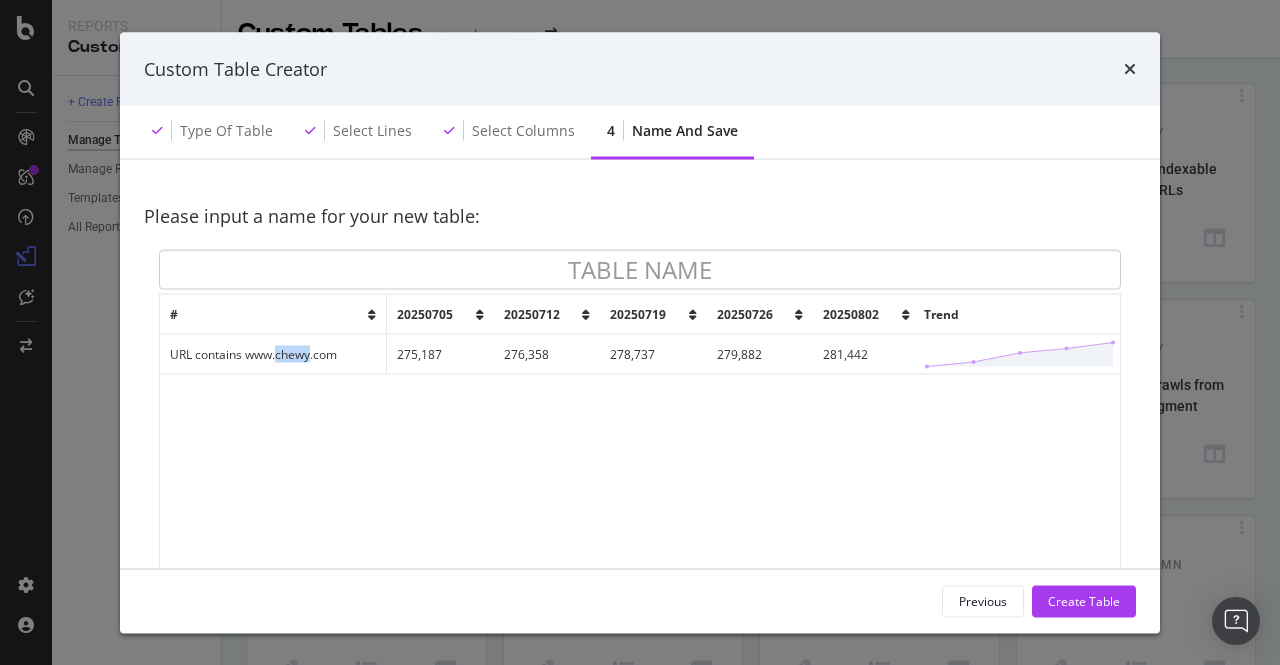 click on "URL contains www.chewy.com" 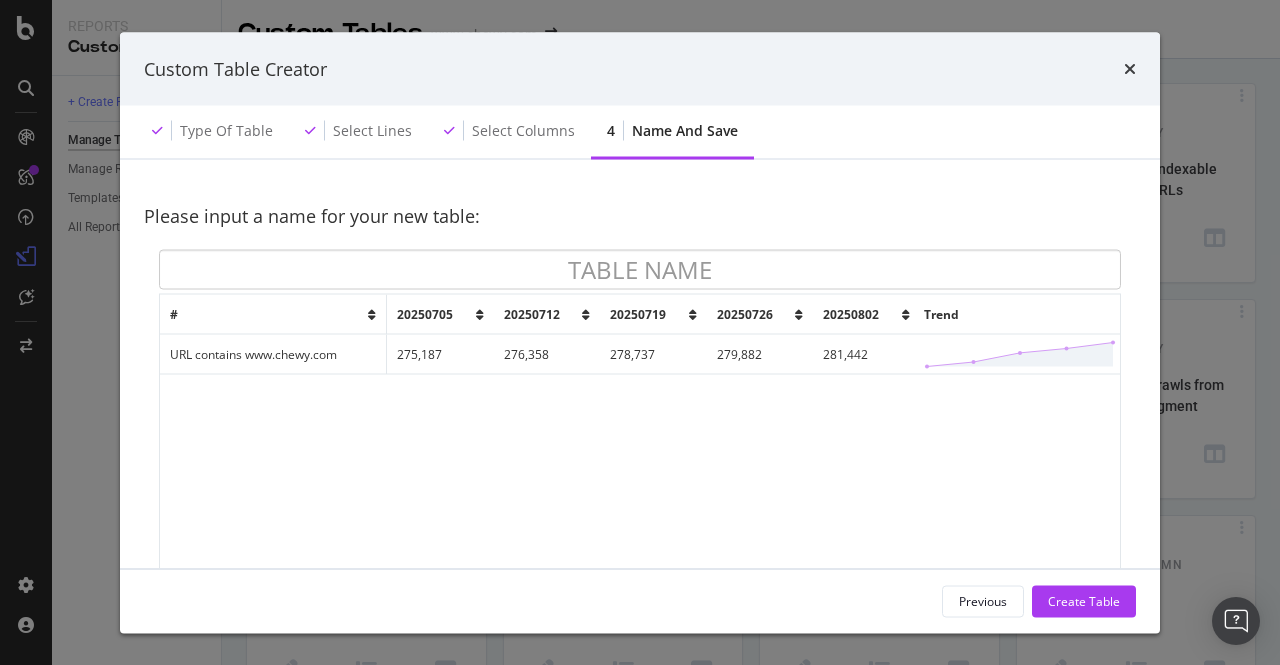 click on "#" 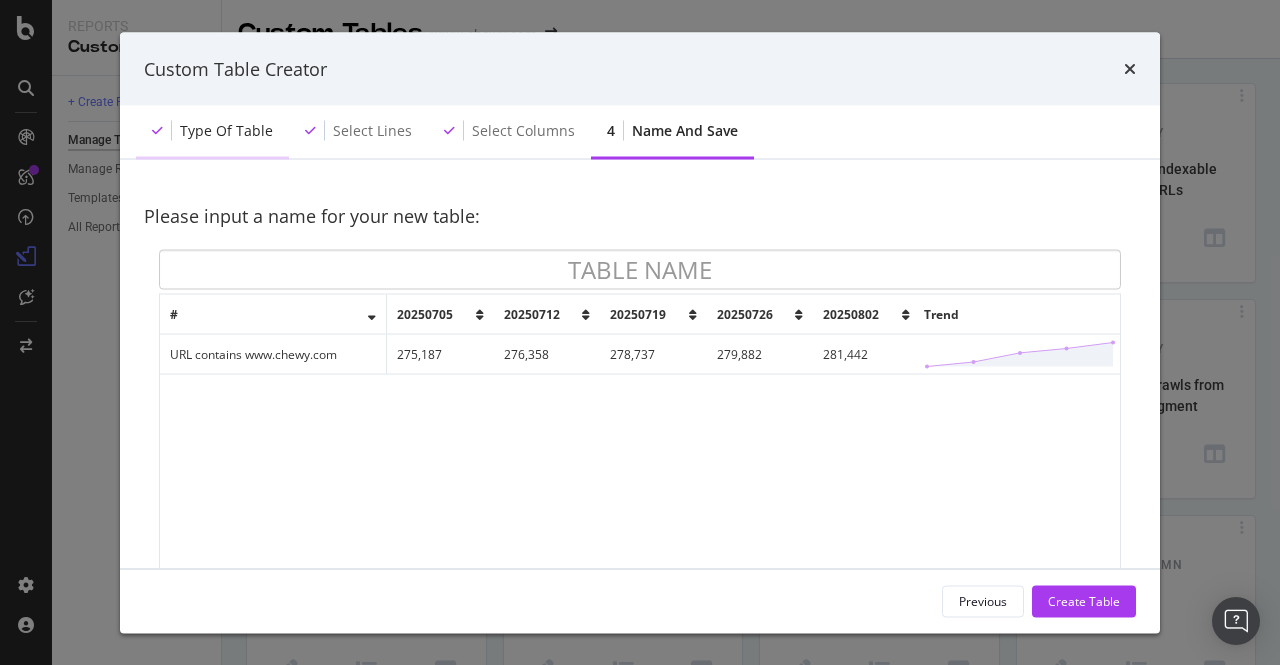 click on "Type of table" 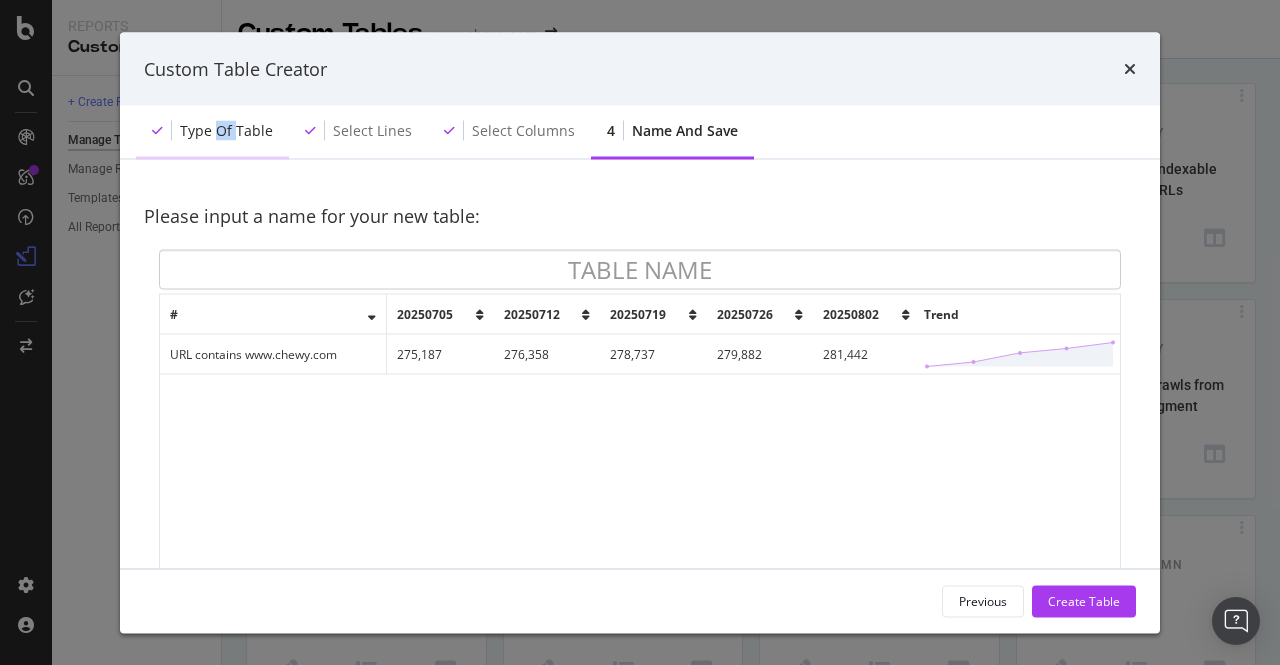 click on "Type of table" 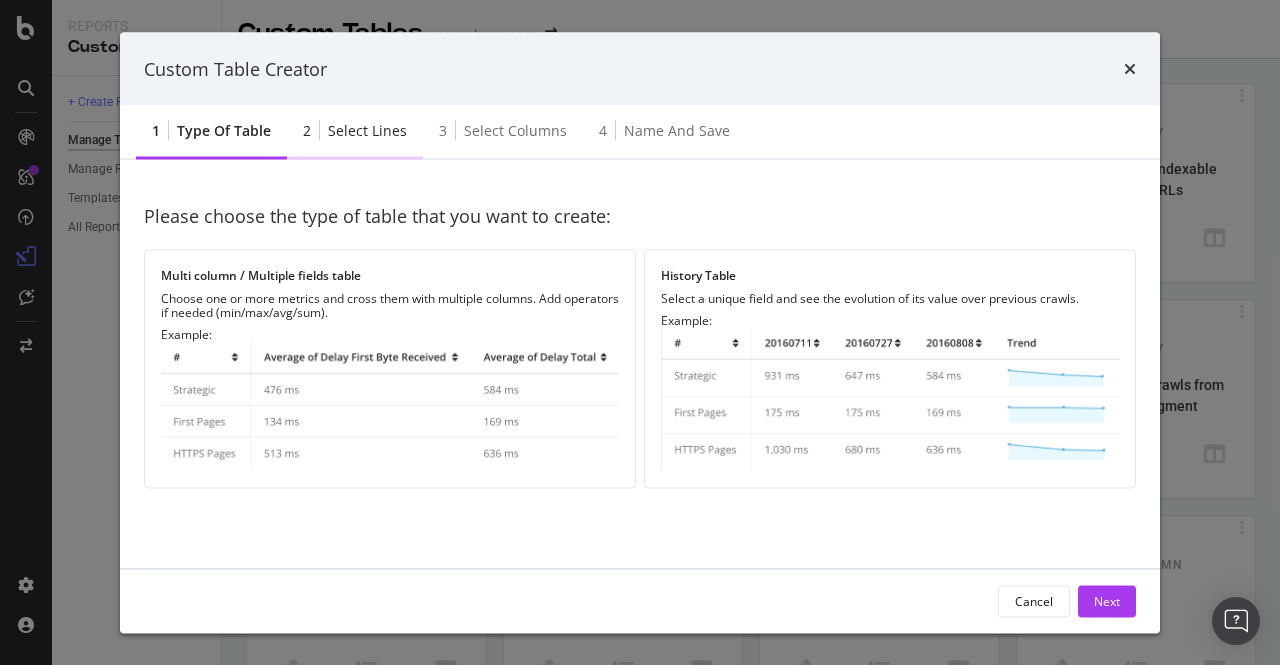 click on "Select lines" 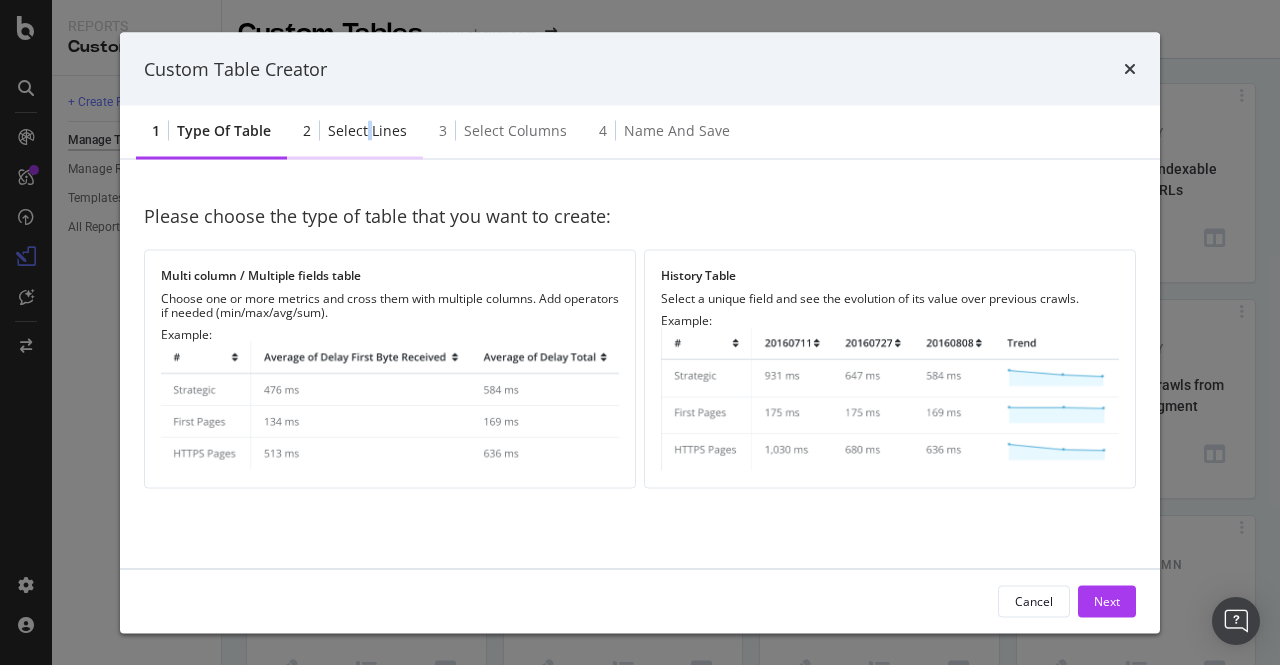 drag, startPoint x: 366, startPoint y: 139, endPoint x: 350, endPoint y: 137, distance: 16.124516 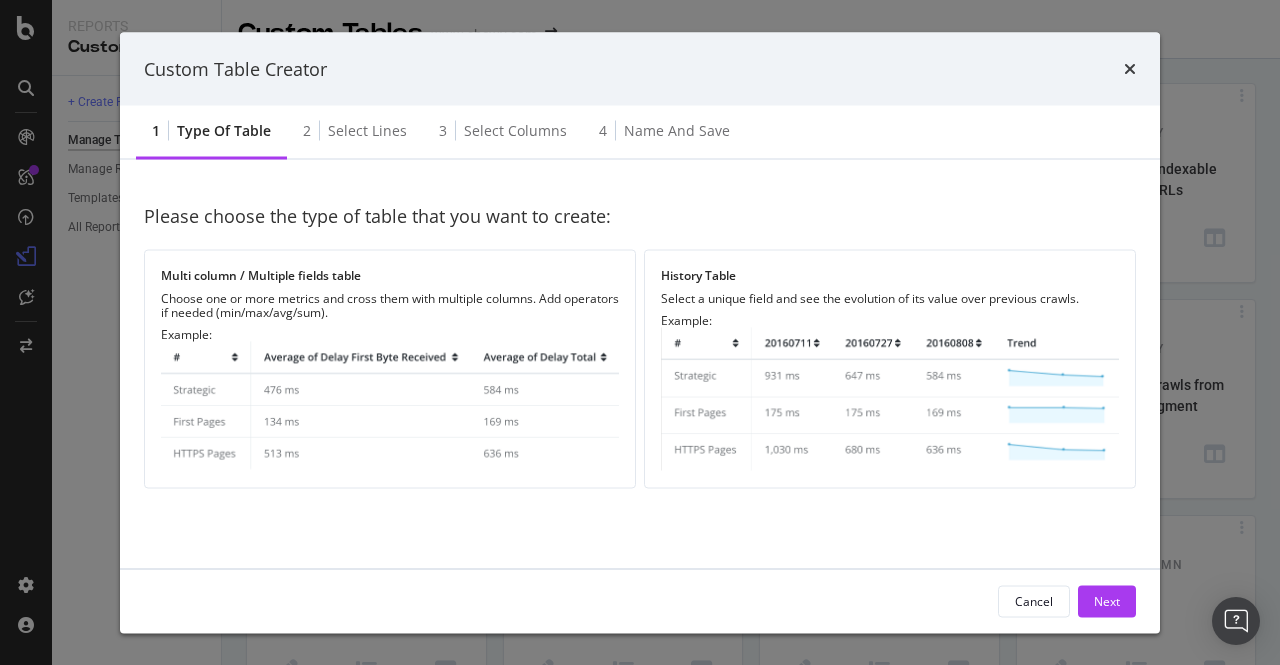 click on "1 Type of table" 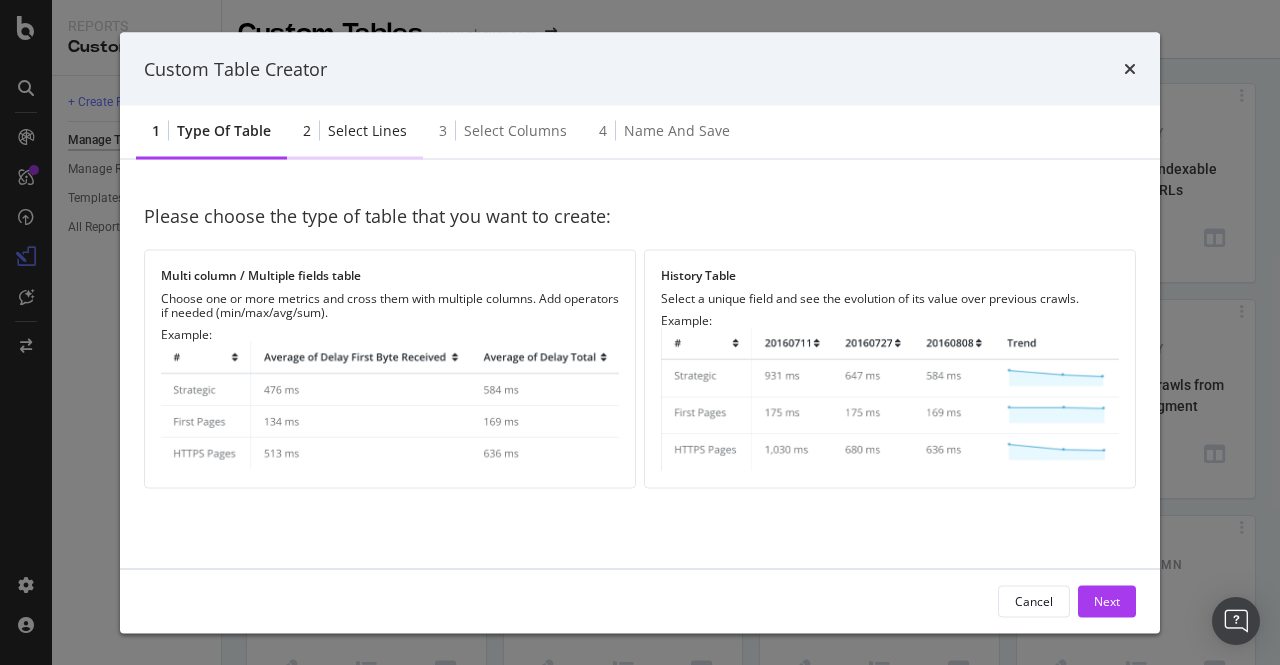 click on "Select lines" 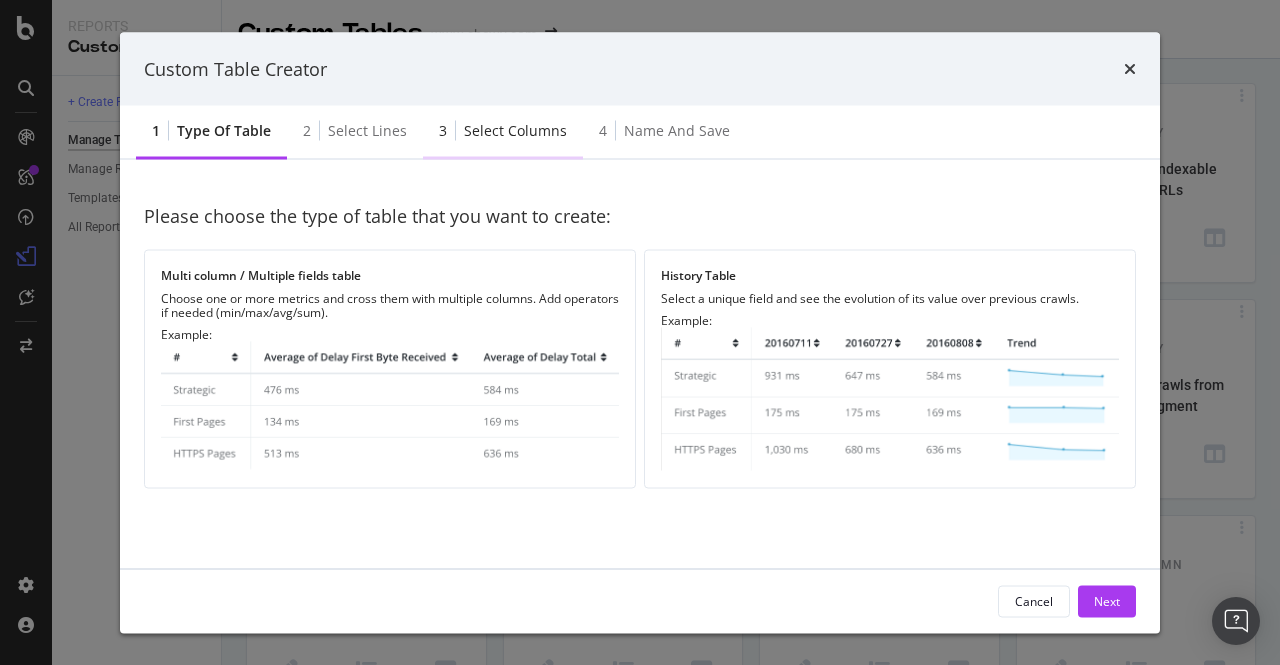 click on "Select columns" 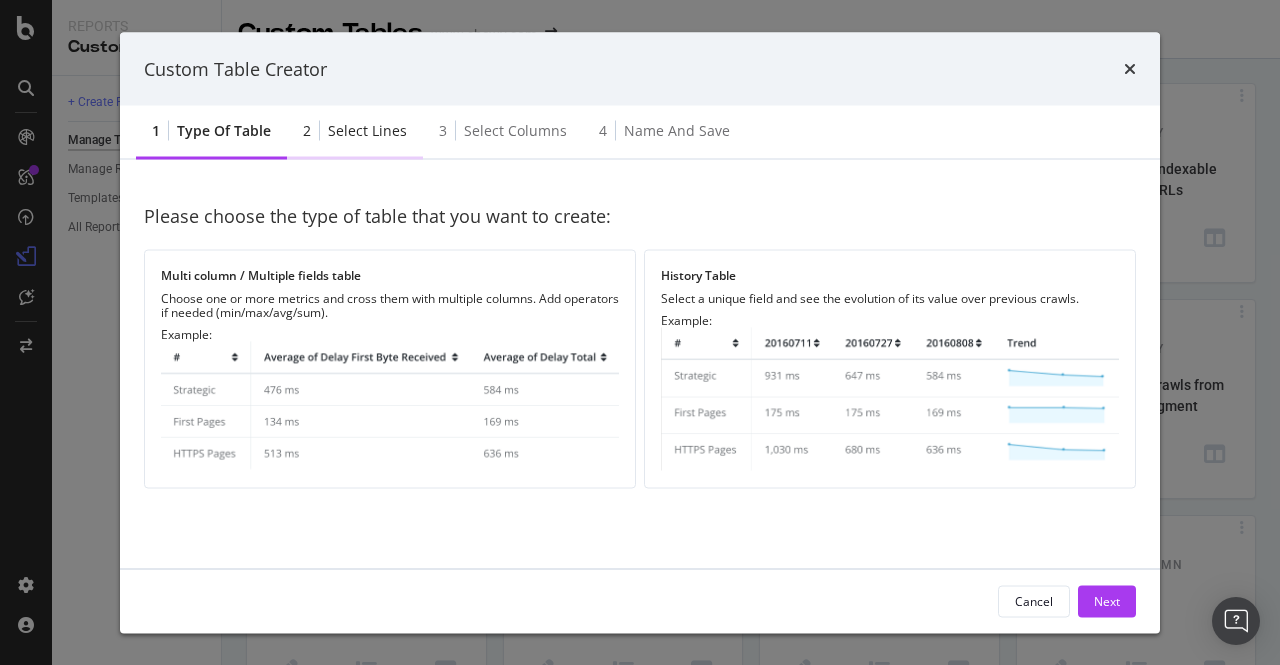 click on "Select lines" 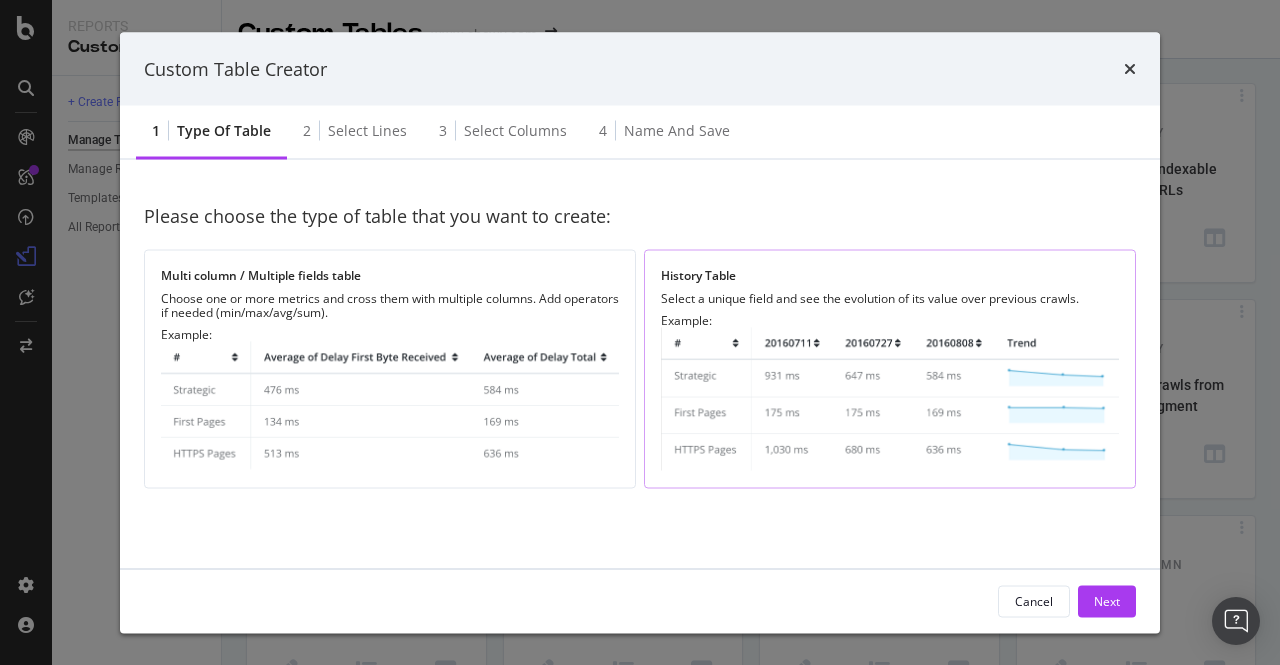 click 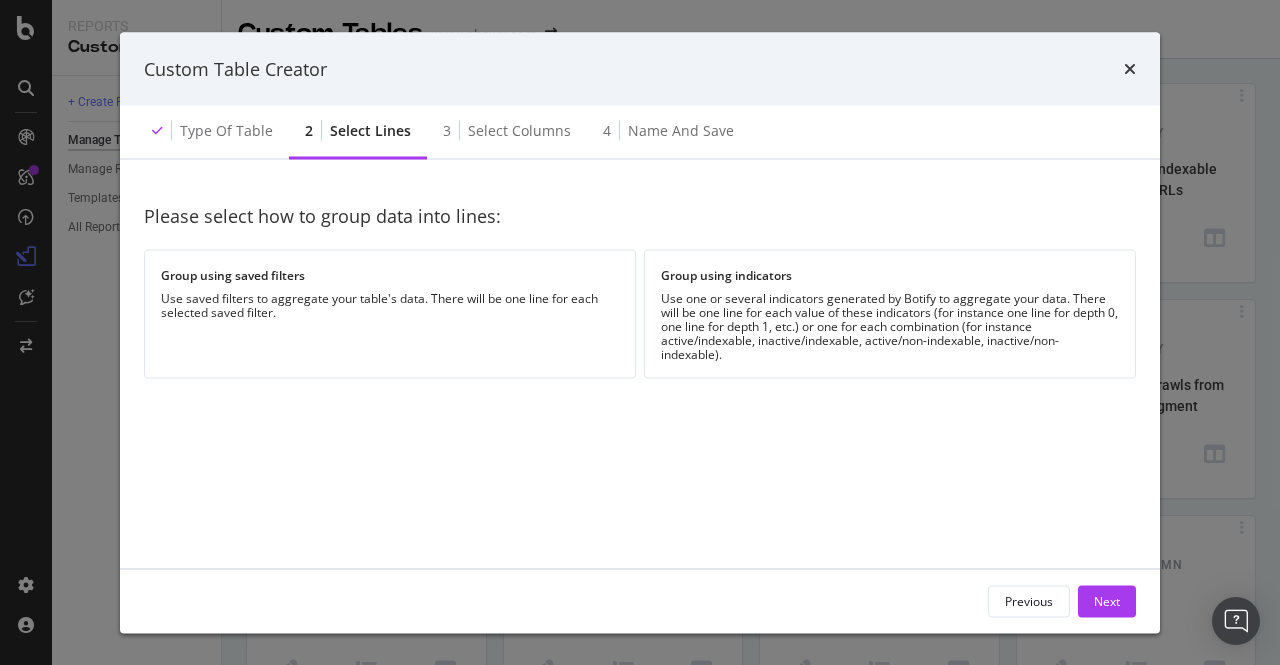 click on "Use one or several indicators generated by Botify to aggregate your data. There will be one line for each value of these indicators (for instance one line for depth 0, one line for depth 1, etc.) or one for each combination (for instance active/indexable, inactive/indexable, active/non-indexable, inactive/non-indexable)." 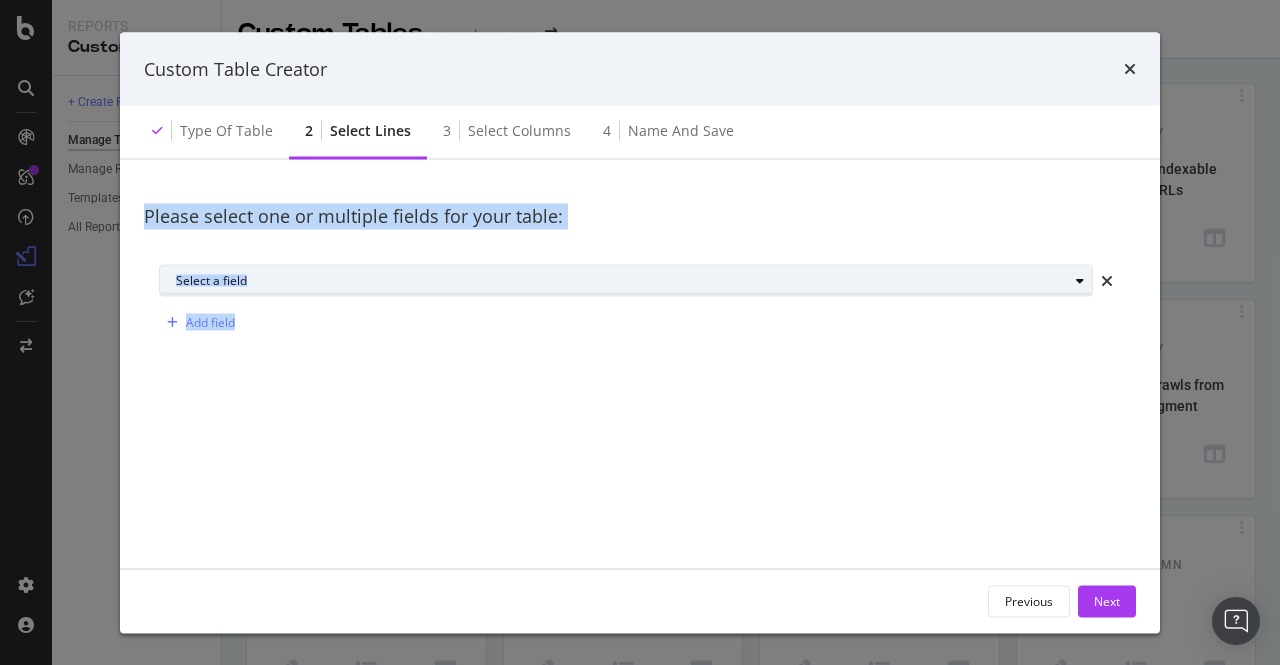 click 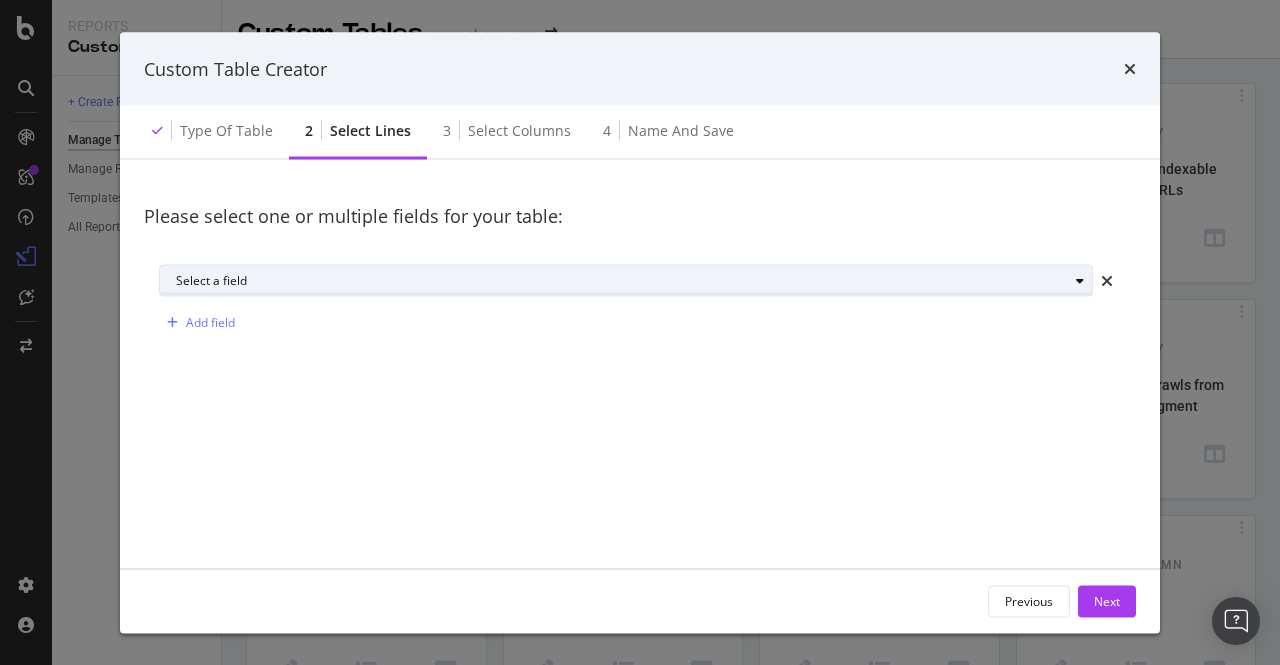 click 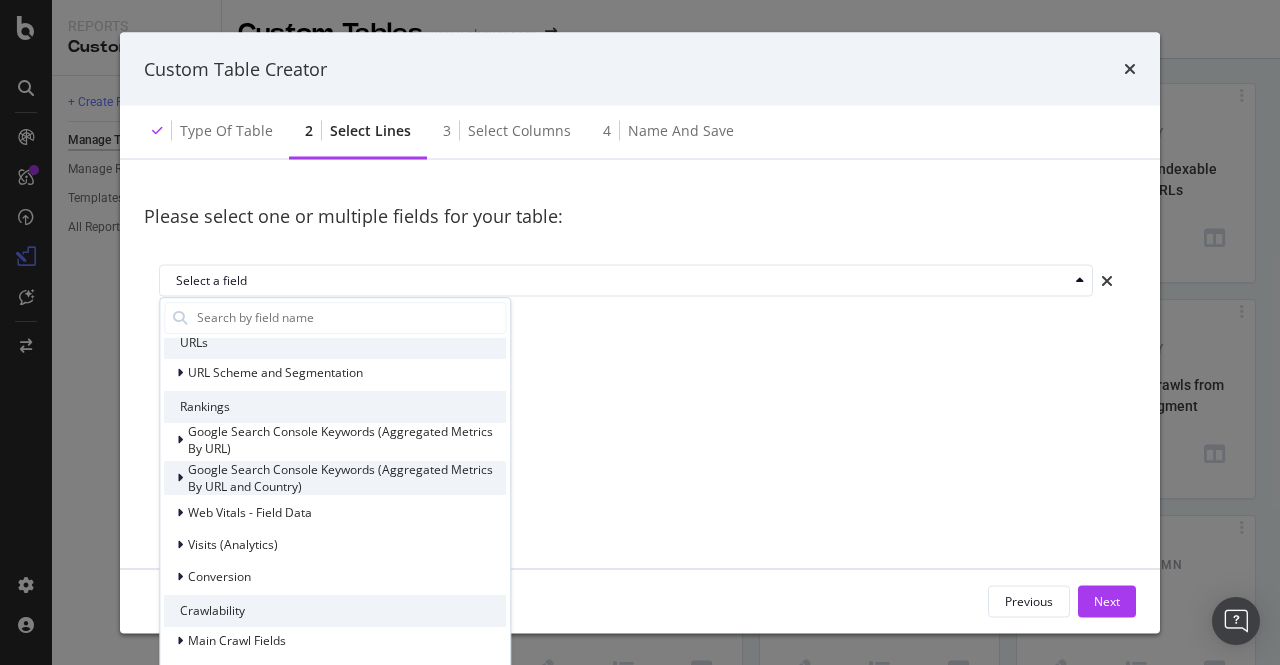 scroll, scrollTop: 0, scrollLeft: 0, axis: both 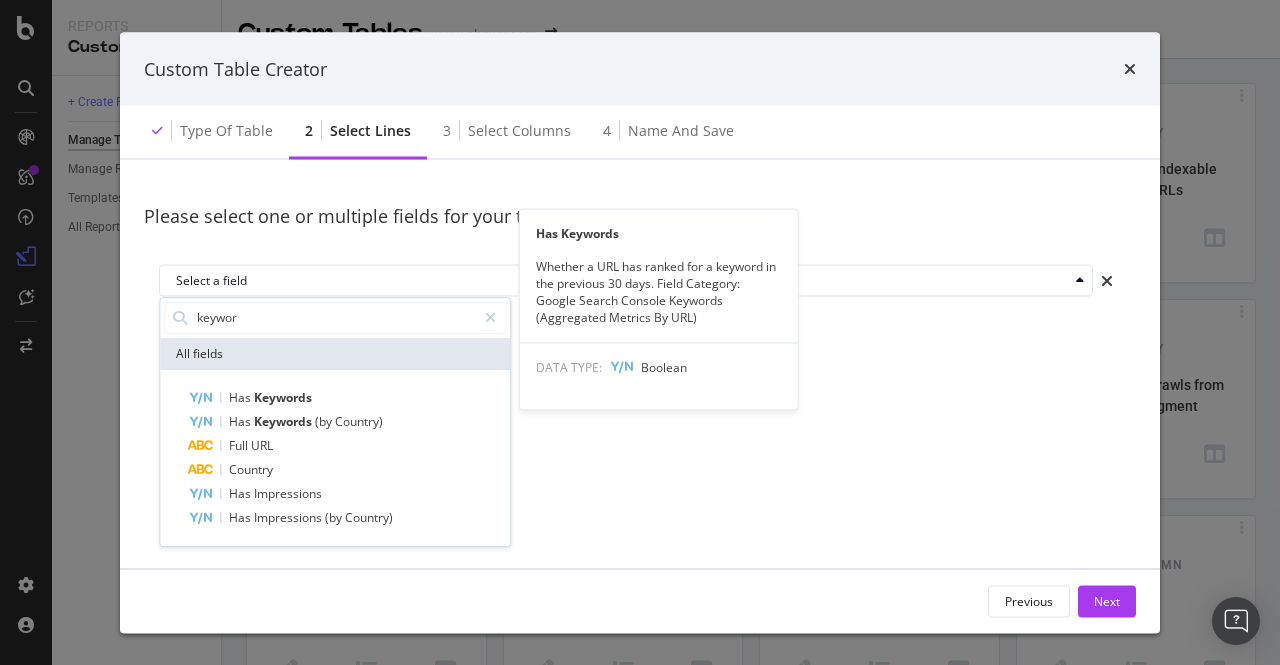 type on "keyword" 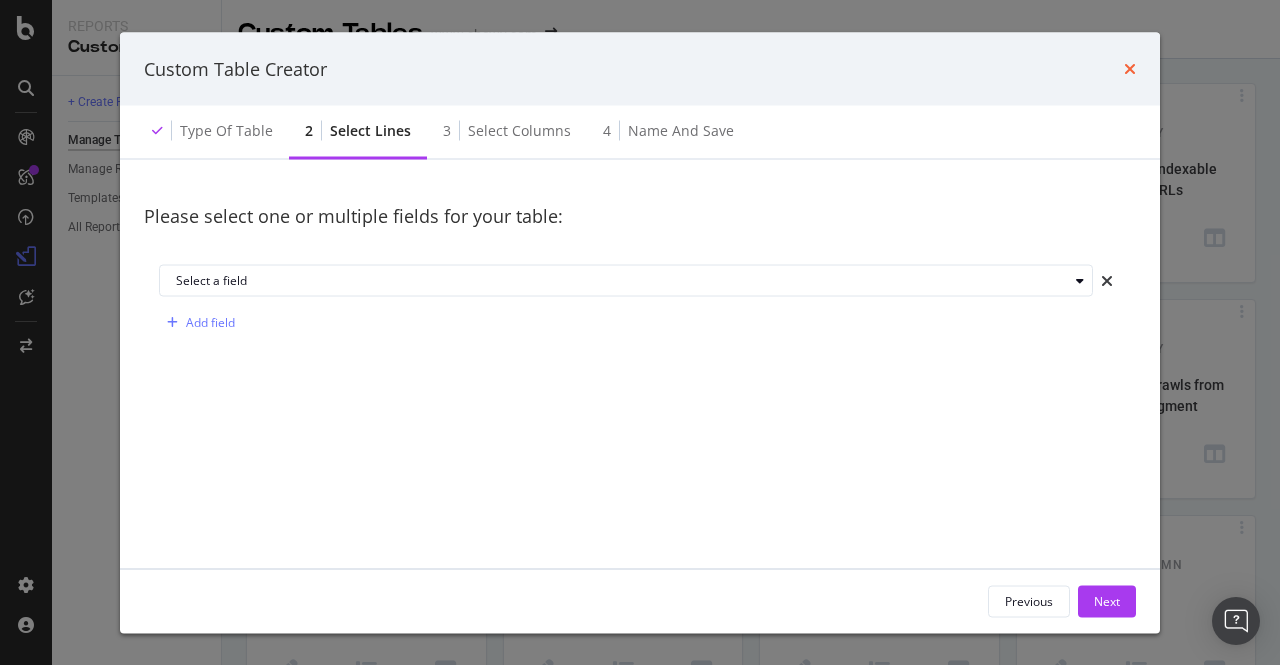 click 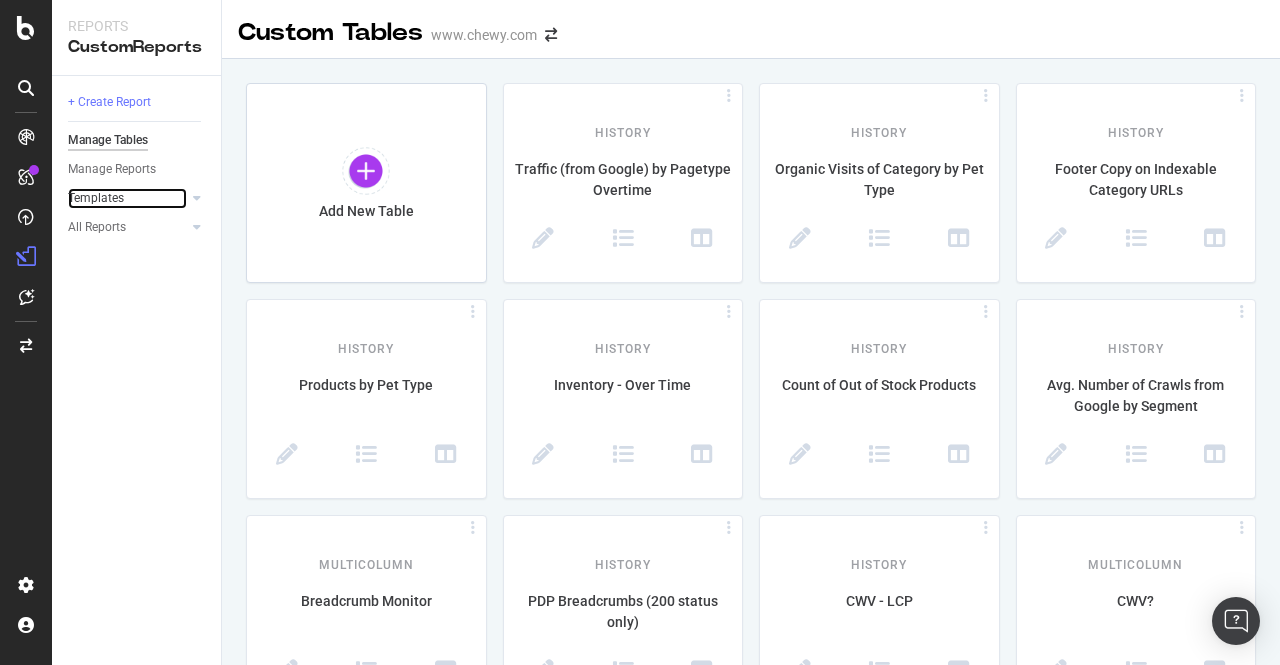 click on "Templates" at bounding box center (127, 198) 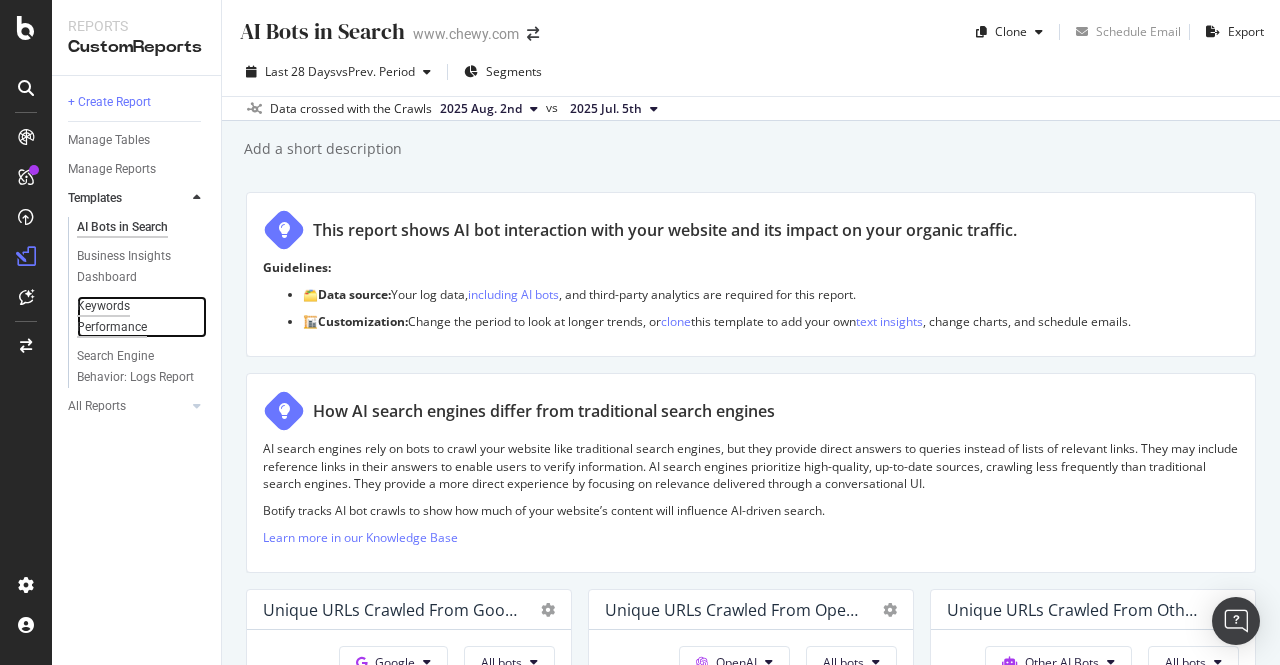 click on "Keywords Performance" at bounding box center (133, 317) 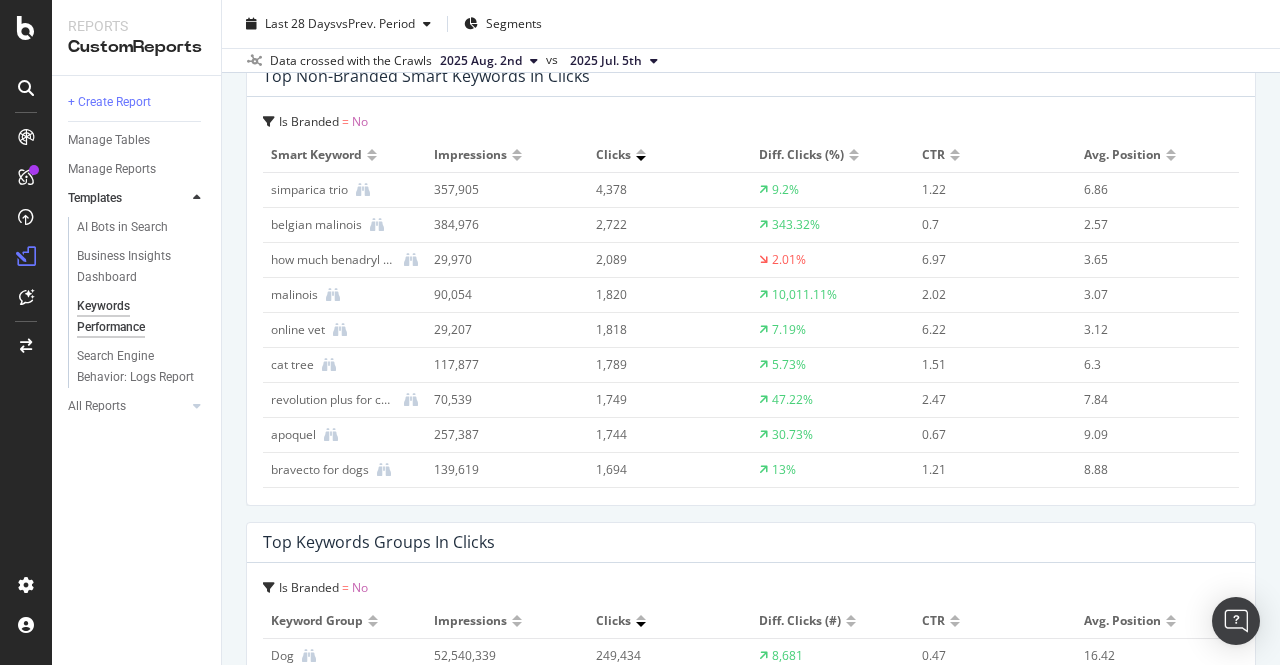 scroll, scrollTop: 1900, scrollLeft: 0, axis: vertical 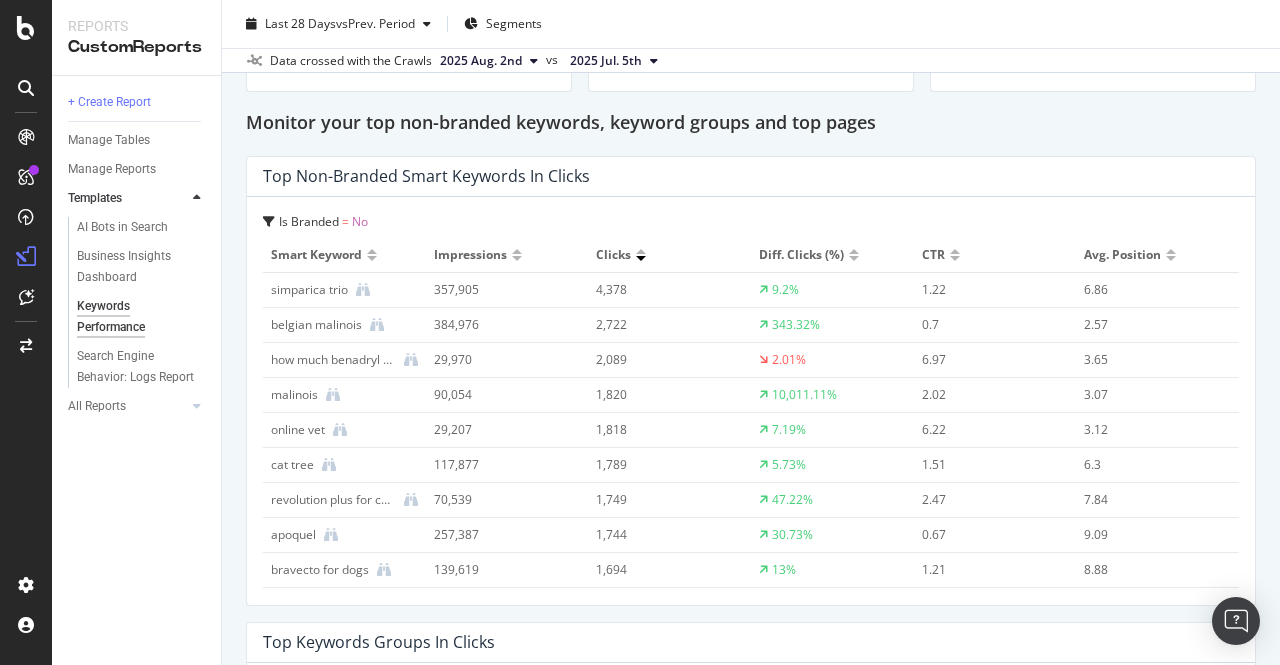 click on "Top Non-Branded Smart Keywords in Clicks" at bounding box center (426, 176) 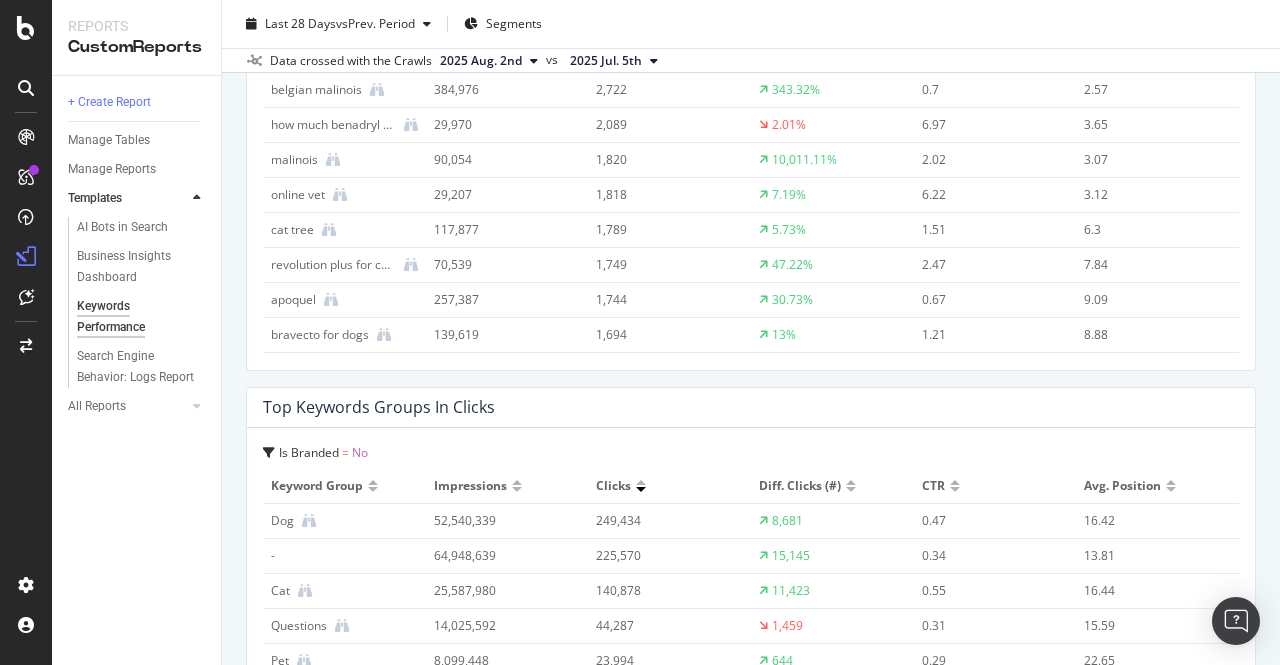 scroll, scrollTop: 2200, scrollLeft: 0, axis: vertical 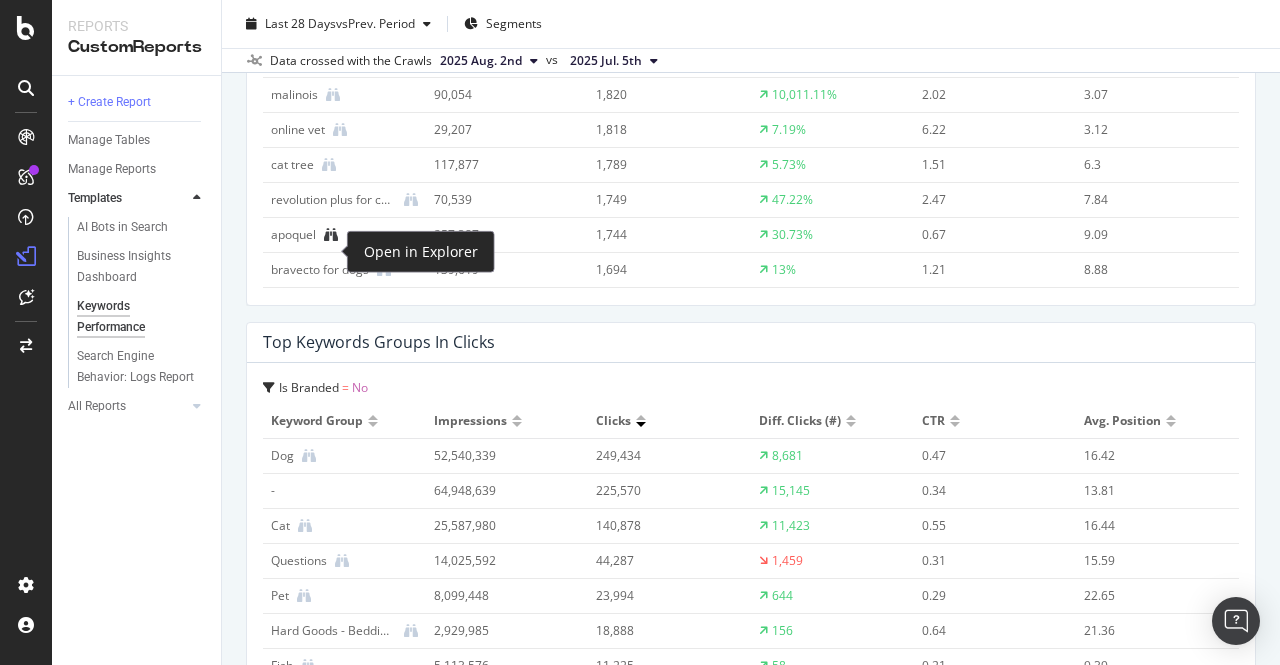 click at bounding box center (331, 235) 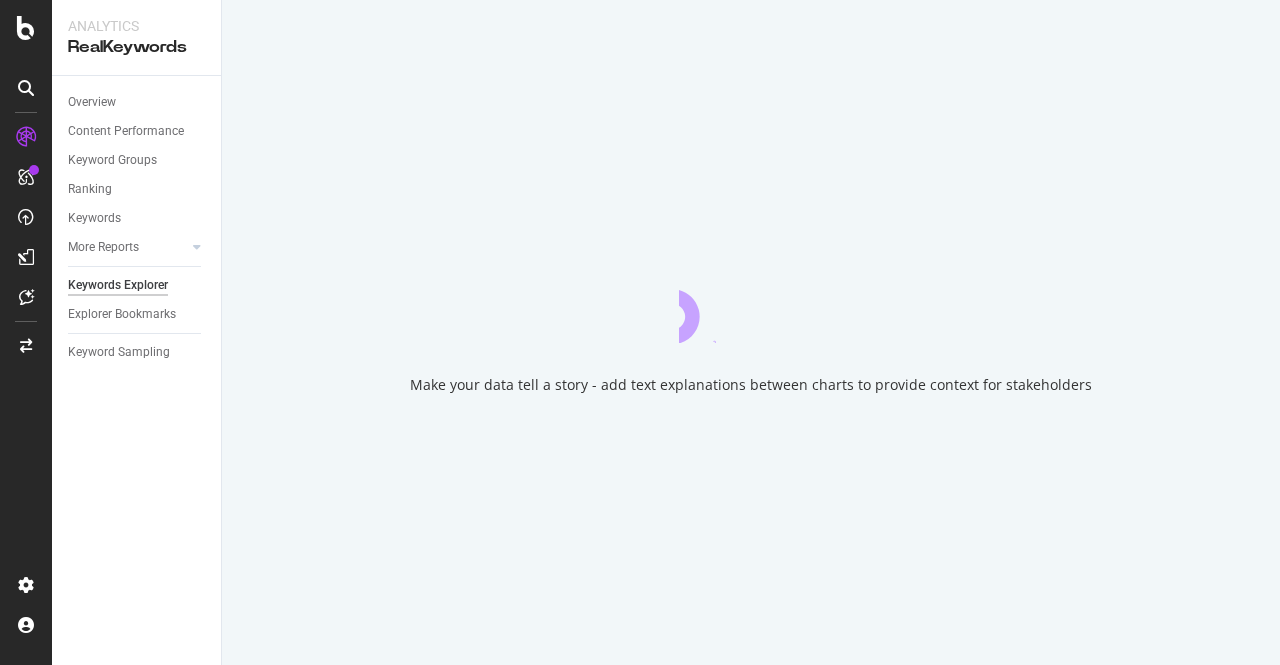 scroll, scrollTop: 0, scrollLeft: 0, axis: both 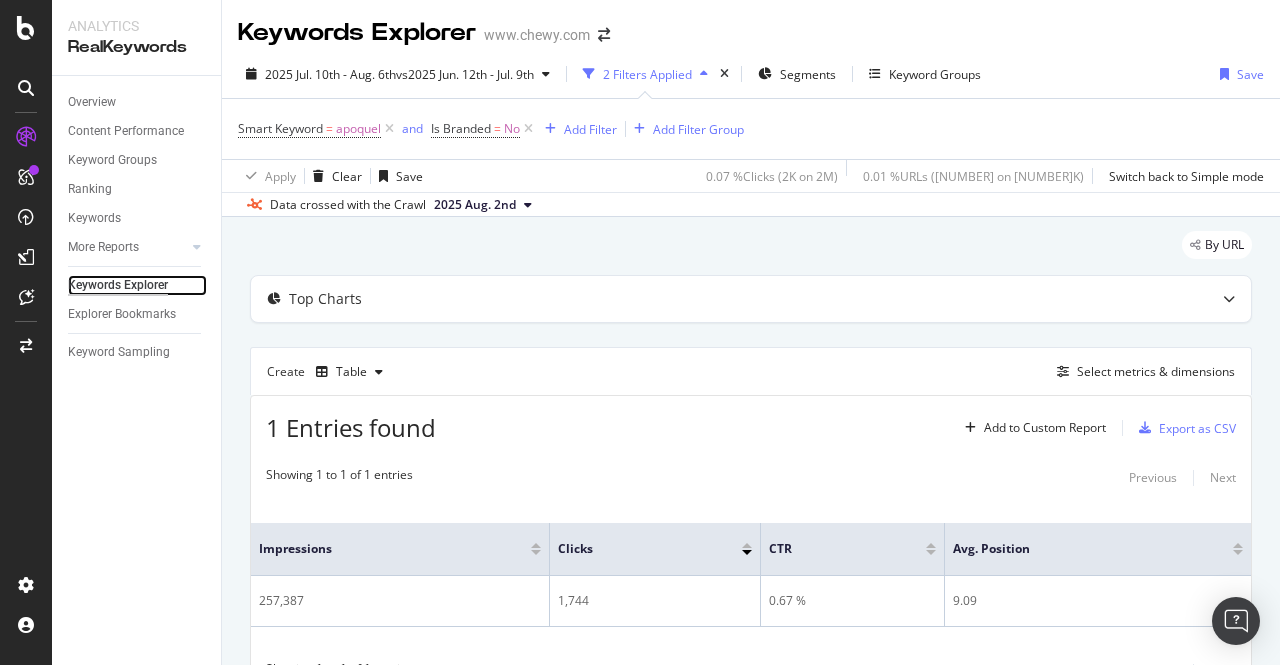 click on "Keywords Explorer" at bounding box center [118, 285] 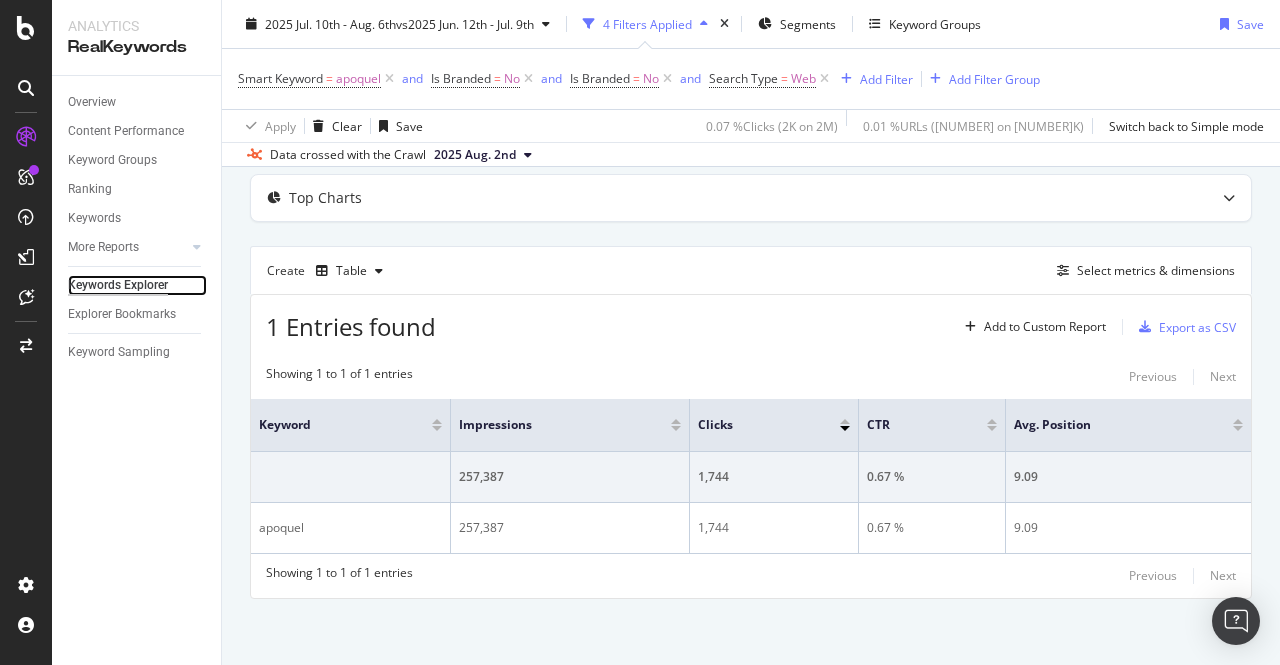 scroll, scrollTop: 0, scrollLeft: 0, axis: both 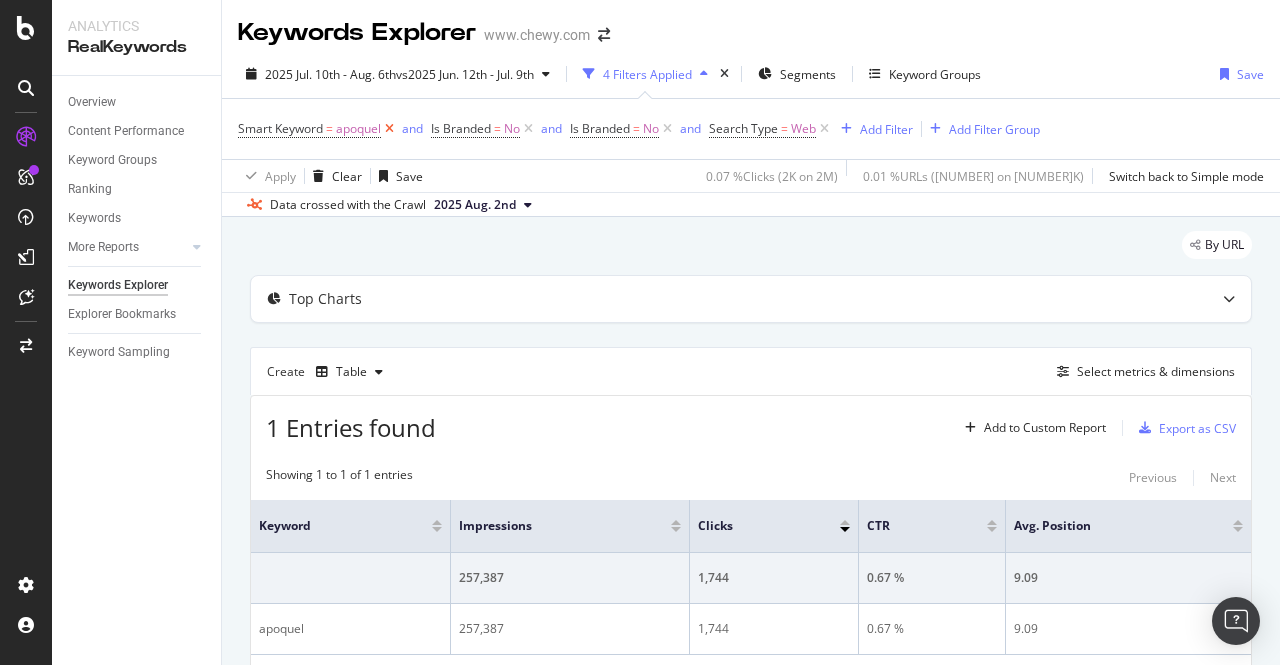 click at bounding box center (389, 129) 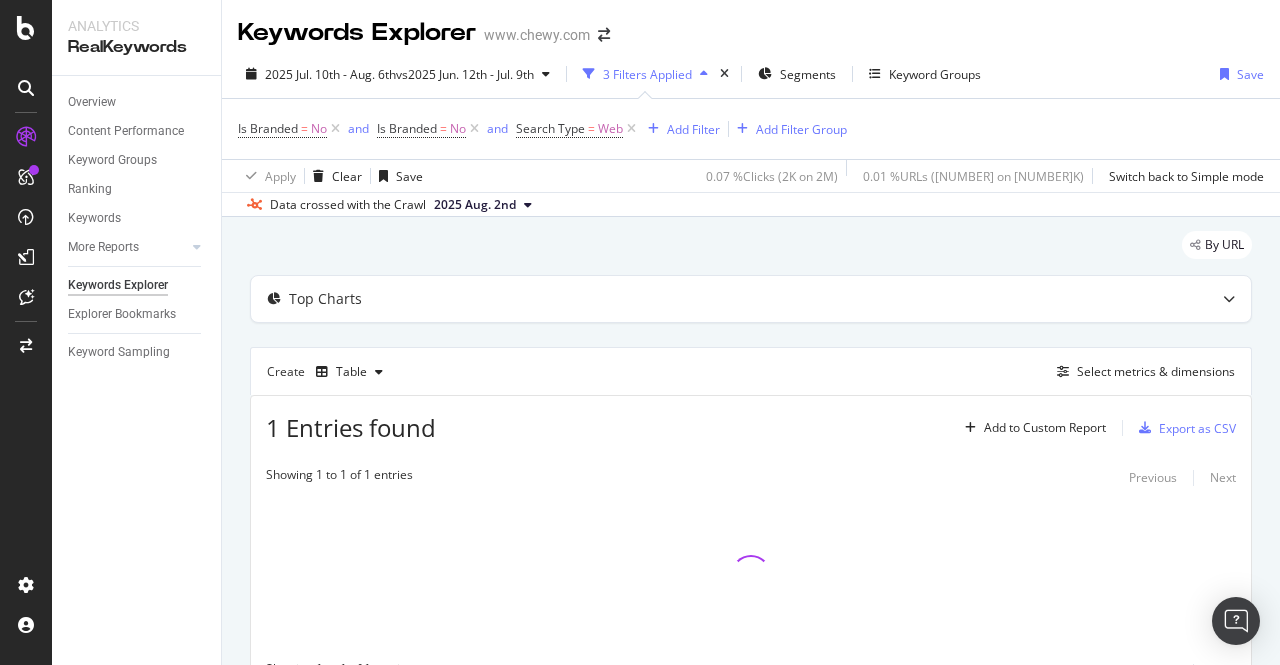 click on "By URL Top Charts Create   Table Select metrics & dimensions [NUMBER] Entries found Add to Custom Report Export as CSV Showing 1 to 1 of 1 entries Previous Next Showing 1 to 1 of 1 entries Previous Next" at bounding box center [751, 491] 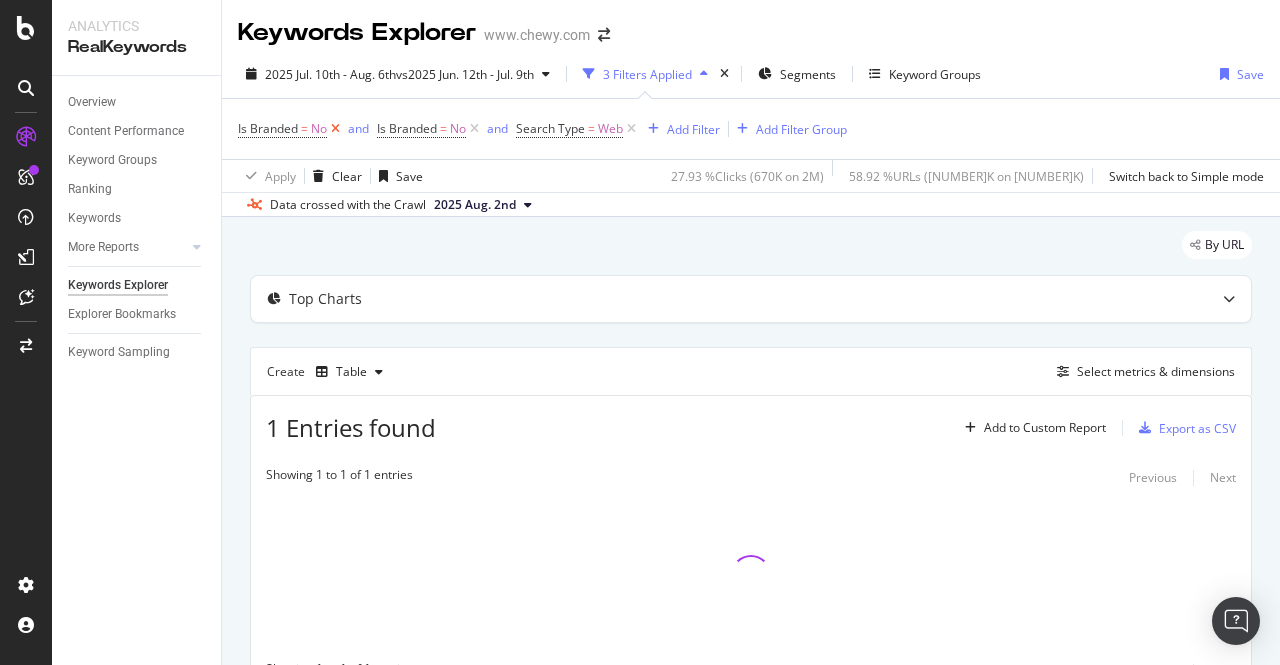click at bounding box center (335, 129) 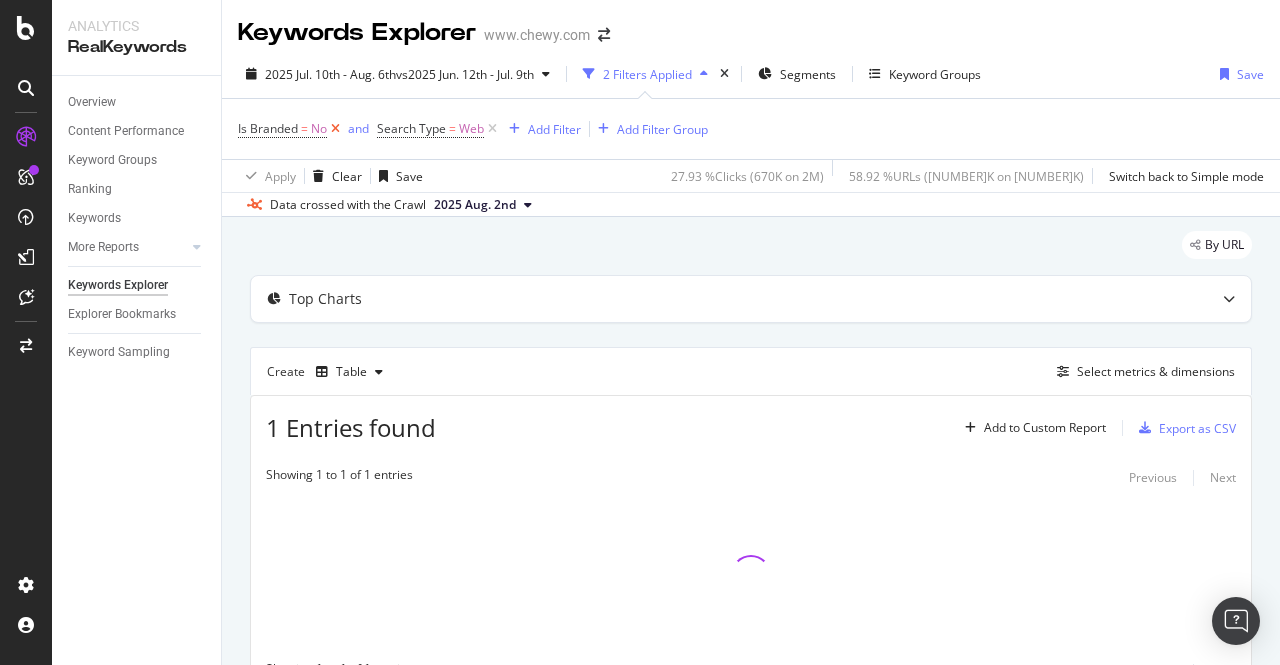 click at bounding box center (335, 129) 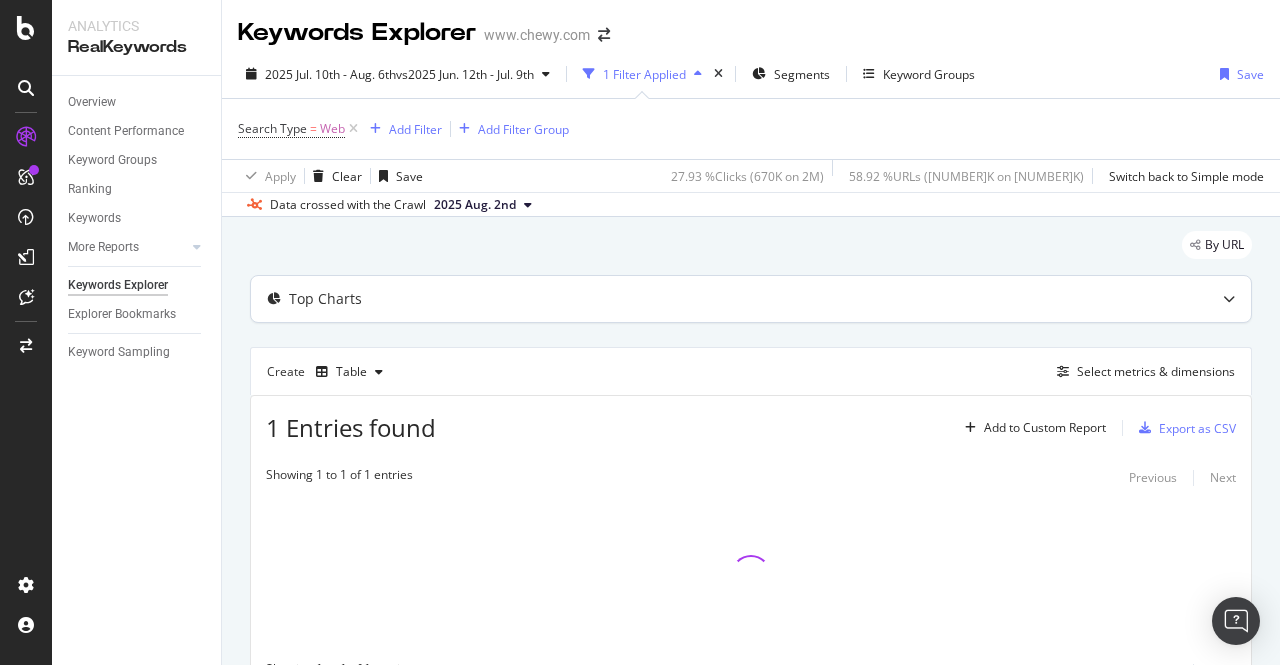 click at bounding box center [1229, 299] 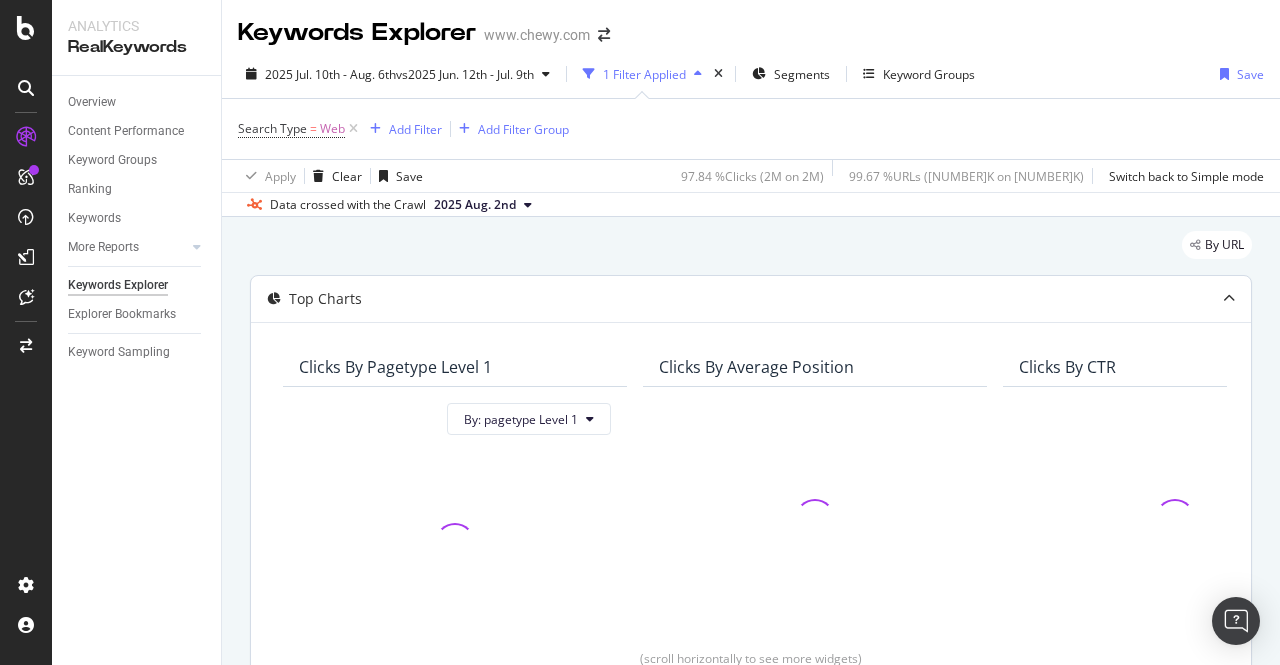 click at bounding box center (1229, 299) 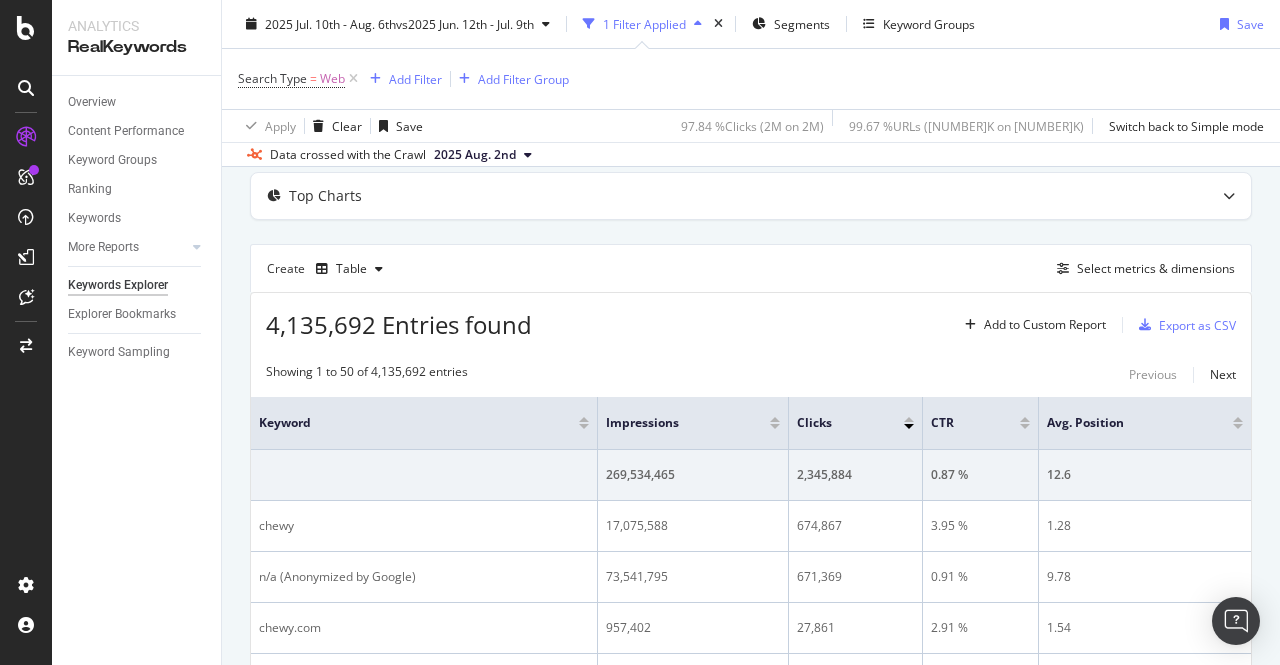 scroll, scrollTop: 100, scrollLeft: 0, axis: vertical 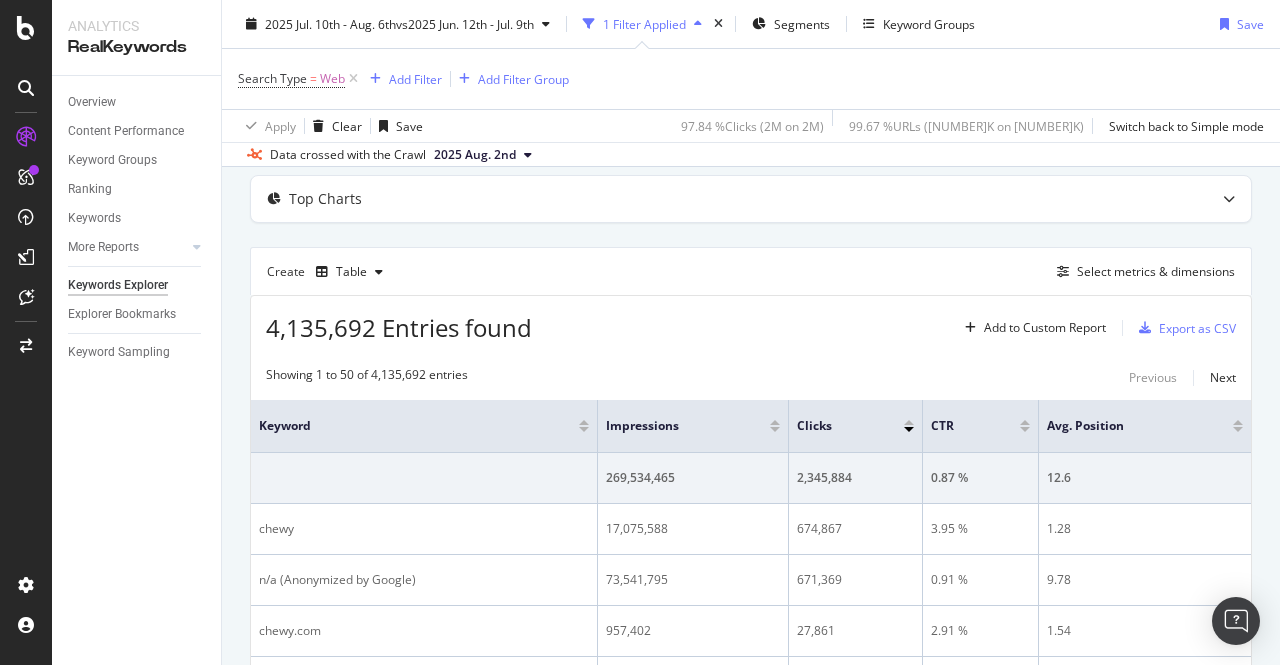 drag, startPoint x: 791, startPoint y: 257, endPoint x: 690, endPoint y: 271, distance: 101.96568 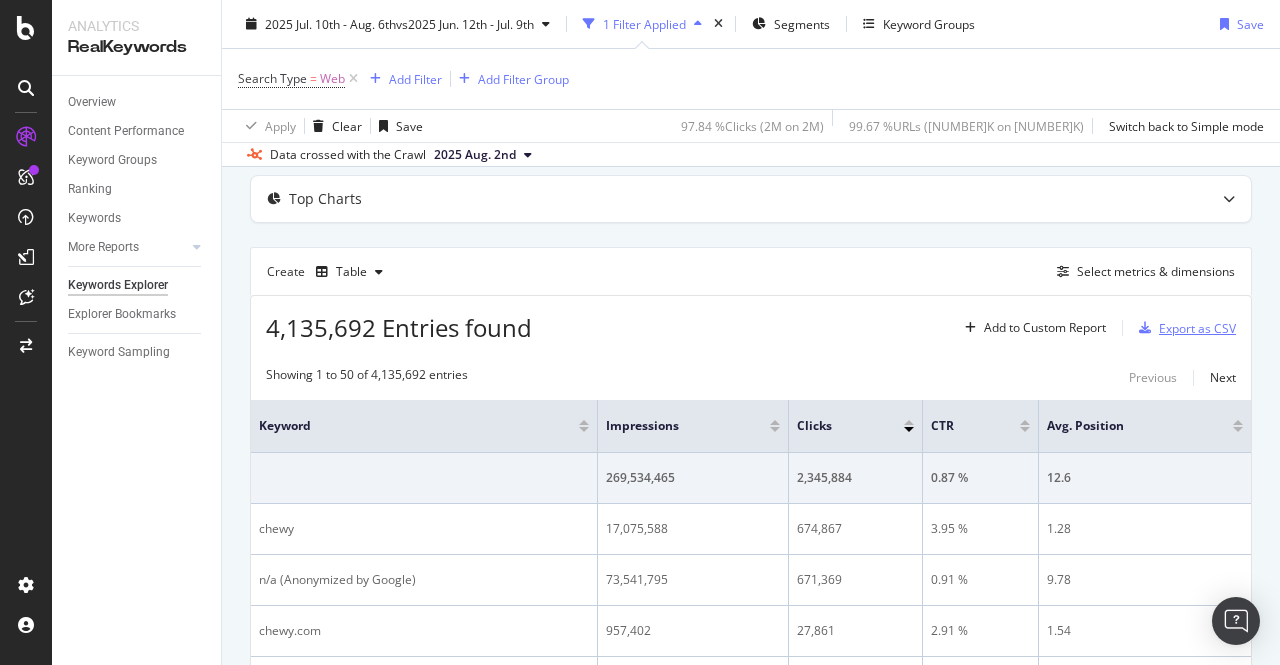 click on "Export as CSV" at bounding box center (1197, 328) 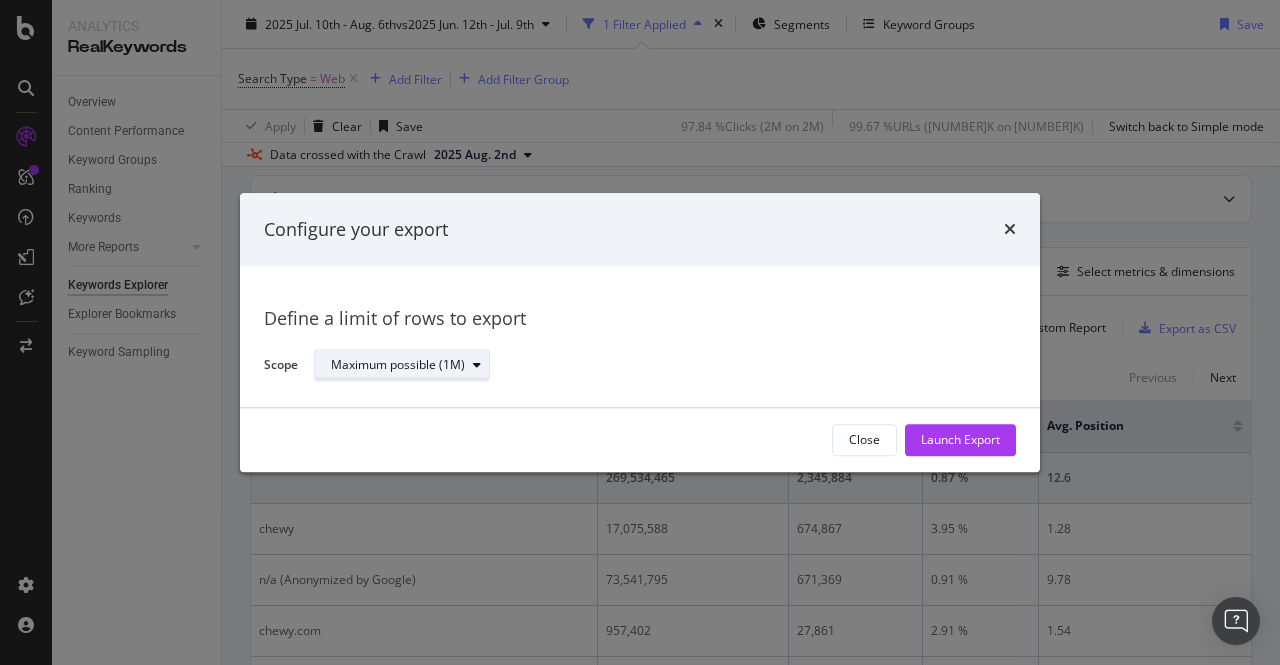 click on "Maximum possible (1M)" 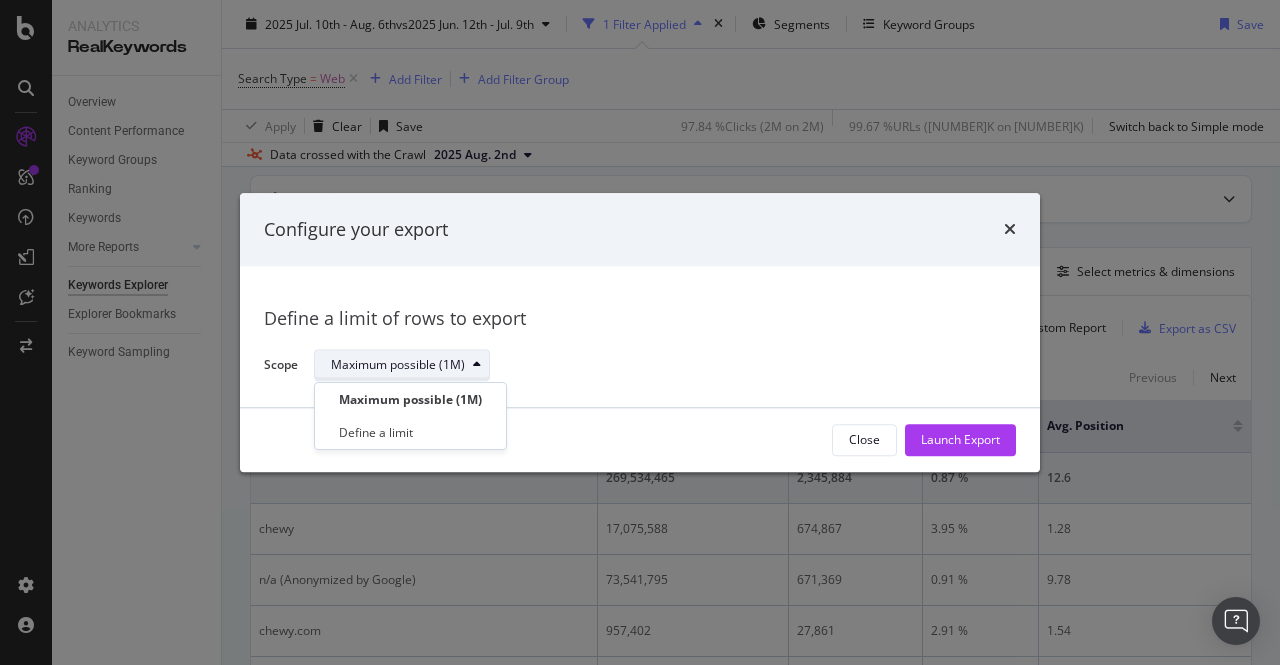 click on "Maximum possible (1M)" 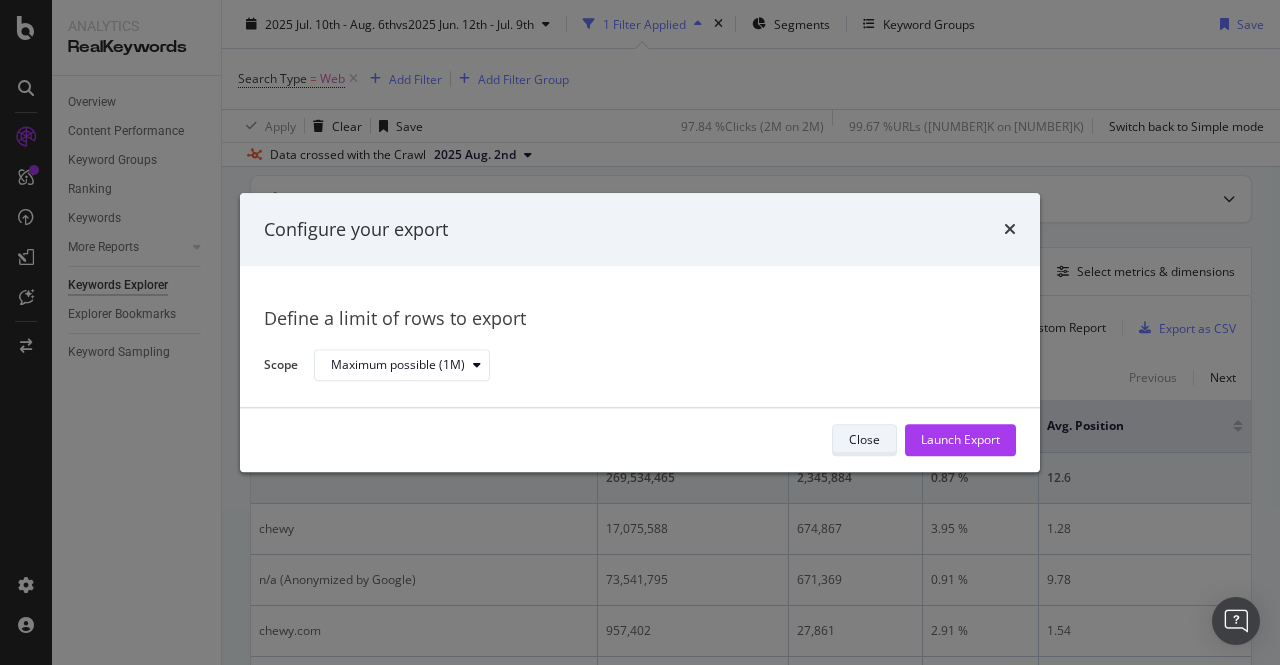 click on "Close" 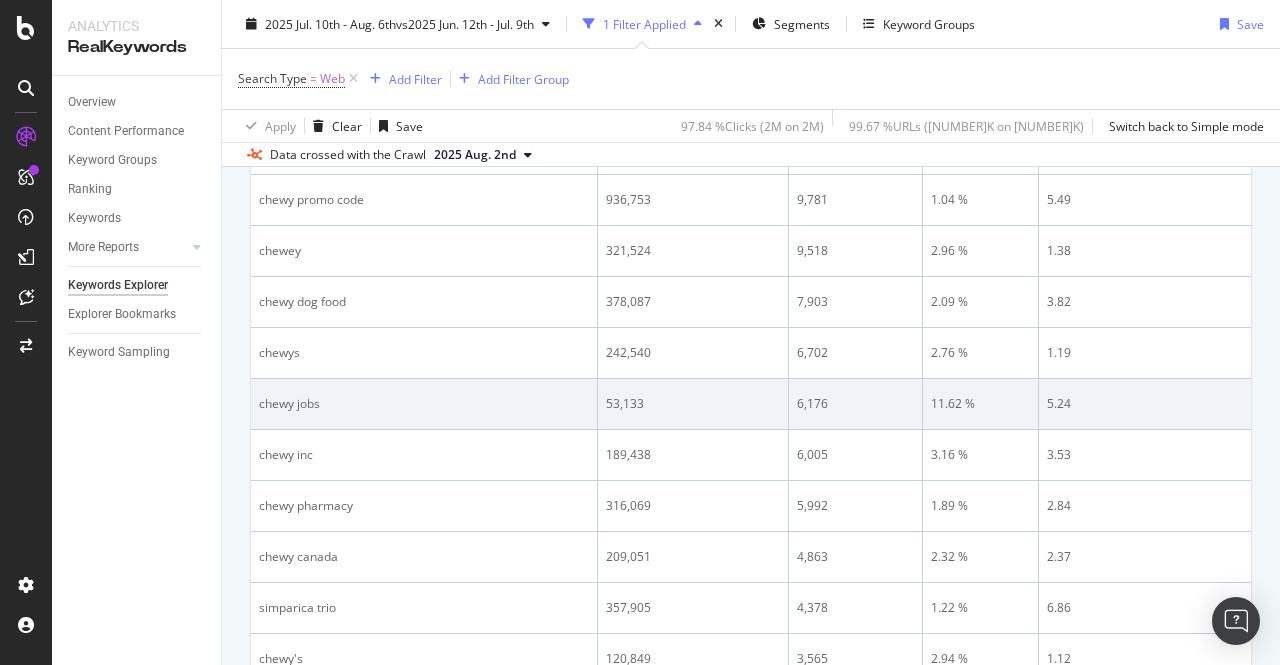 scroll, scrollTop: 0, scrollLeft: 0, axis: both 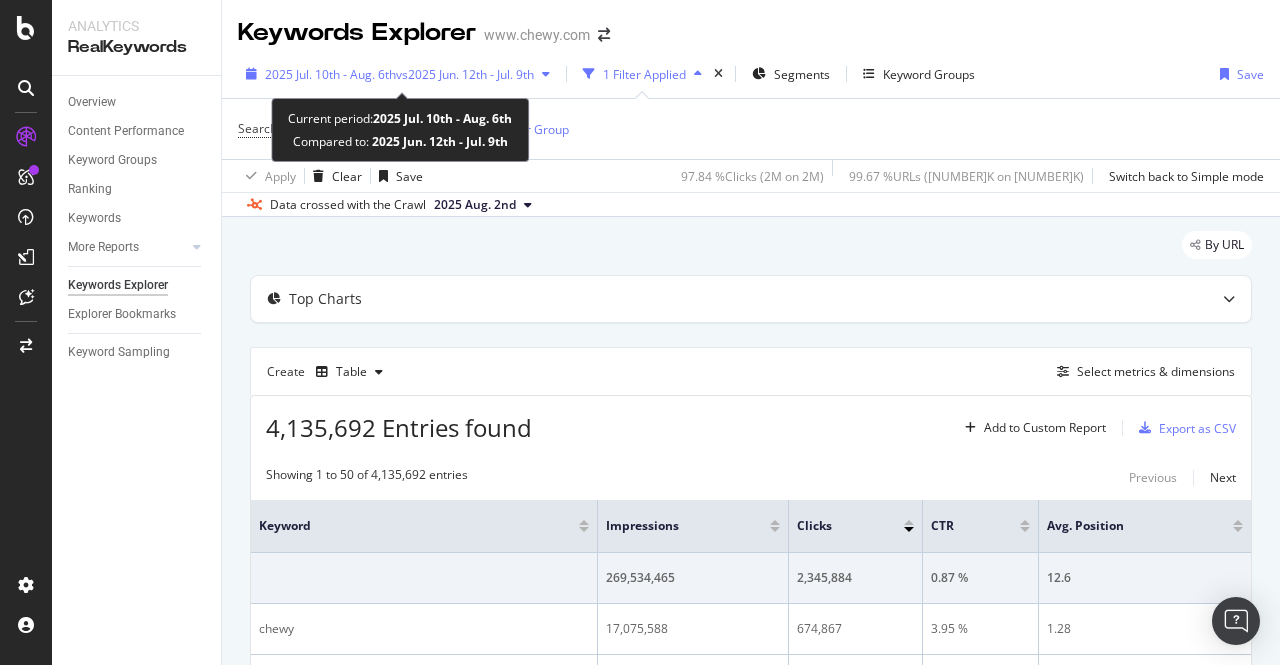 click on "vs  [DATE] - [DATE]" at bounding box center [465, 74] 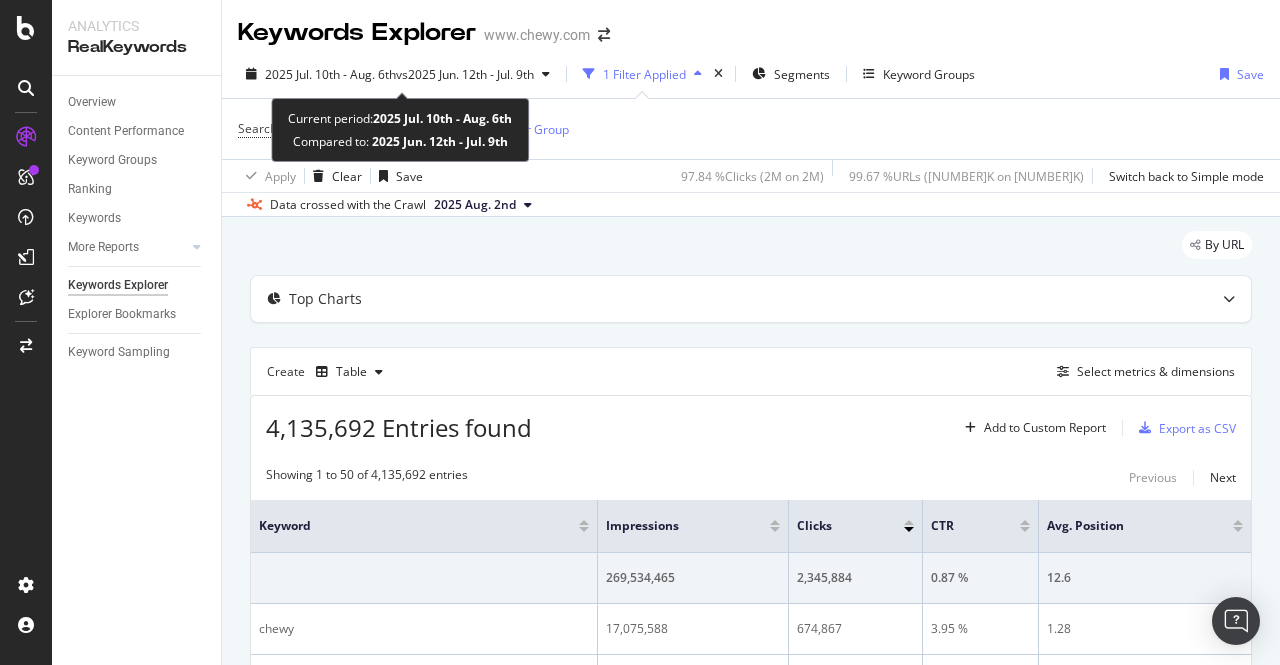 click on "vs  [DATE] - [DATE]" at bounding box center (465, 74) 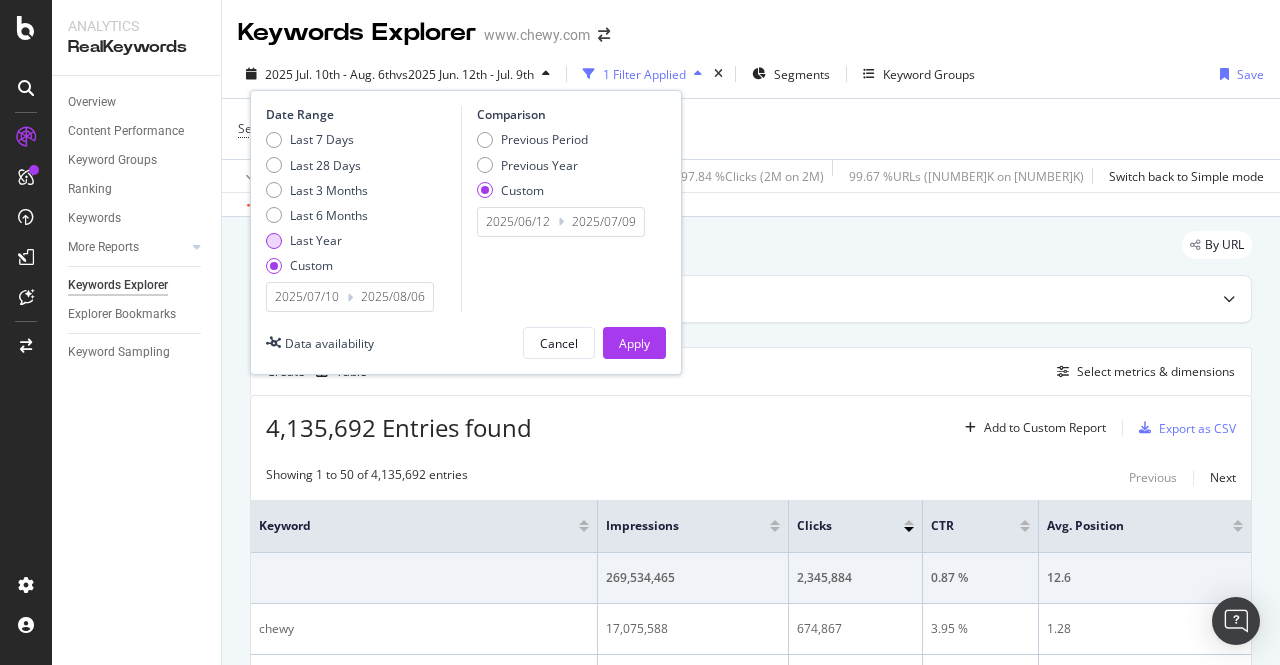 click on "Last Year" at bounding box center [316, 240] 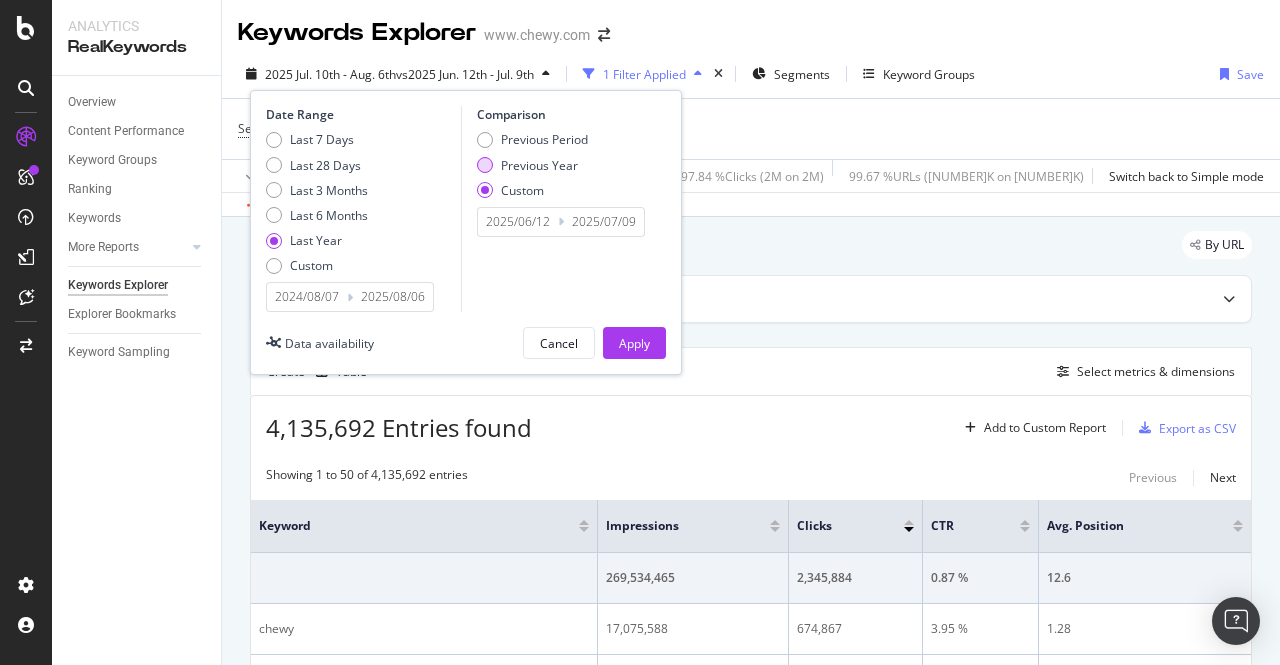 click at bounding box center [485, 165] 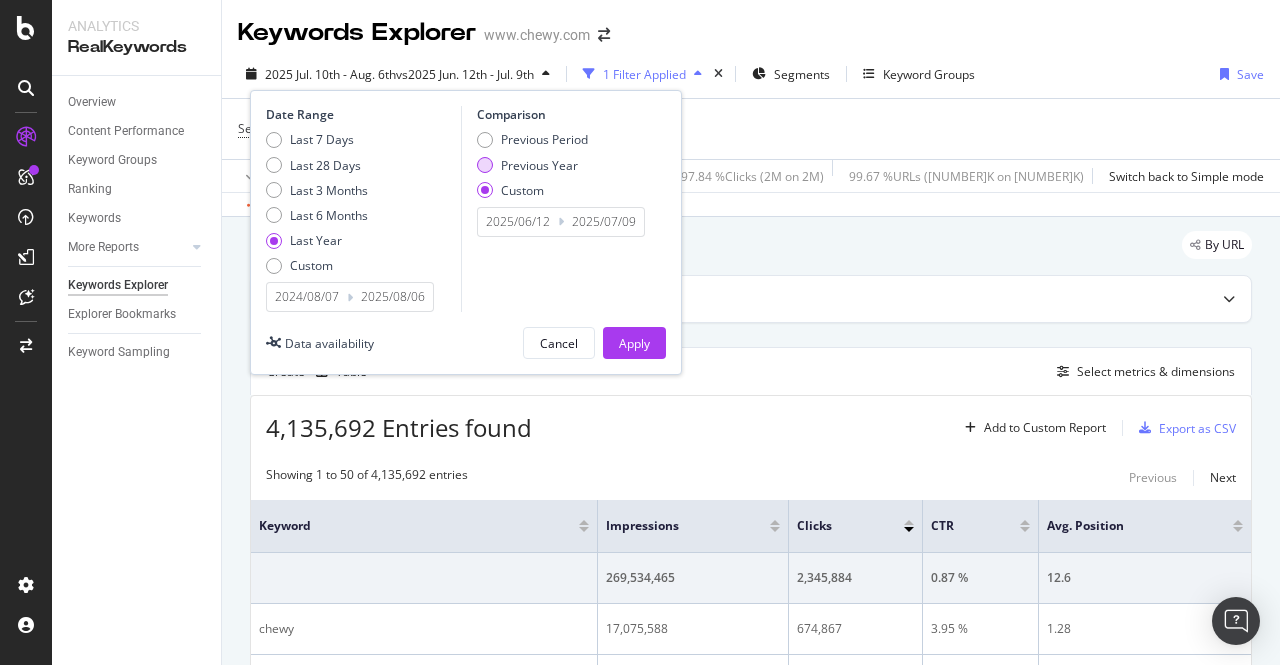 type on "[DATE]" 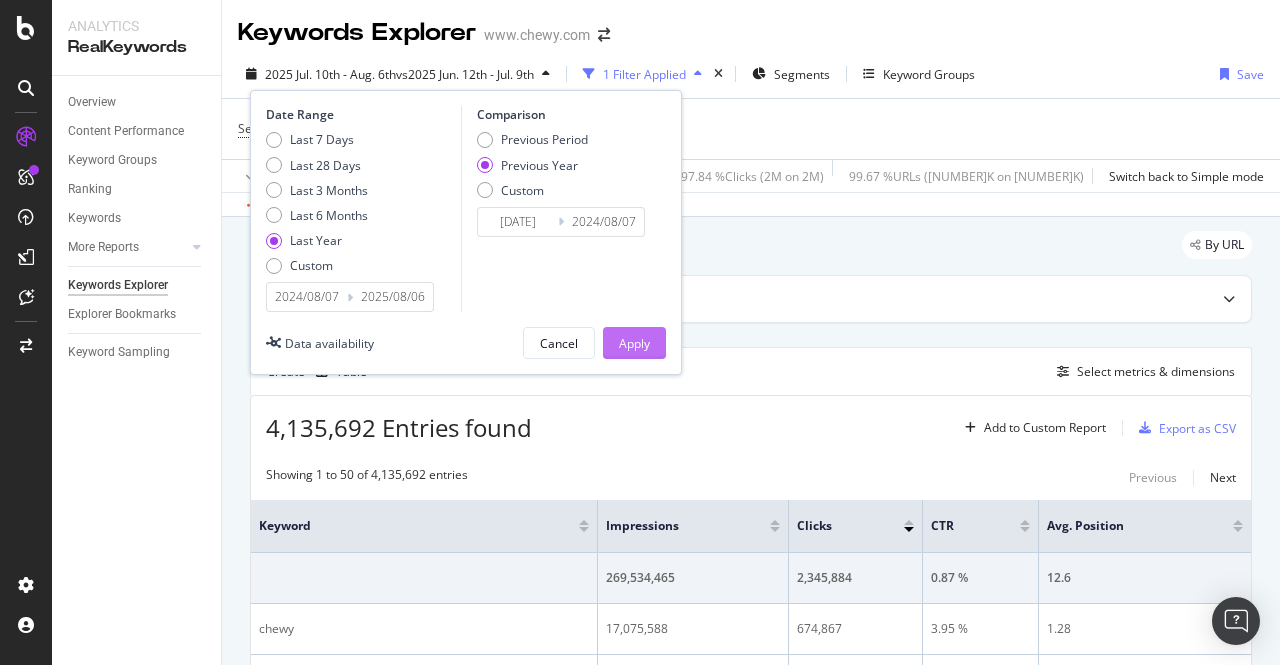 click on "Apply" at bounding box center [634, 343] 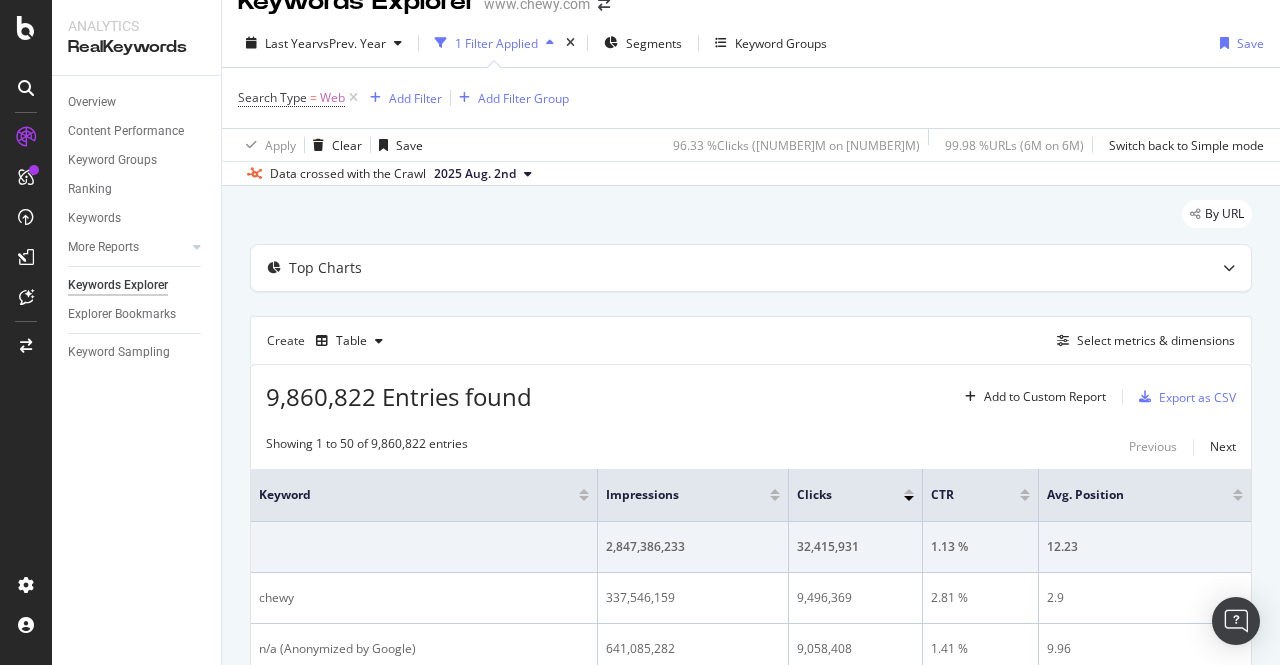 scroll, scrollTop: 0, scrollLeft: 0, axis: both 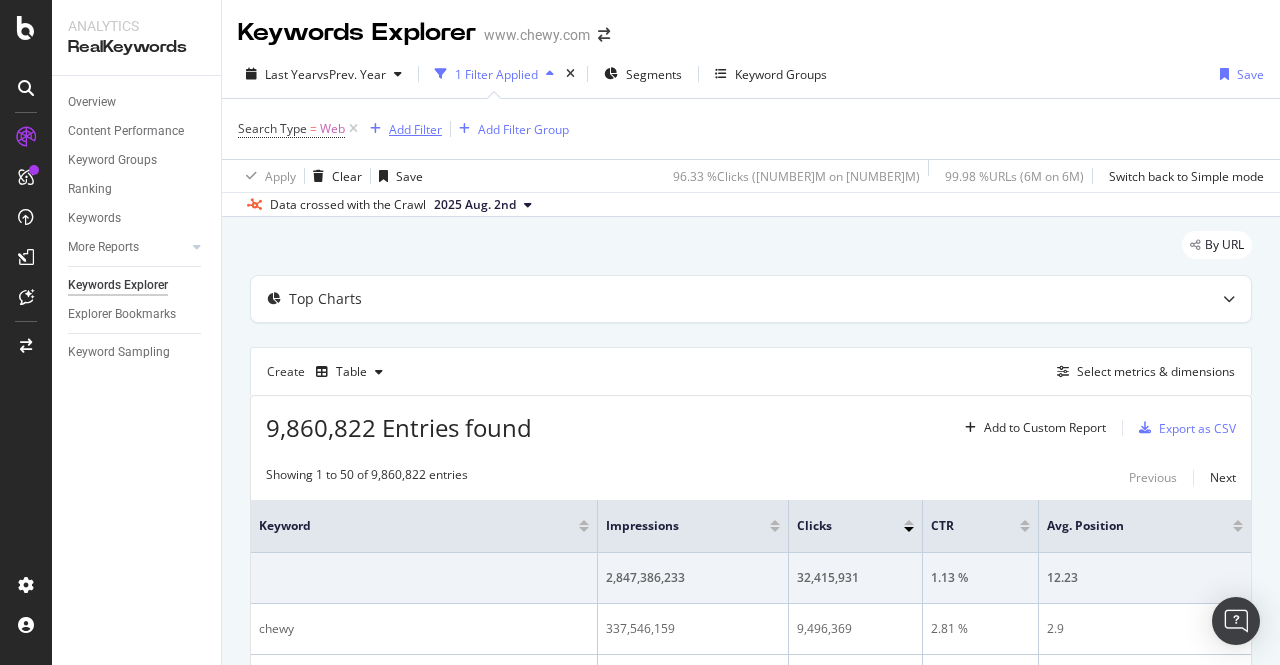 click on "Add Filter" at bounding box center (415, 129) 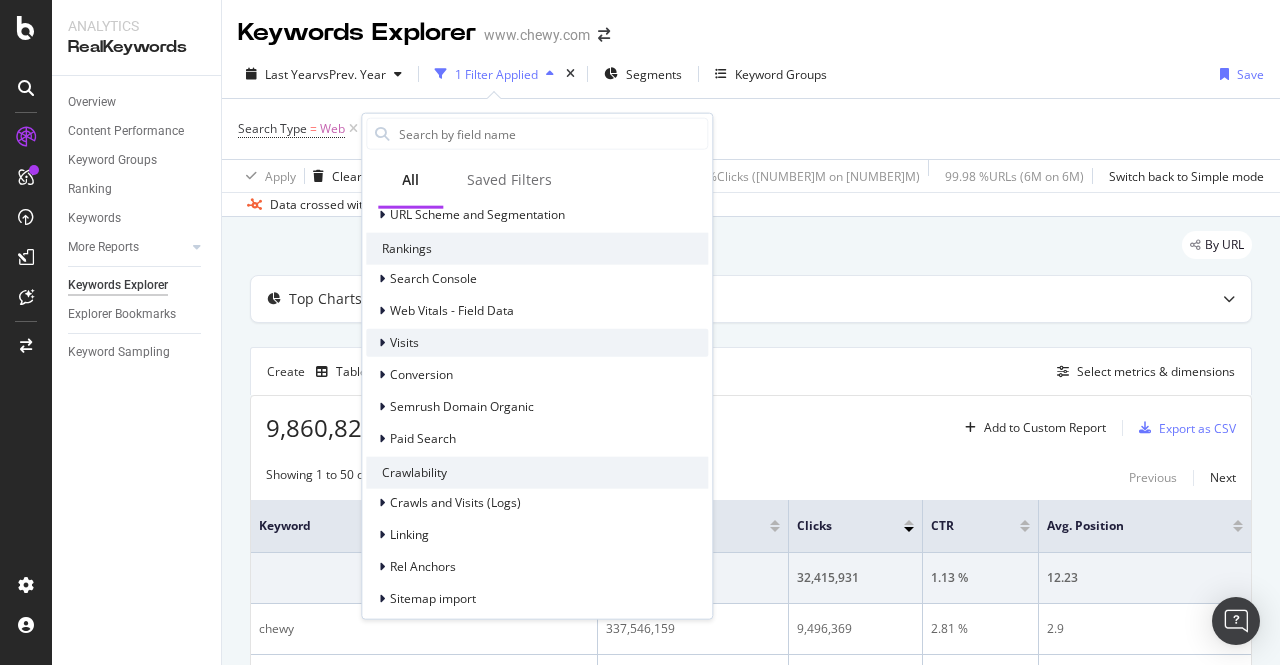 scroll, scrollTop: 400, scrollLeft: 0, axis: vertical 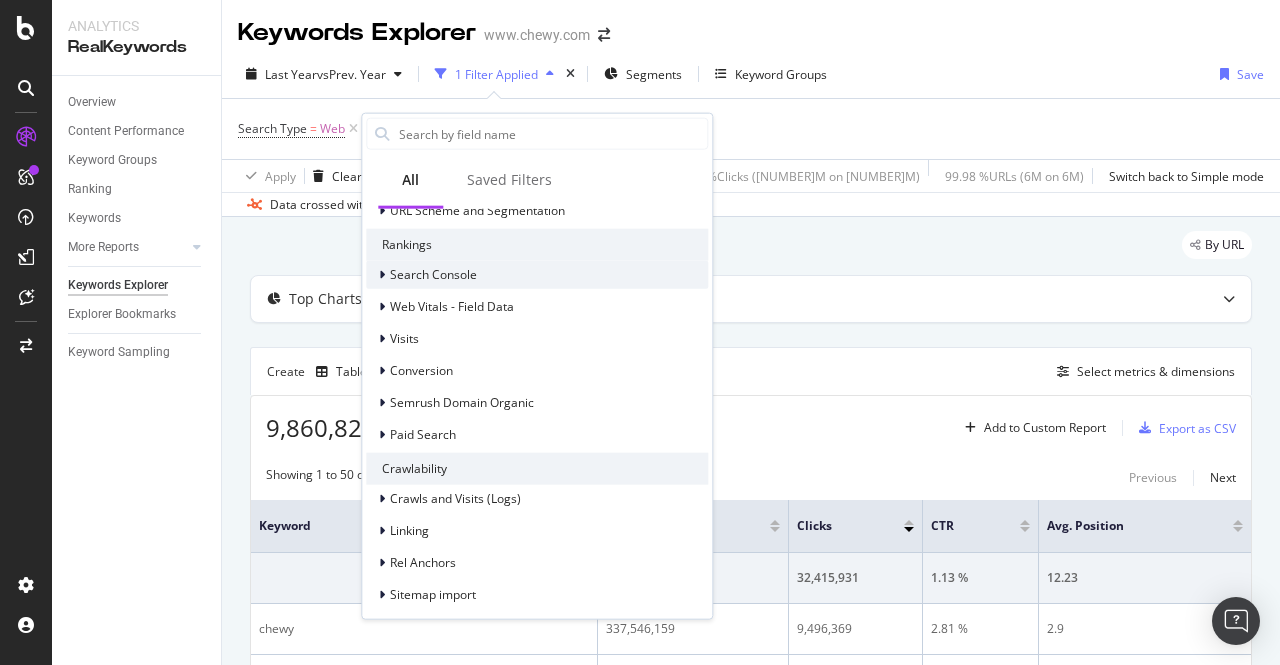 click at bounding box center (382, 275) 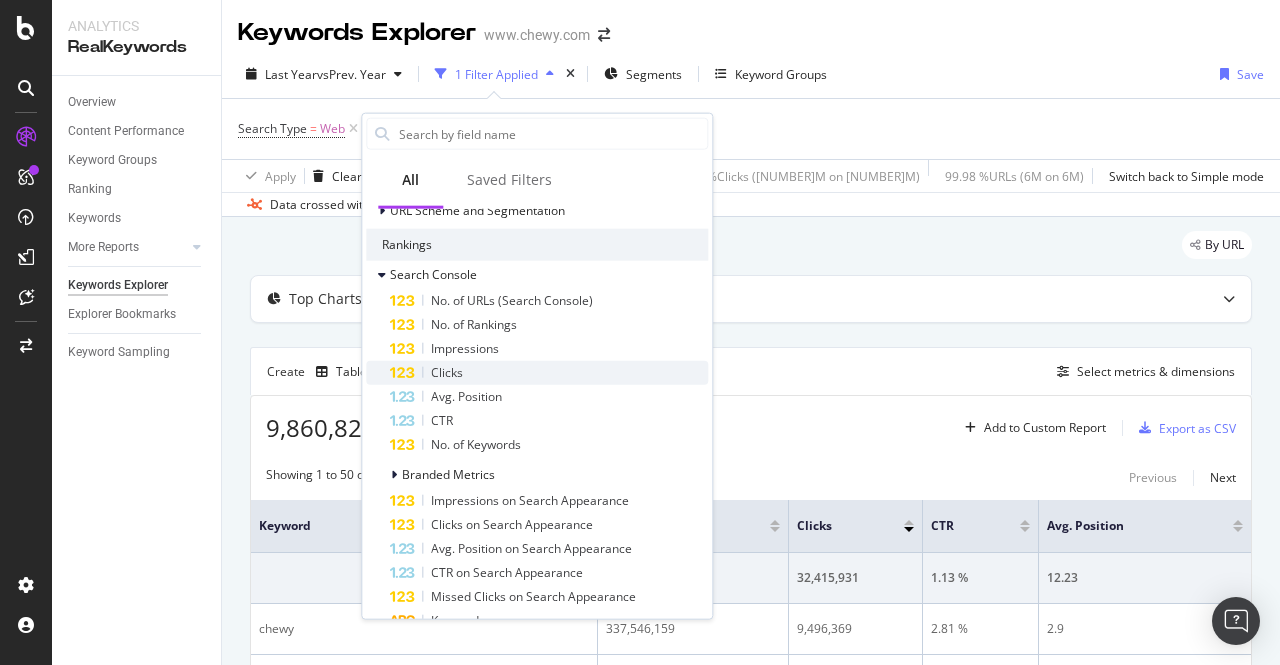 click on "Clicks" at bounding box center (447, 372) 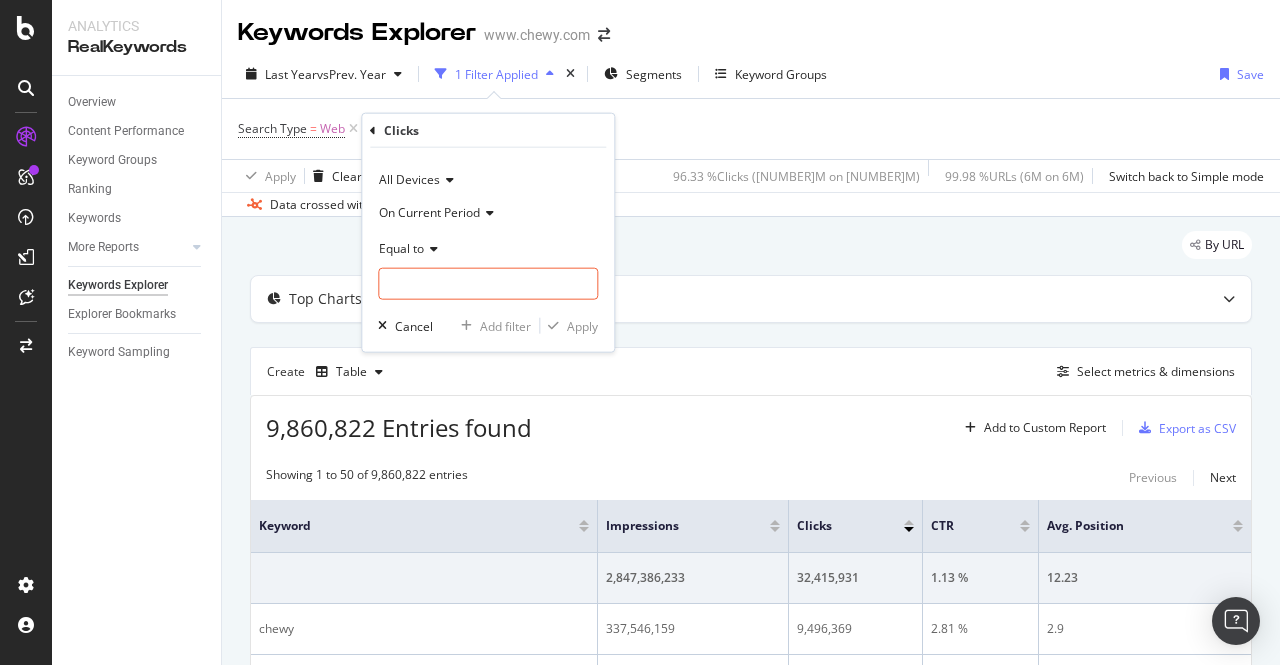 click at bounding box center [431, 248] 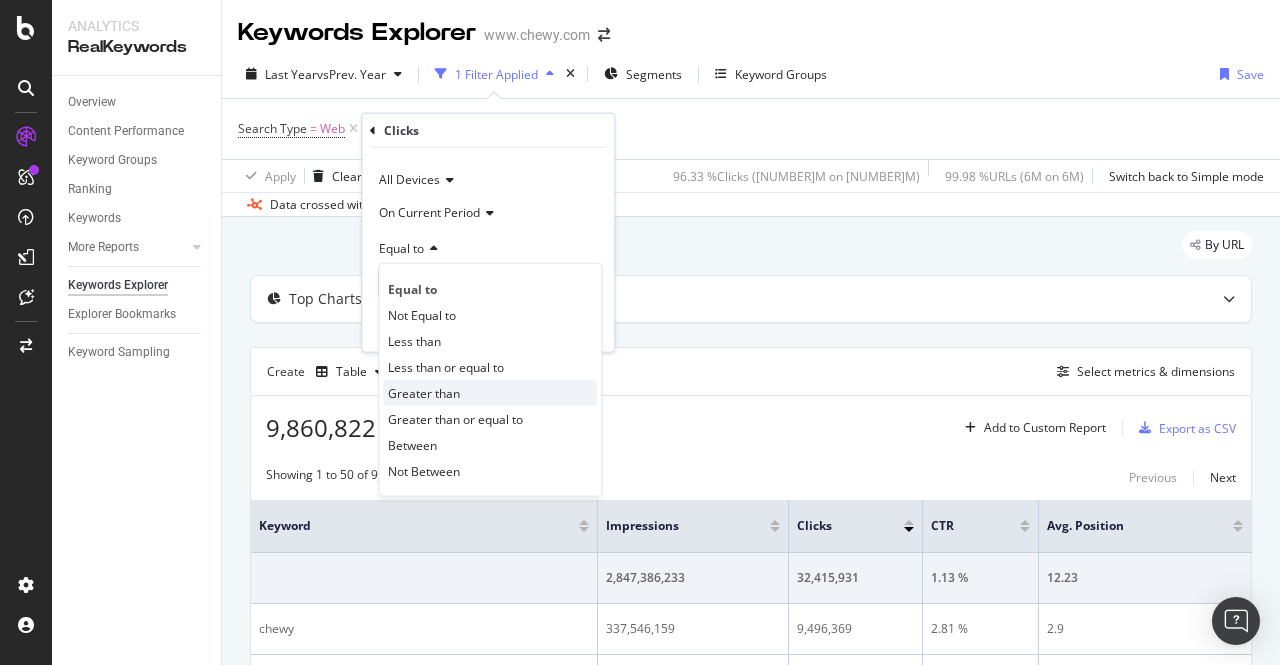 click on "Greater than" at bounding box center (490, 393) 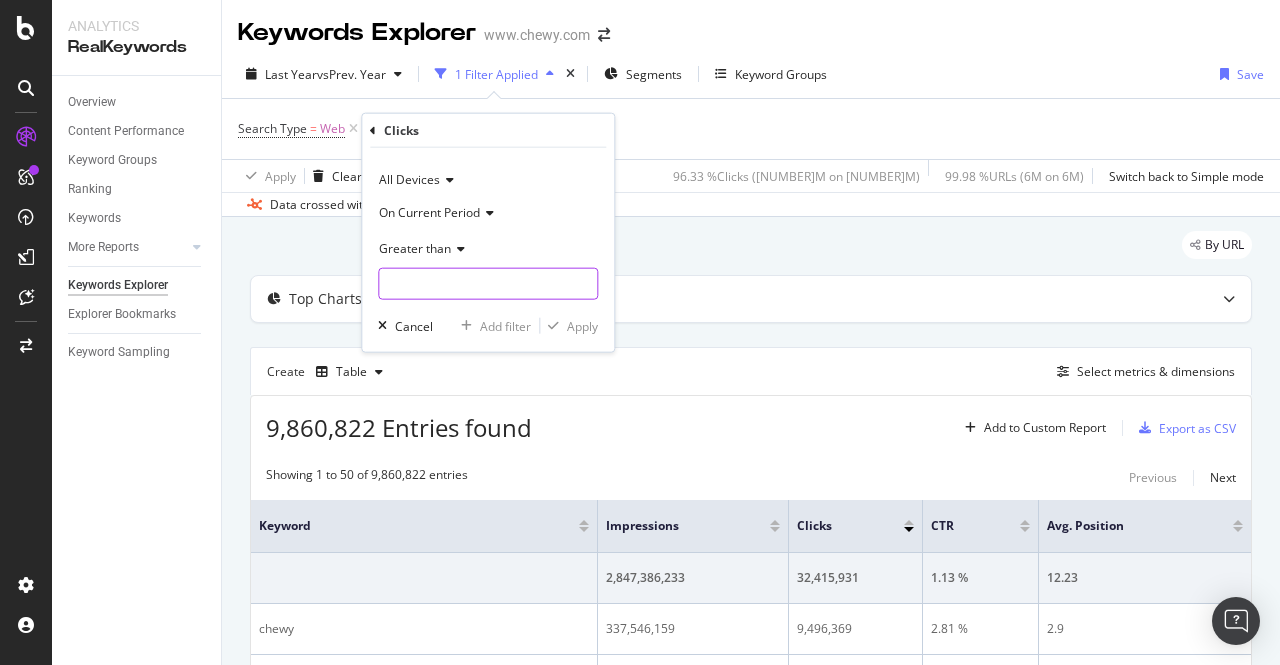 click at bounding box center [488, 284] 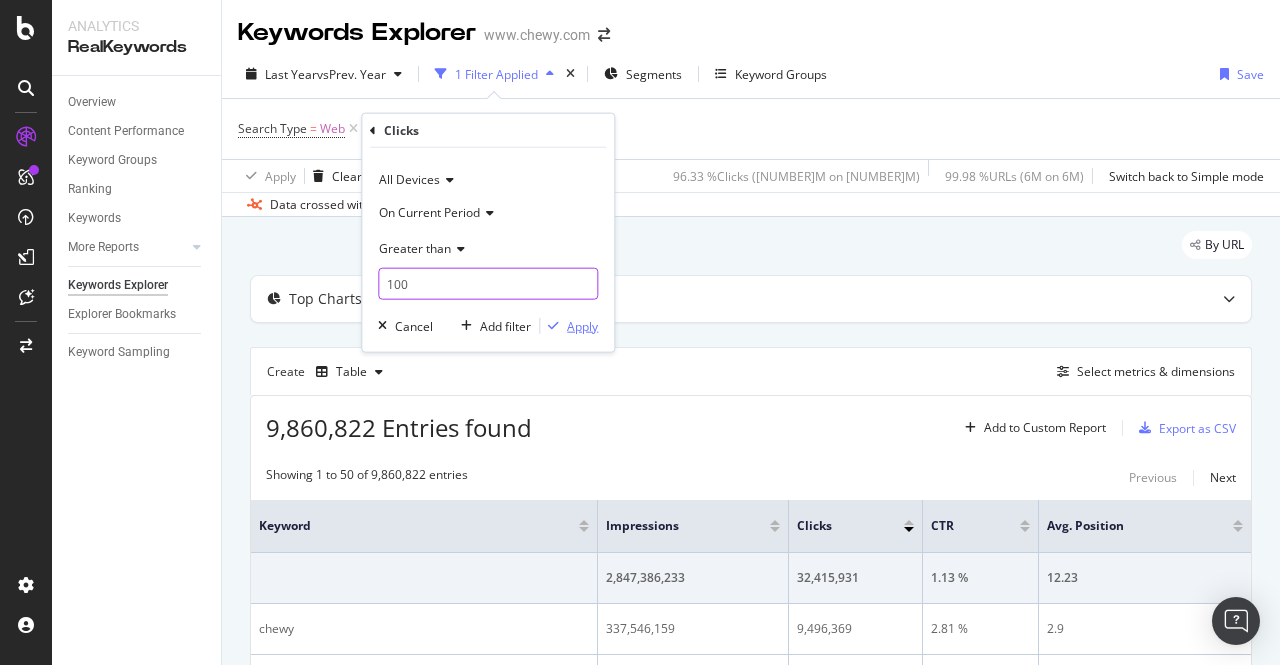 type on "100" 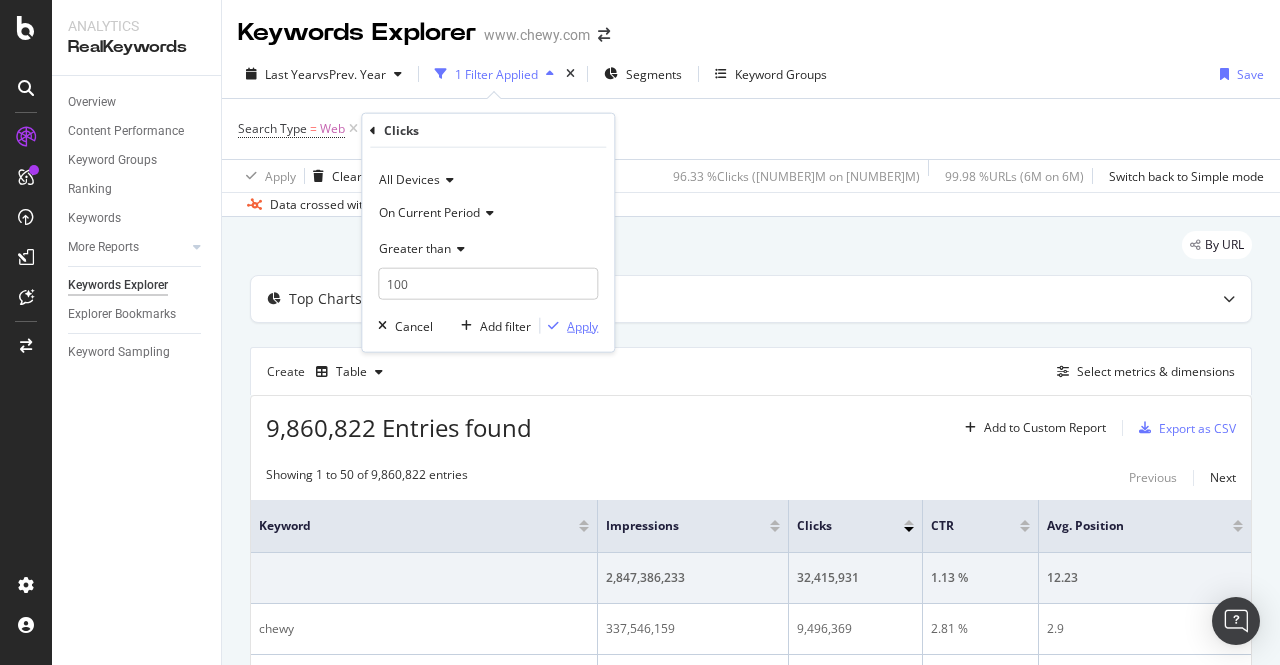 click on "Apply" at bounding box center (582, 325) 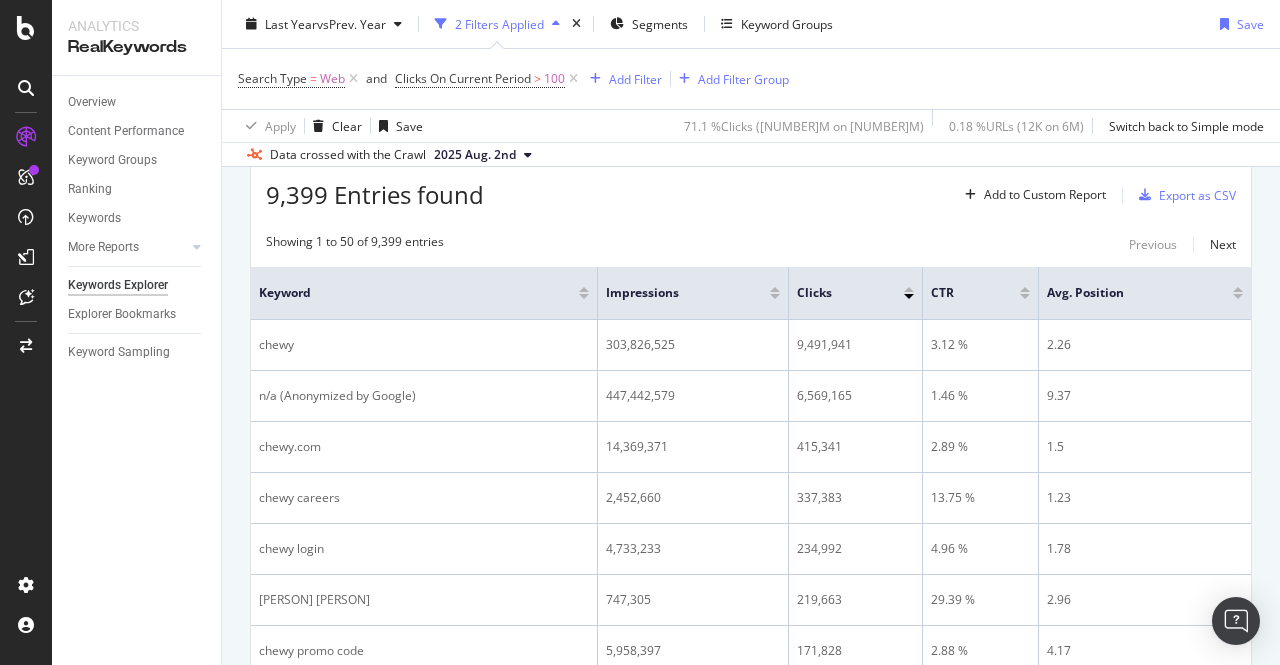 scroll, scrollTop: 0, scrollLeft: 0, axis: both 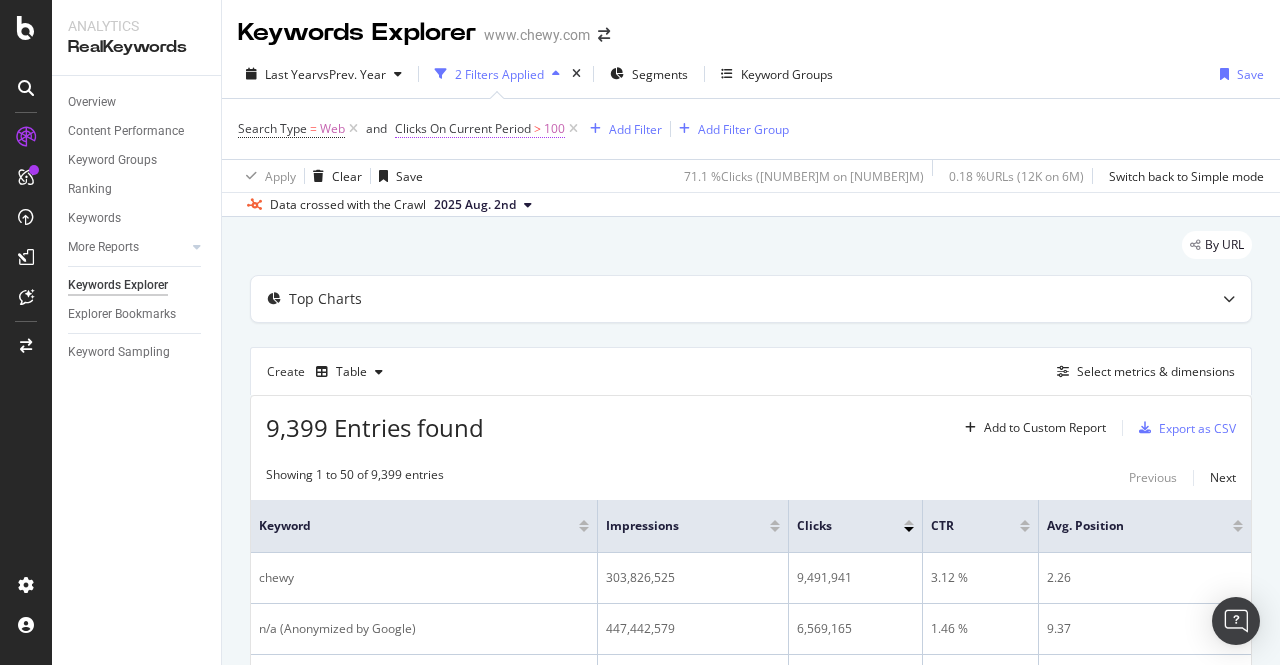 click on "Clicks On Current Period" at bounding box center [463, 128] 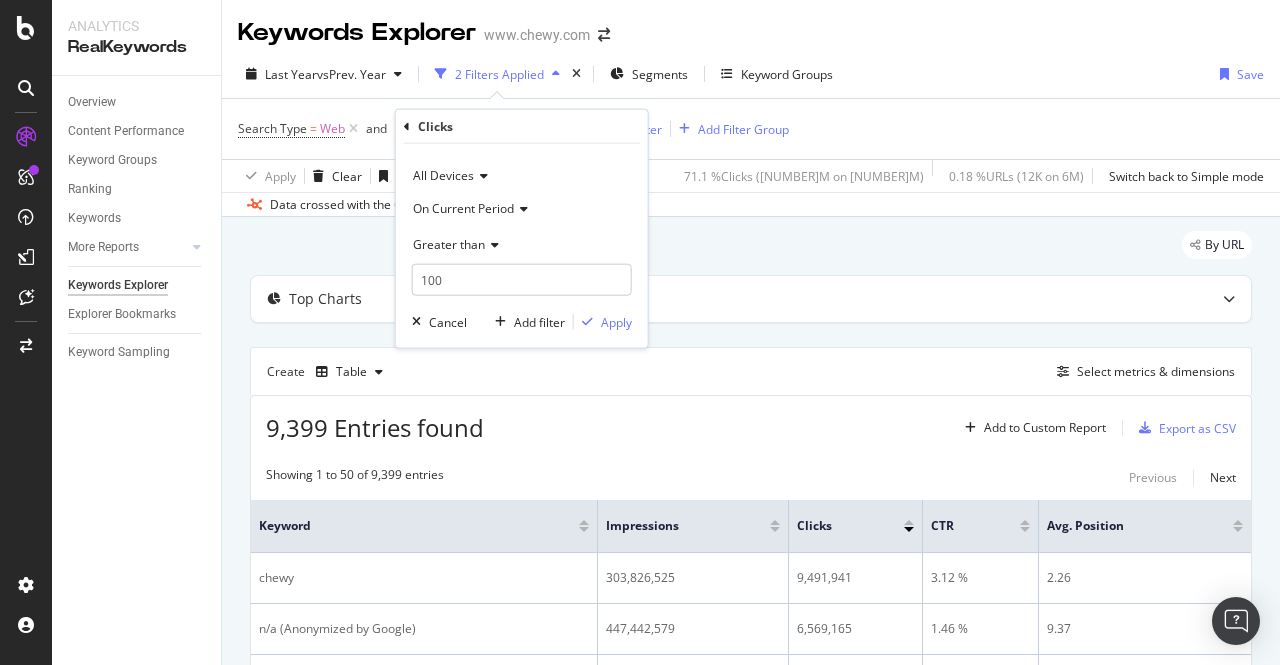 click on "Clicks" at bounding box center [435, 126] 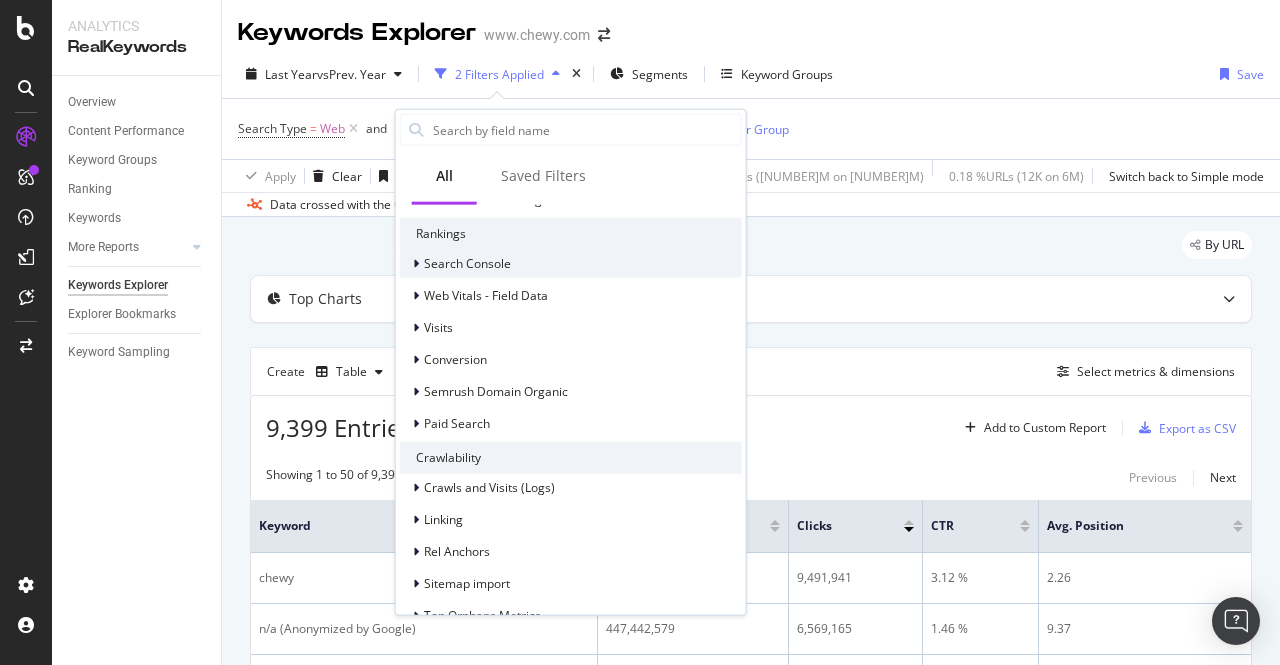 scroll, scrollTop: 400, scrollLeft: 0, axis: vertical 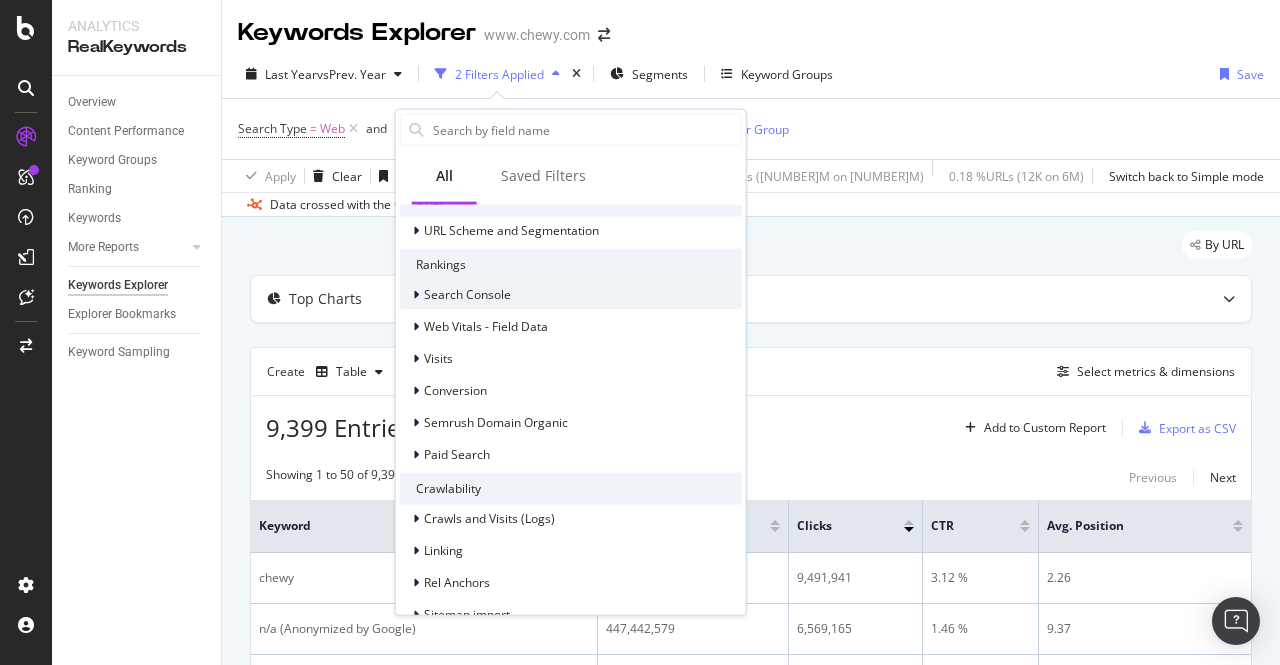 click at bounding box center [416, 295] 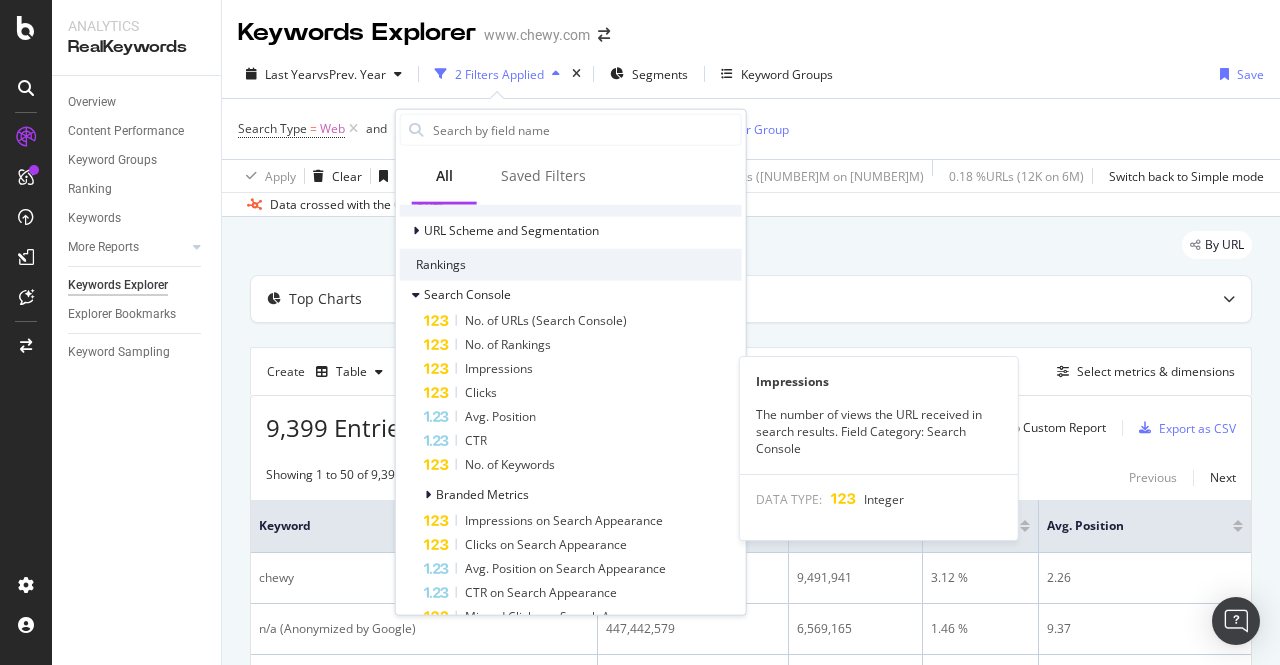 click on "Impressions" at bounding box center (499, 368) 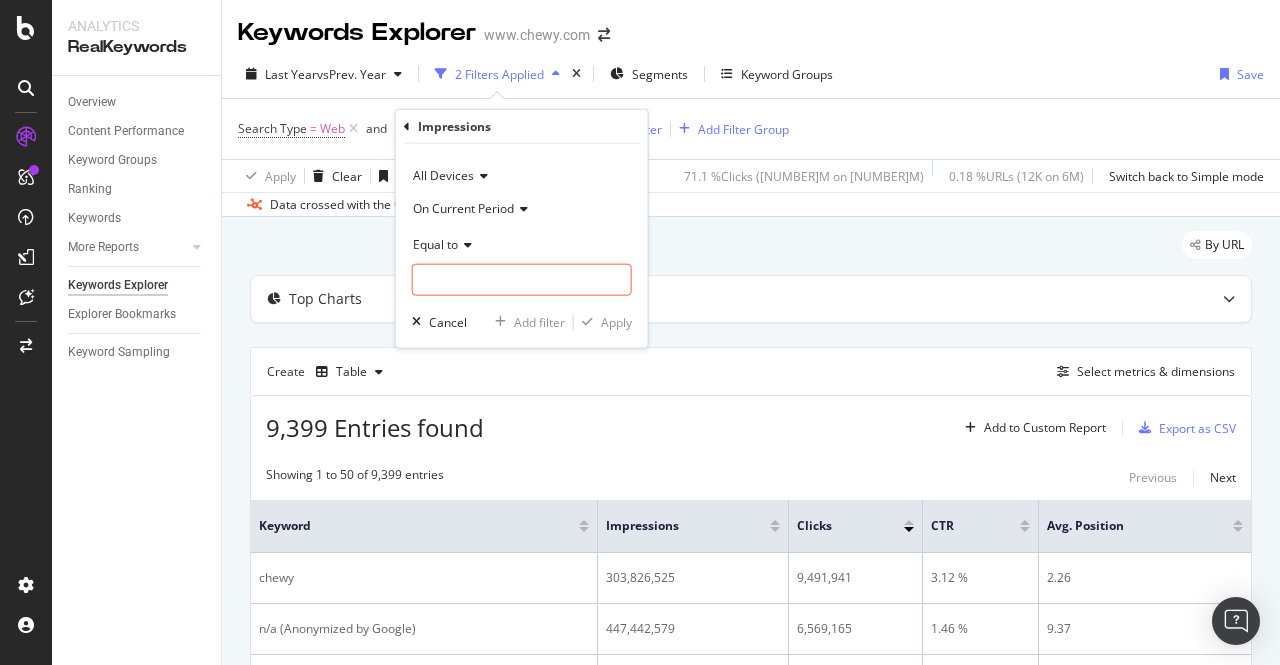click on "Equal to" at bounding box center [435, 243] 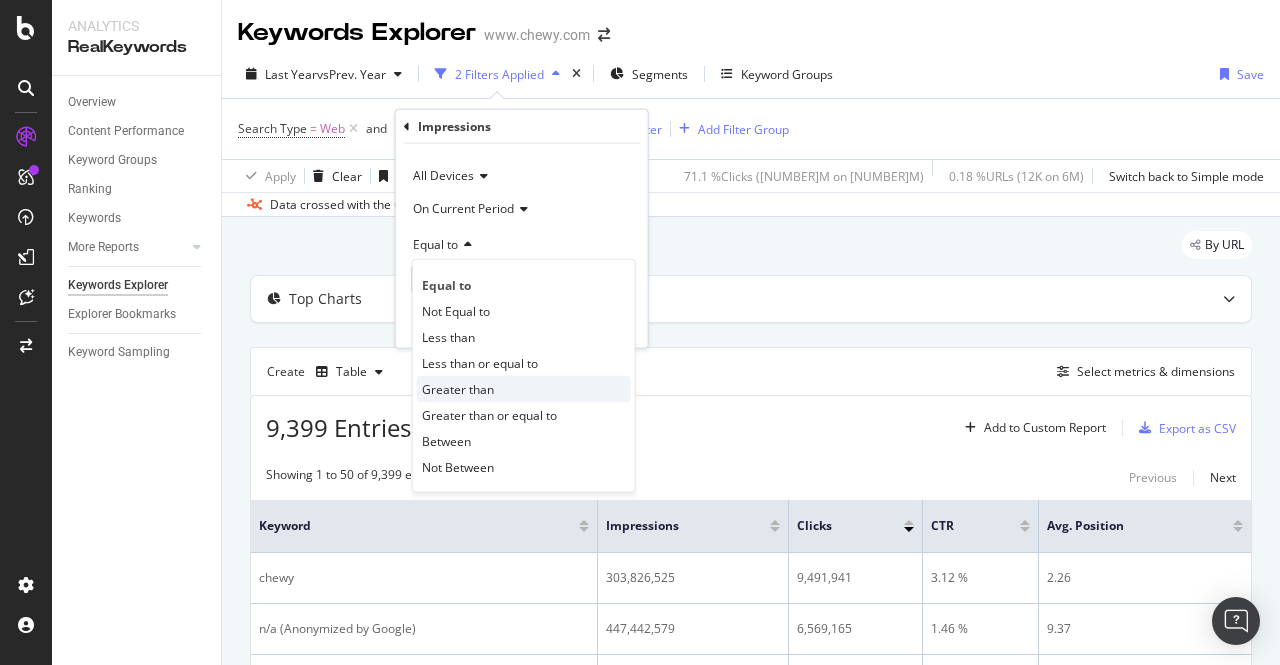 click on "Greater than" at bounding box center [458, 388] 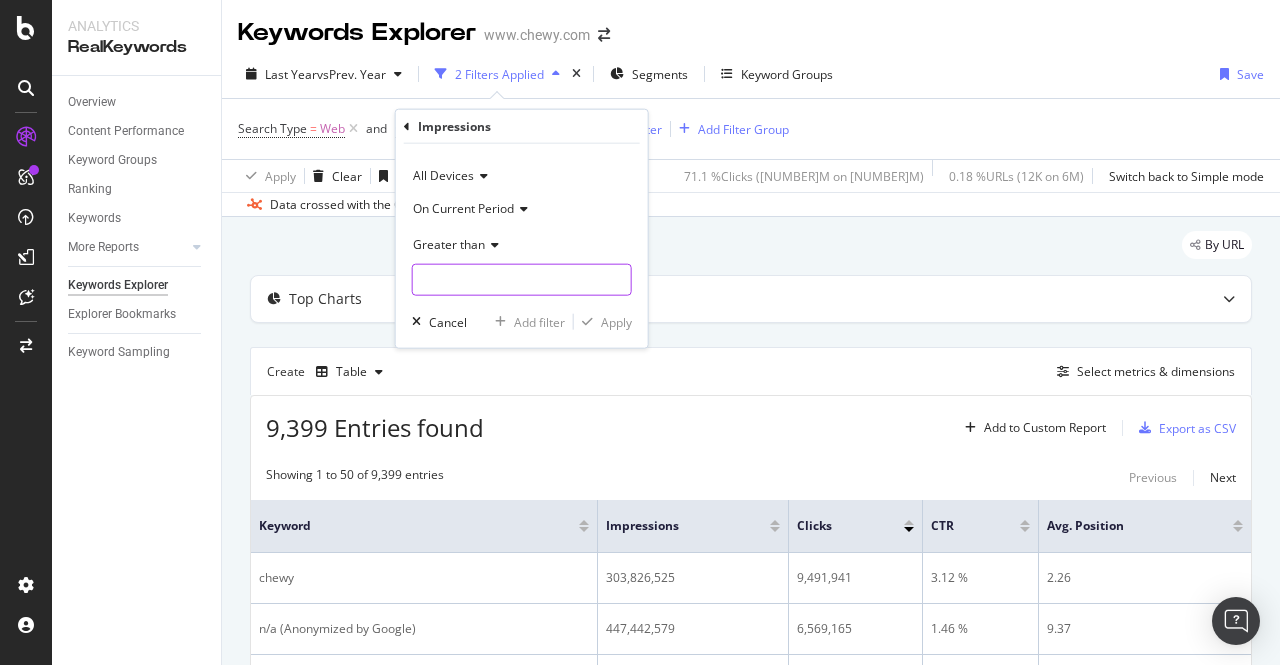 click at bounding box center [522, 280] 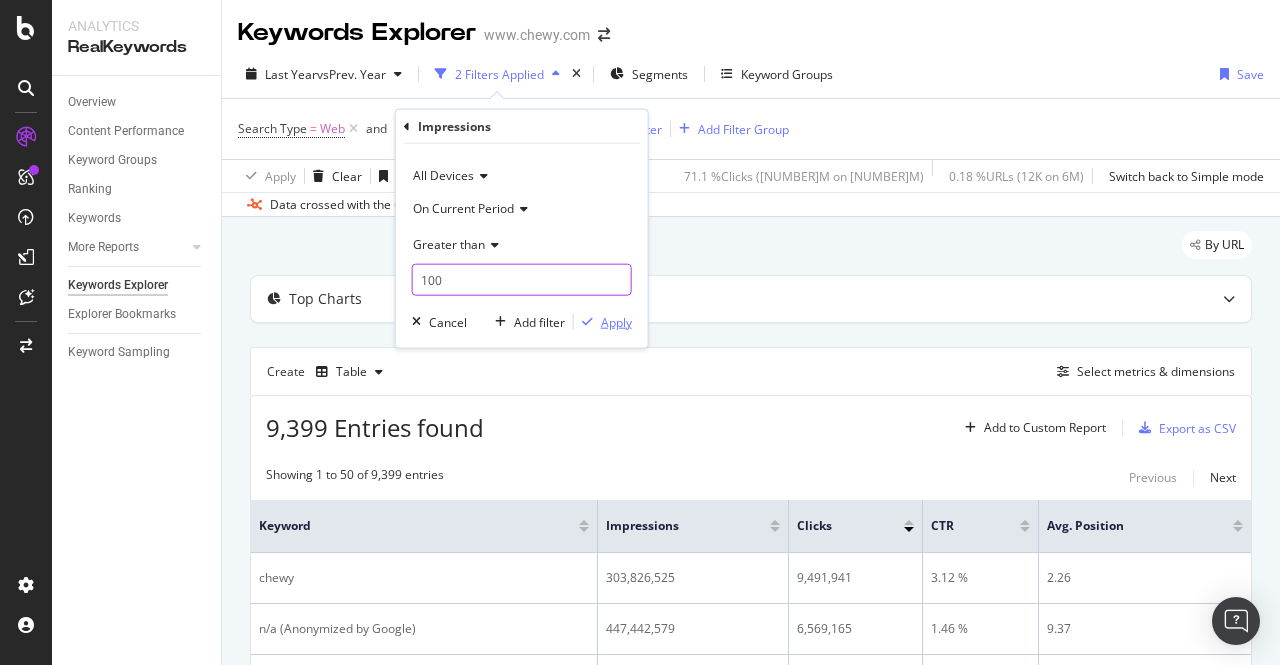 type on "100" 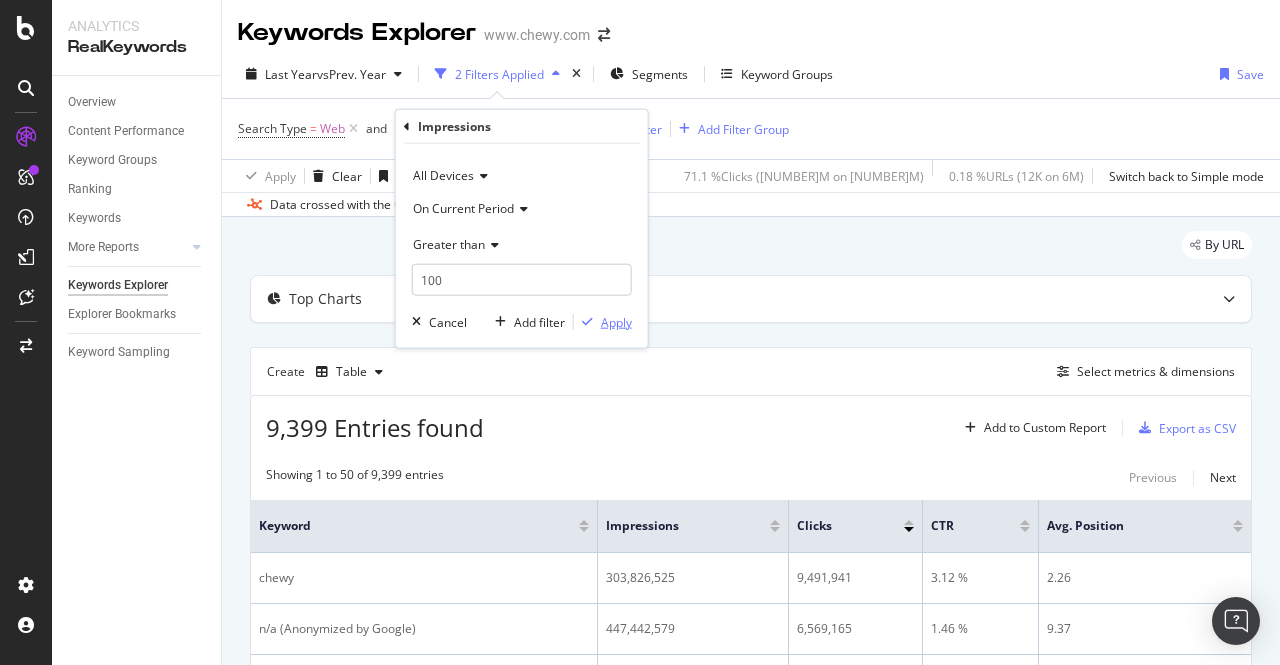 click on "Apply" at bounding box center (616, 321) 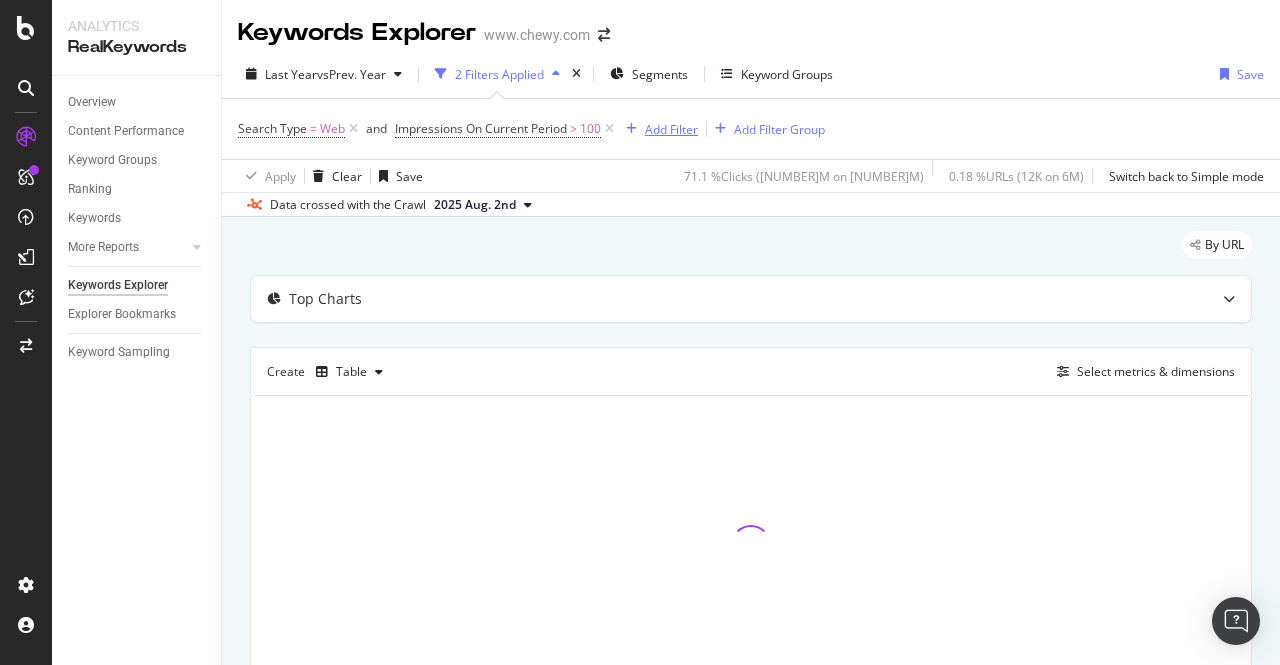 click on "Add Filter" at bounding box center (671, 129) 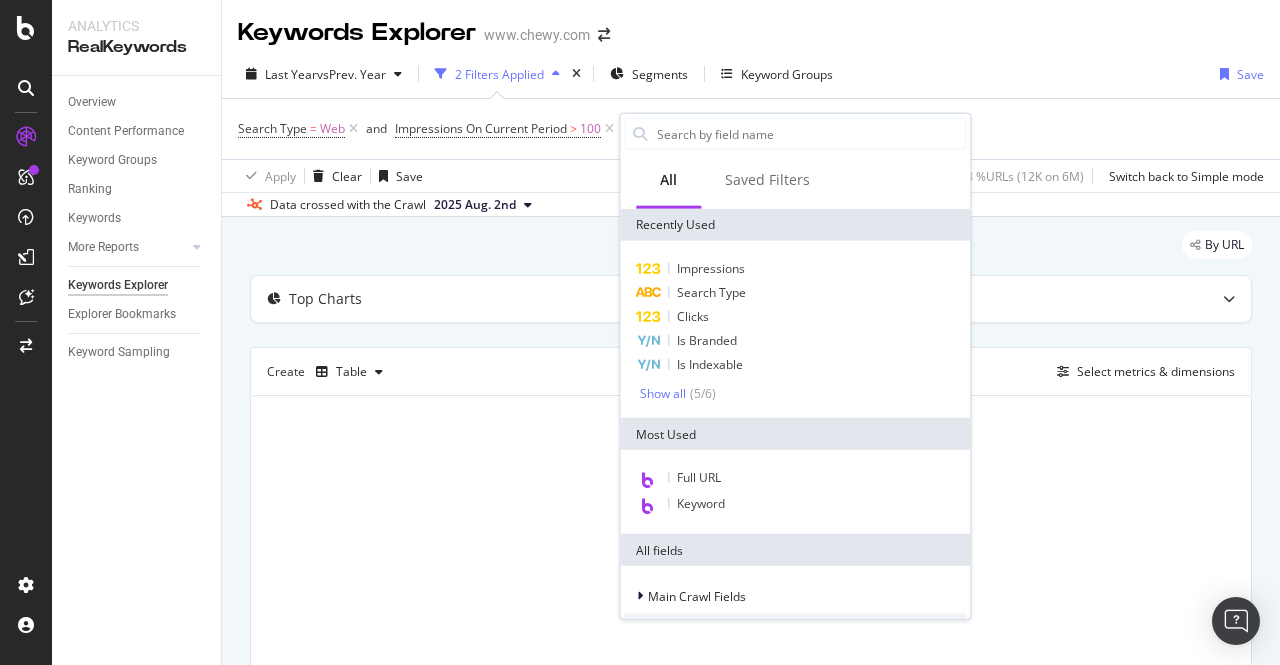 click at bounding box center (810, 134) 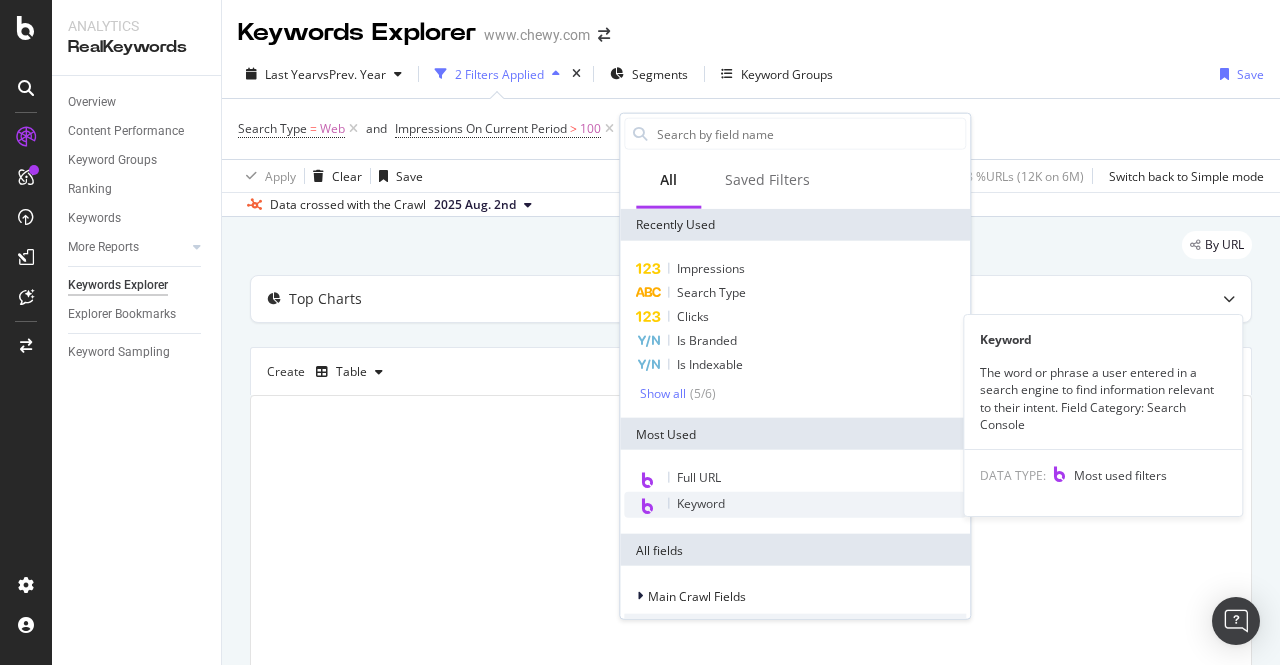 click on "Keyword" at bounding box center [701, 503] 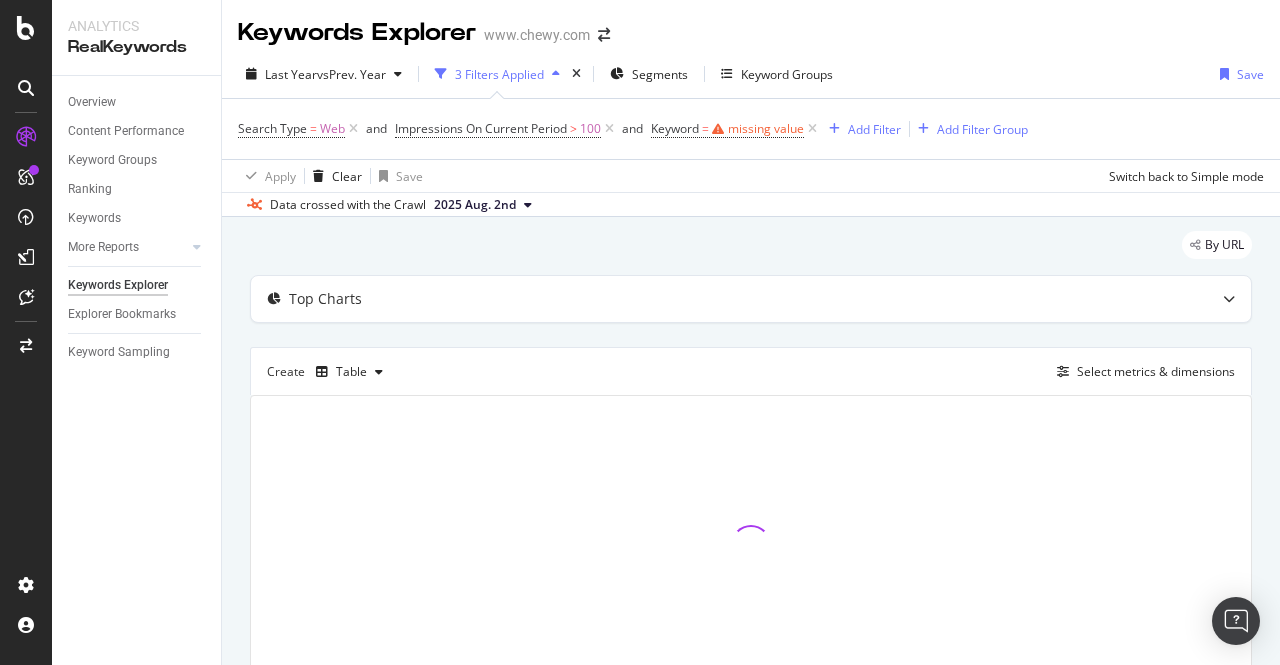 click at bounding box center (751, 545) 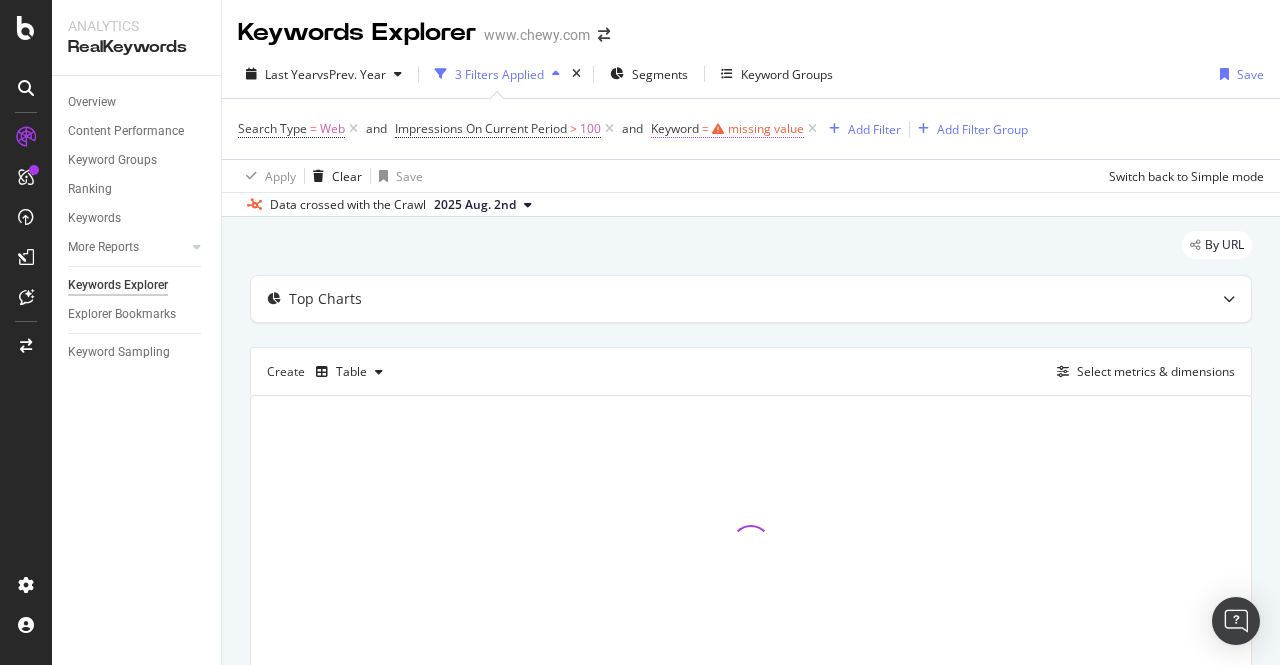 click on "missing value" at bounding box center (766, 128) 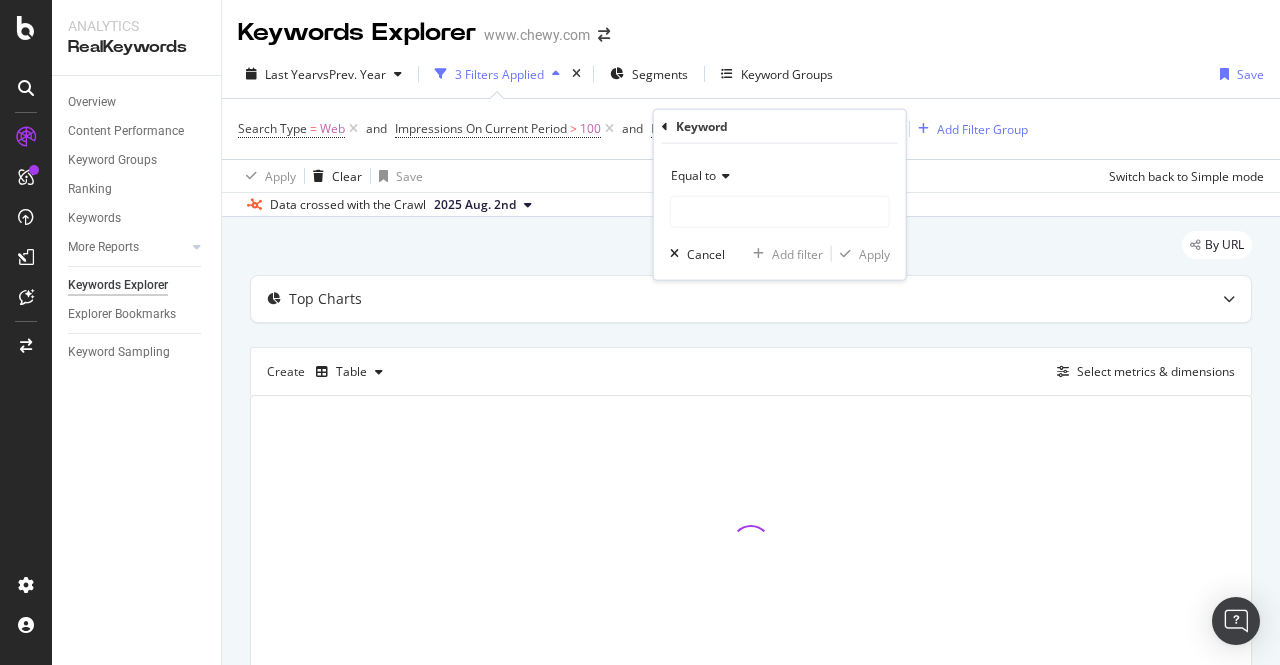 click at bounding box center [723, 176] 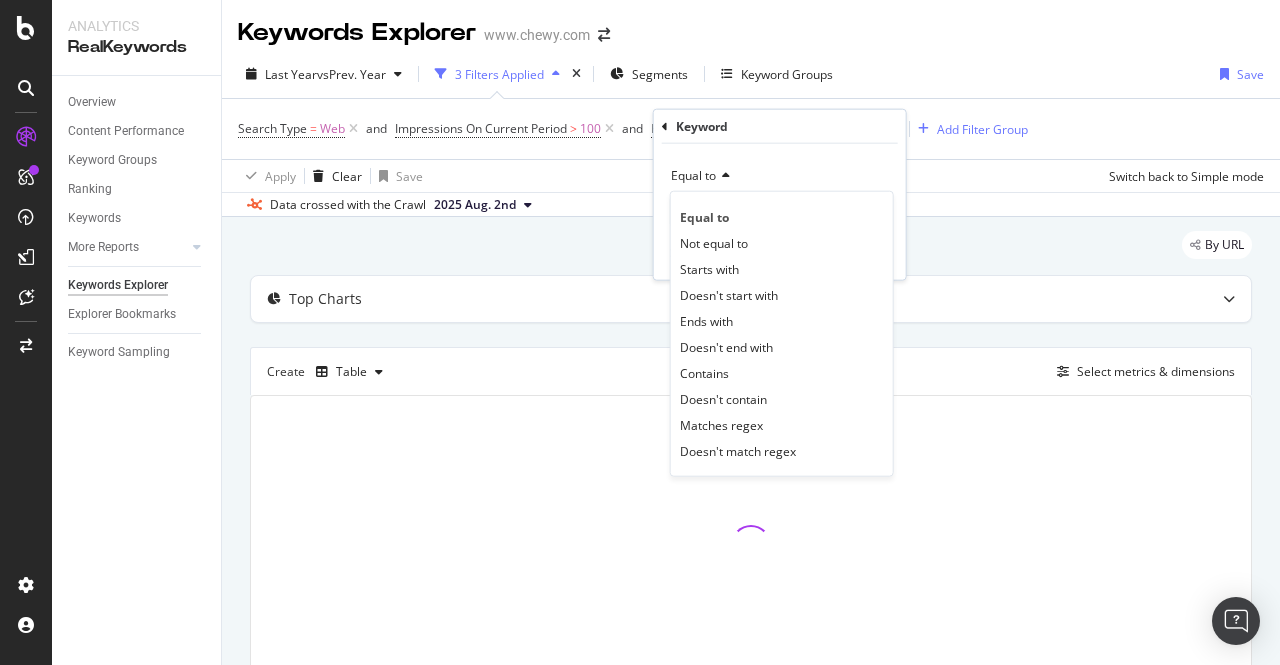 click at bounding box center [723, 176] 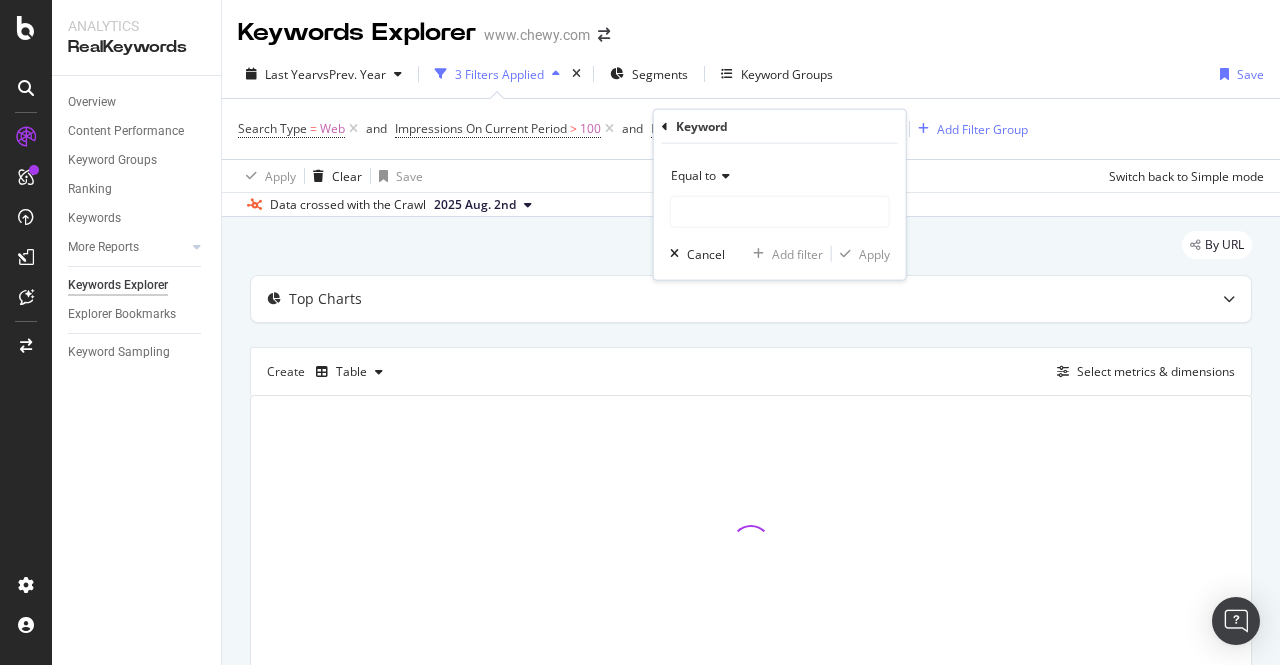 click at bounding box center (665, 126) 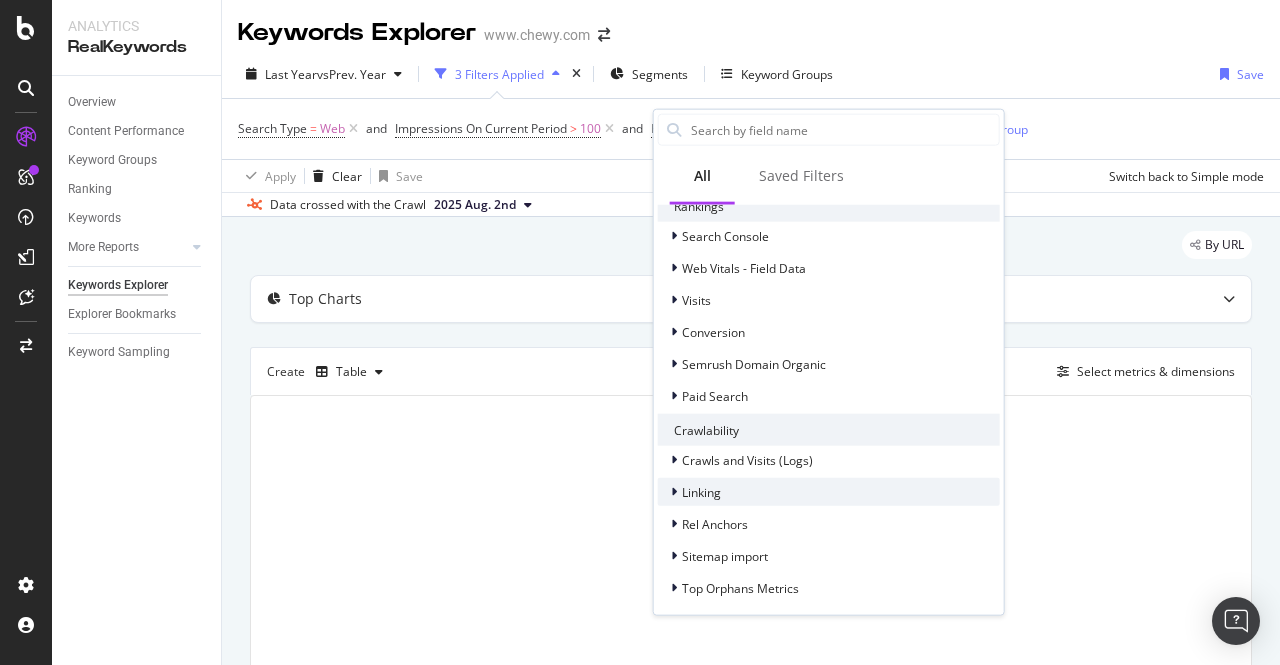 scroll, scrollTop: 274, scrollLeft: 0, axis: vertical 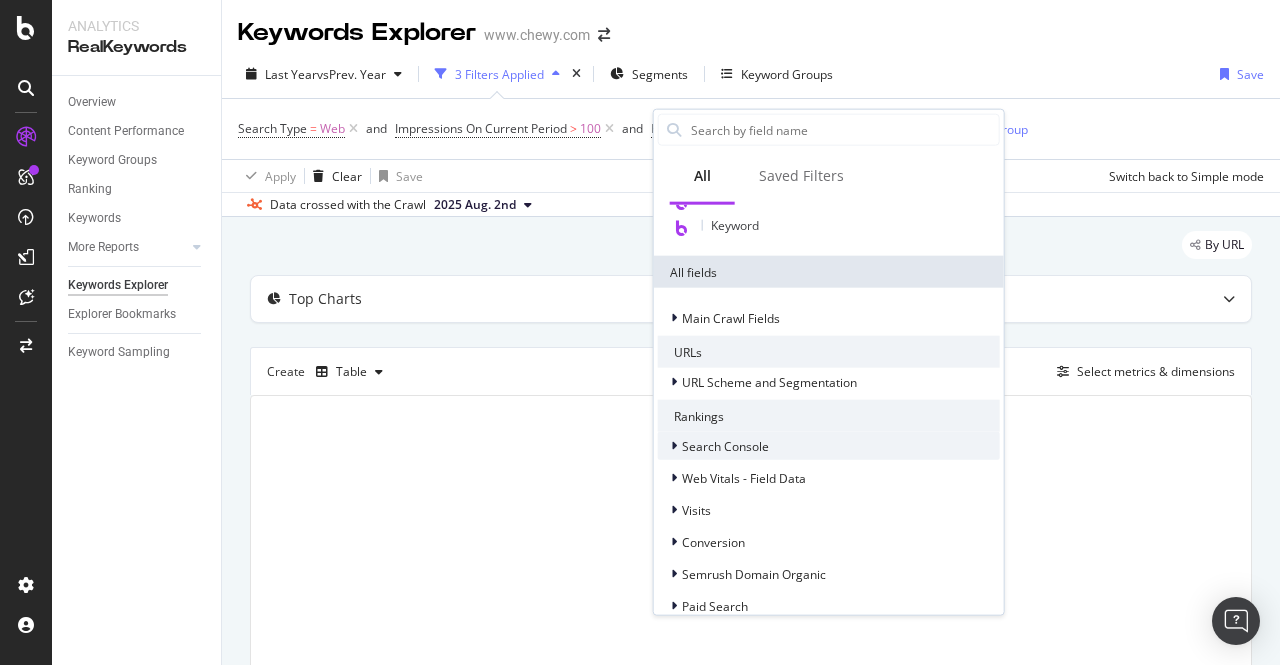 click on "Search Console" at bounding box center [725, 445] 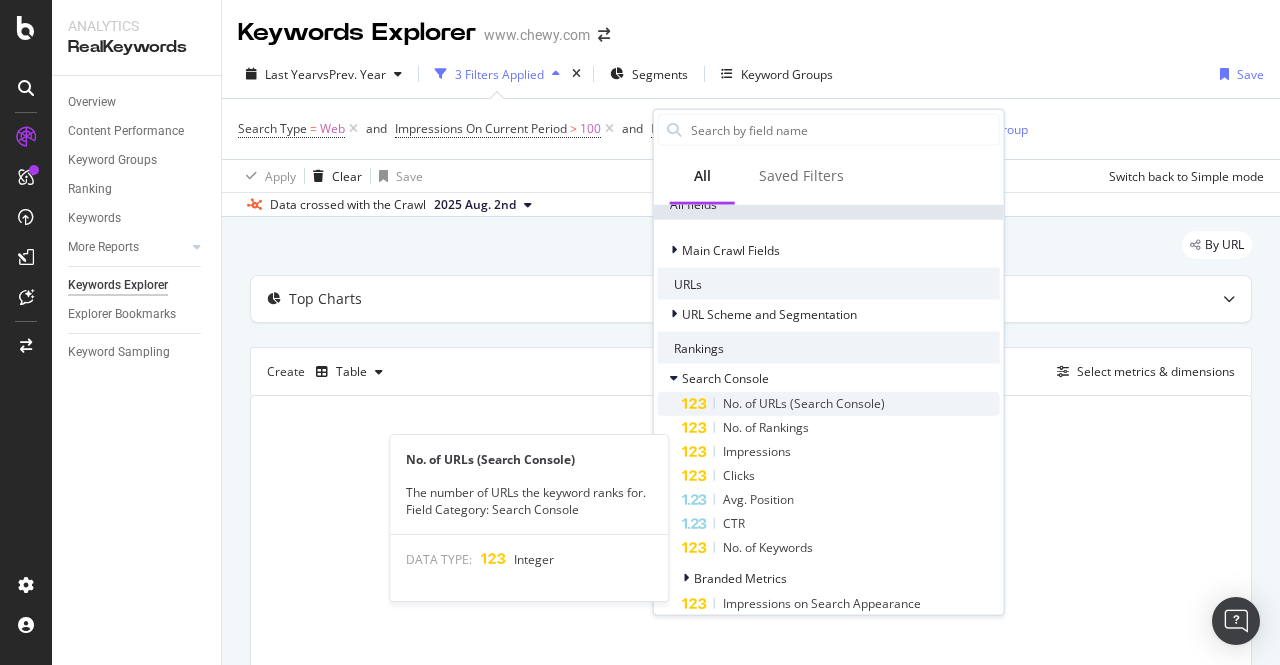 scroll, scrollTop: 374, scrollLeft: 0, axis: vertical 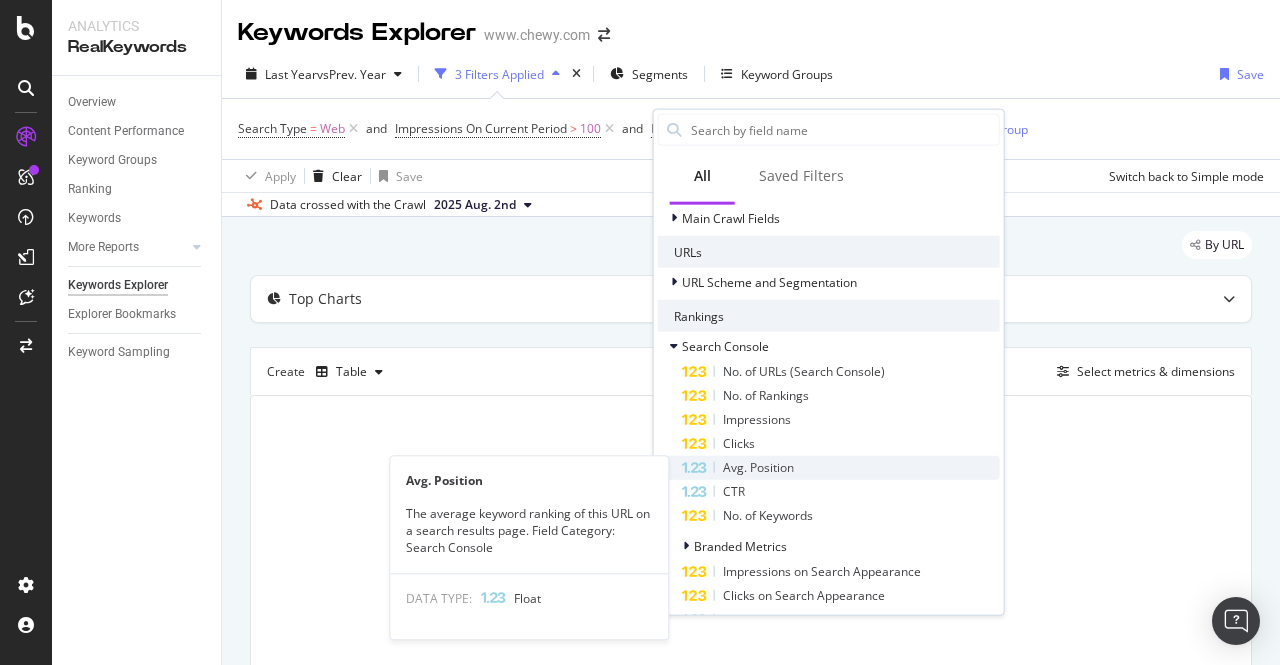 click on "Avg. Position" at bounding box center [758, 467] 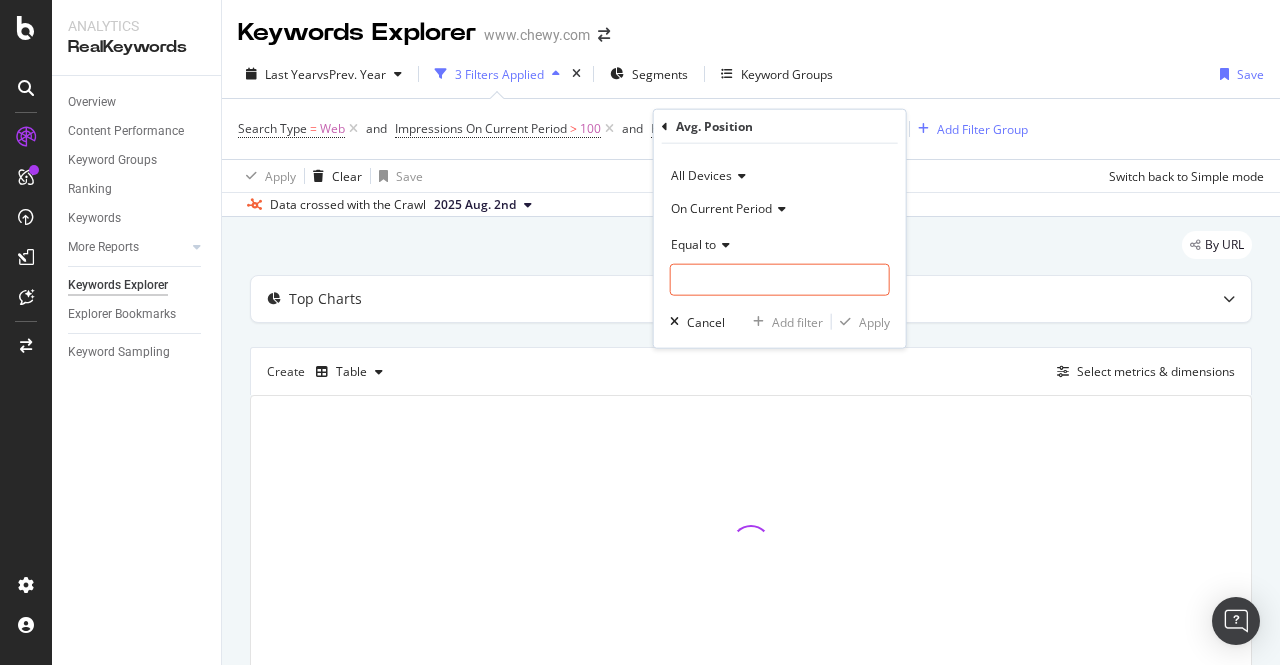 click on "Equal to" at bounding box center (693, 243) 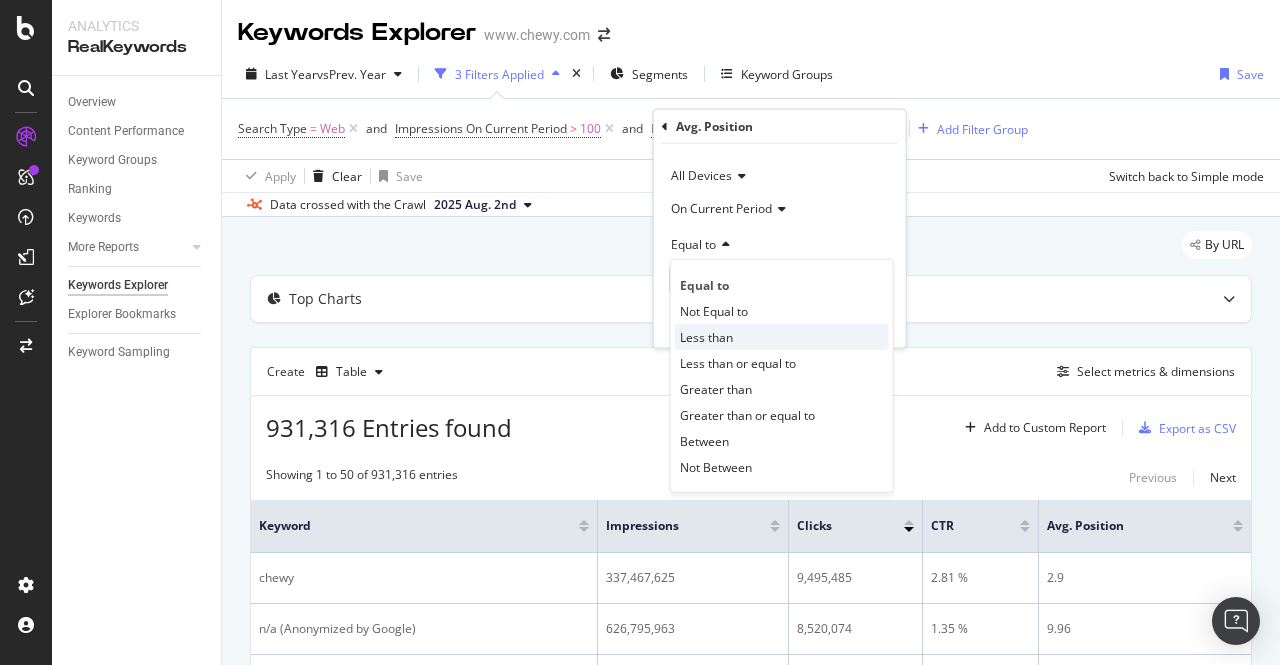 click on "Less than" at bounding box center (706, 336) 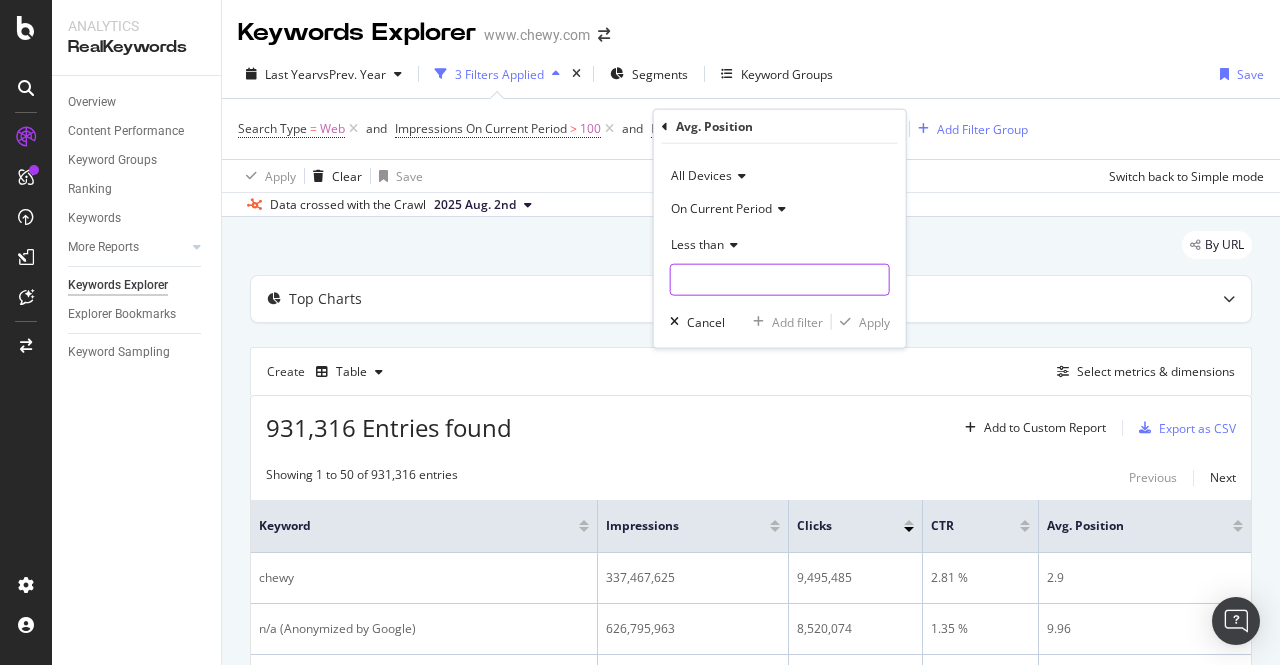 click at bounding box center [780, 280] 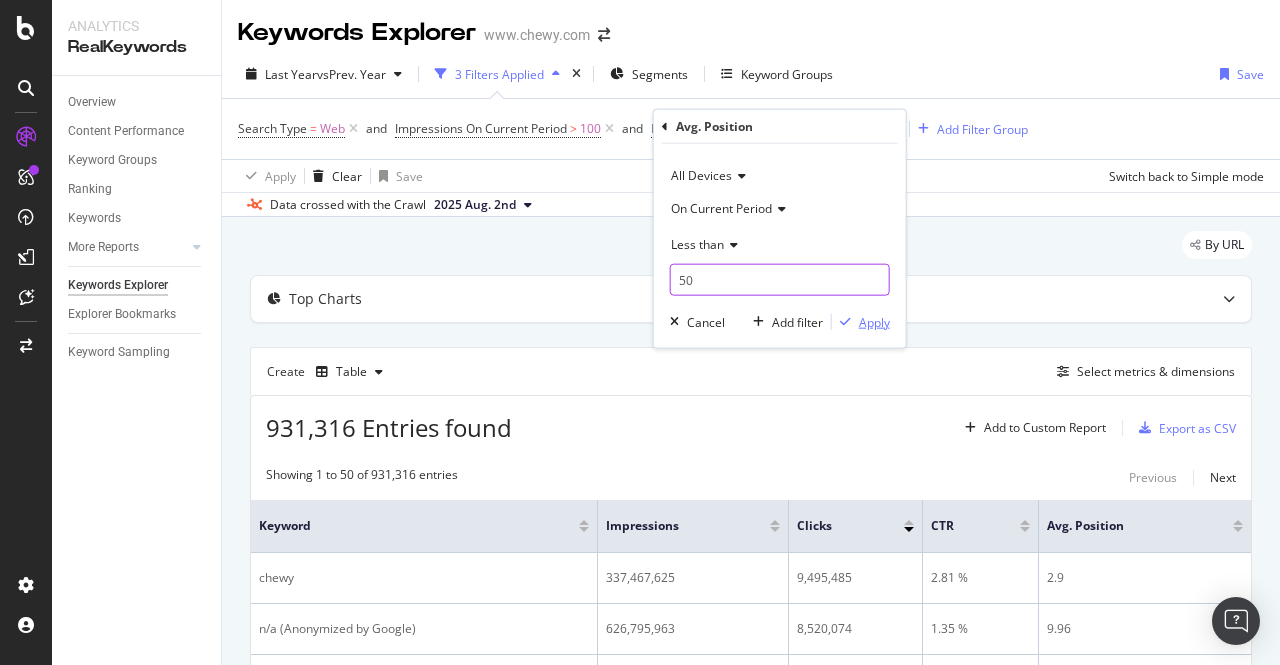 type on "50" 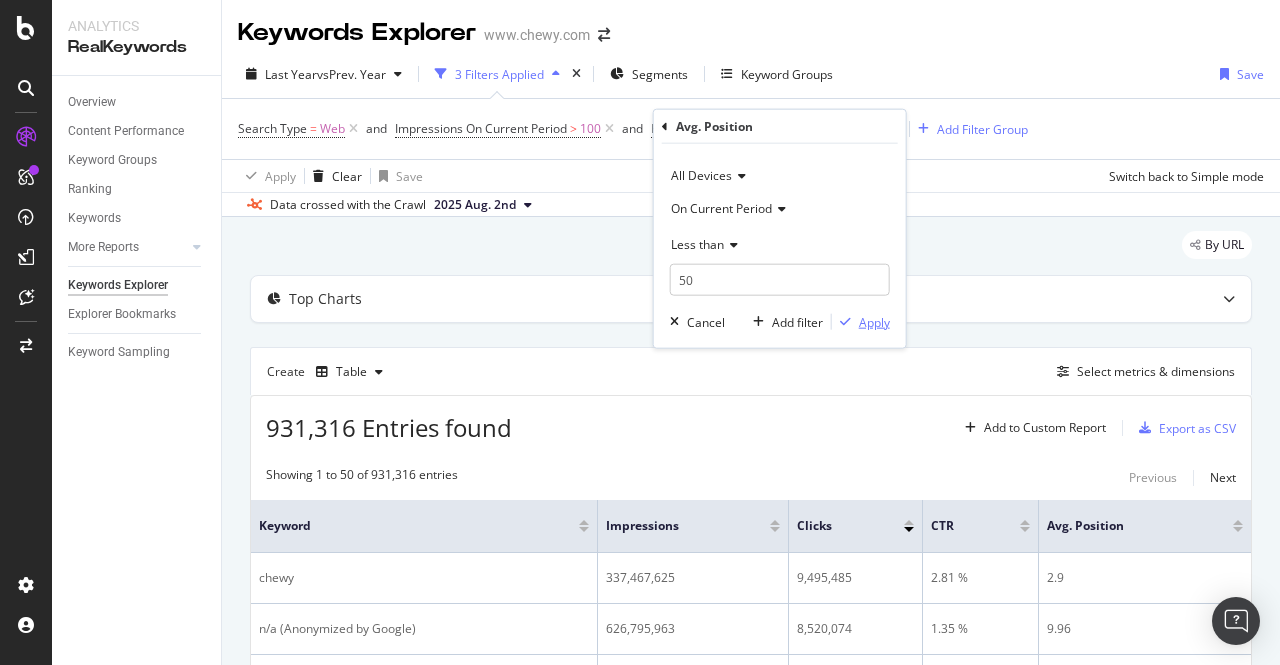click on "Apply" at bounding box center [874, 321] 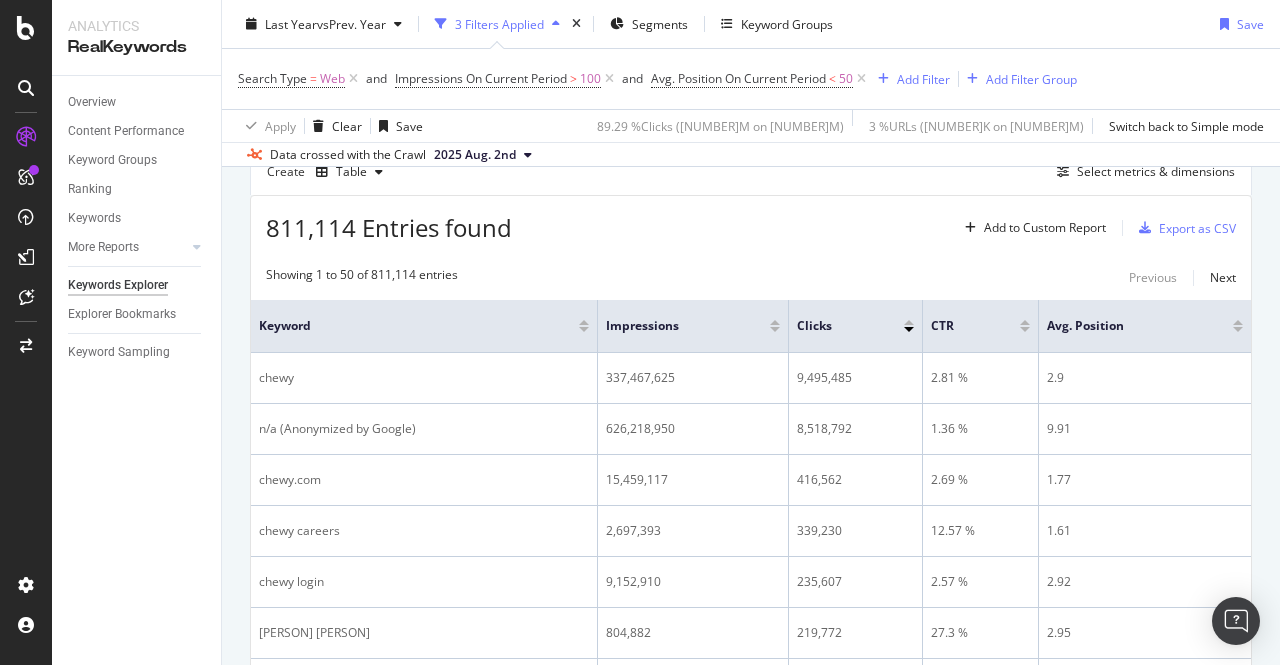 scroll, scrollTop: 100, scrollLeft: 0, axis: vertical 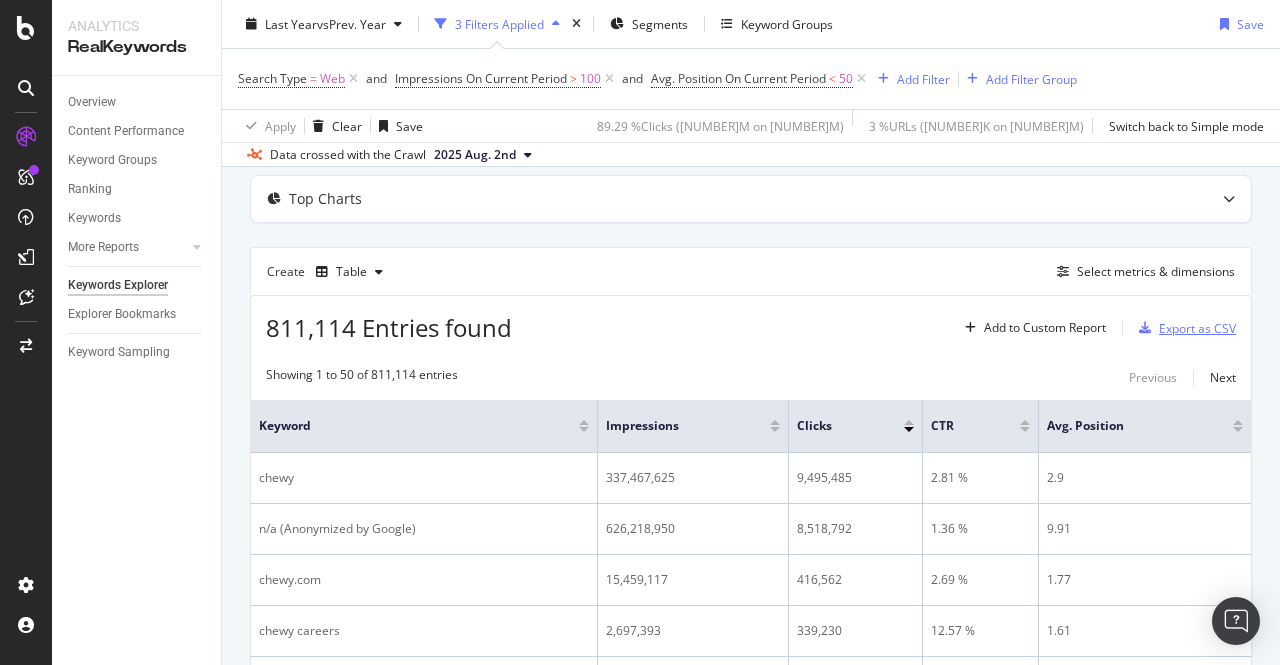 click on "Export as CSV" at bounding box center [1197, 328] 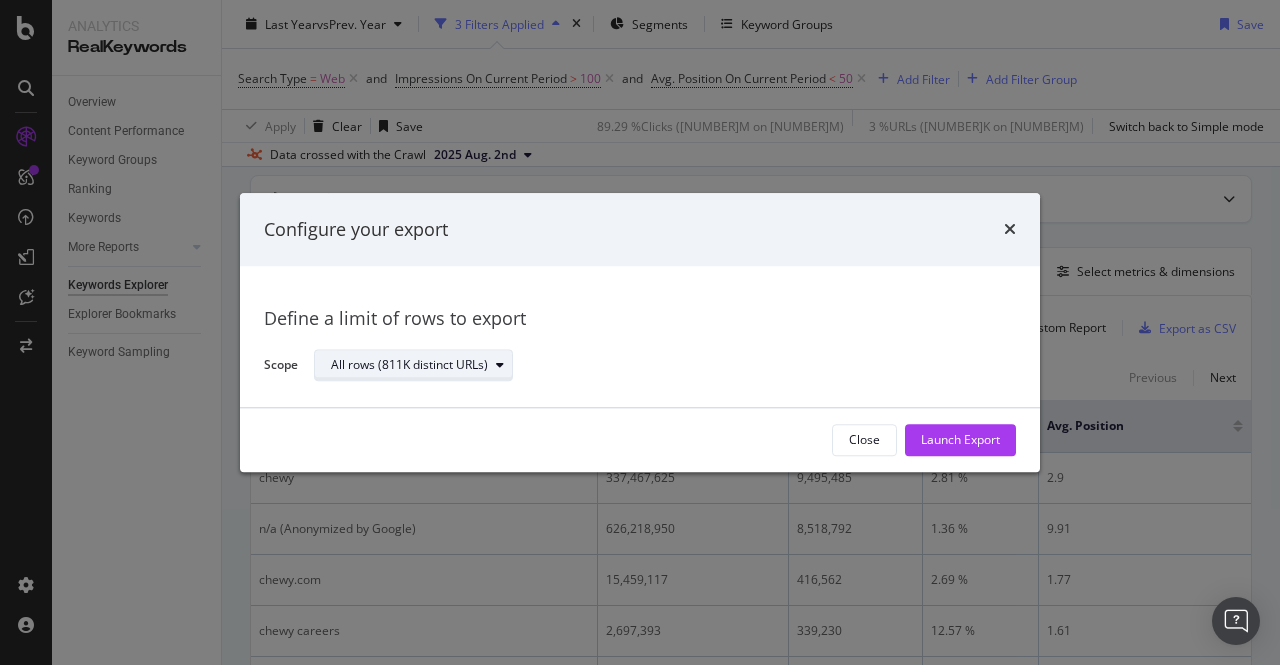 click on "All rows (811K distinct URLs)" 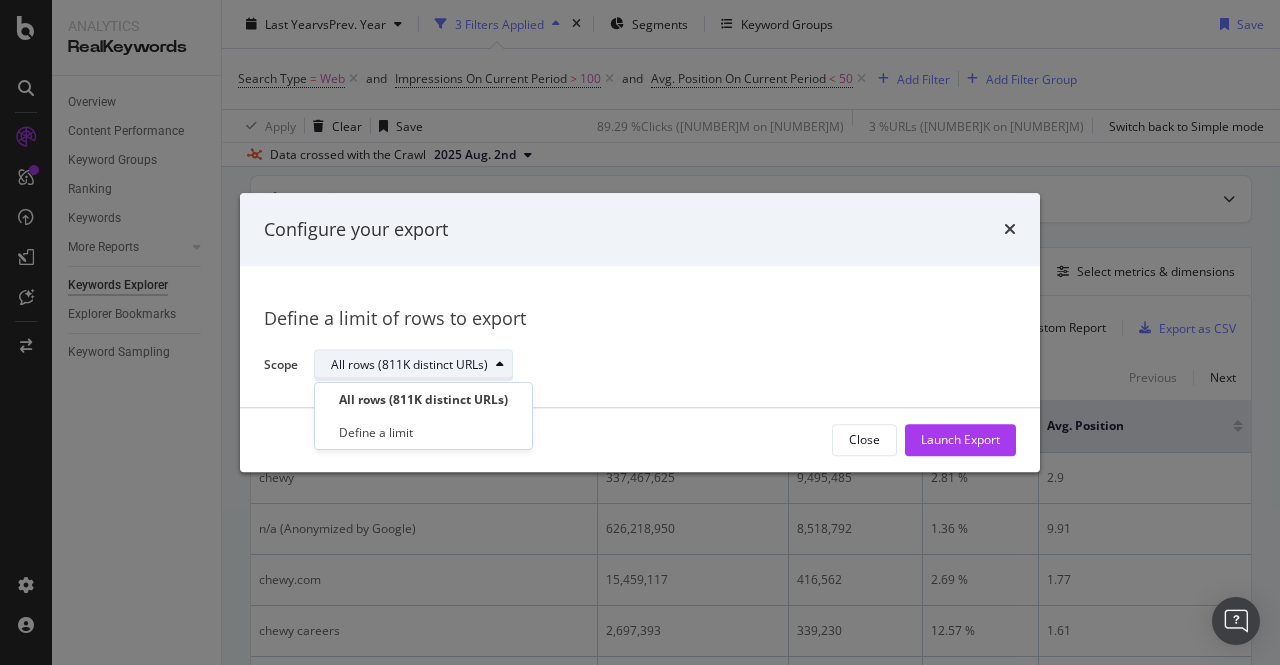 click on "All rows (811K distinct URLs)" 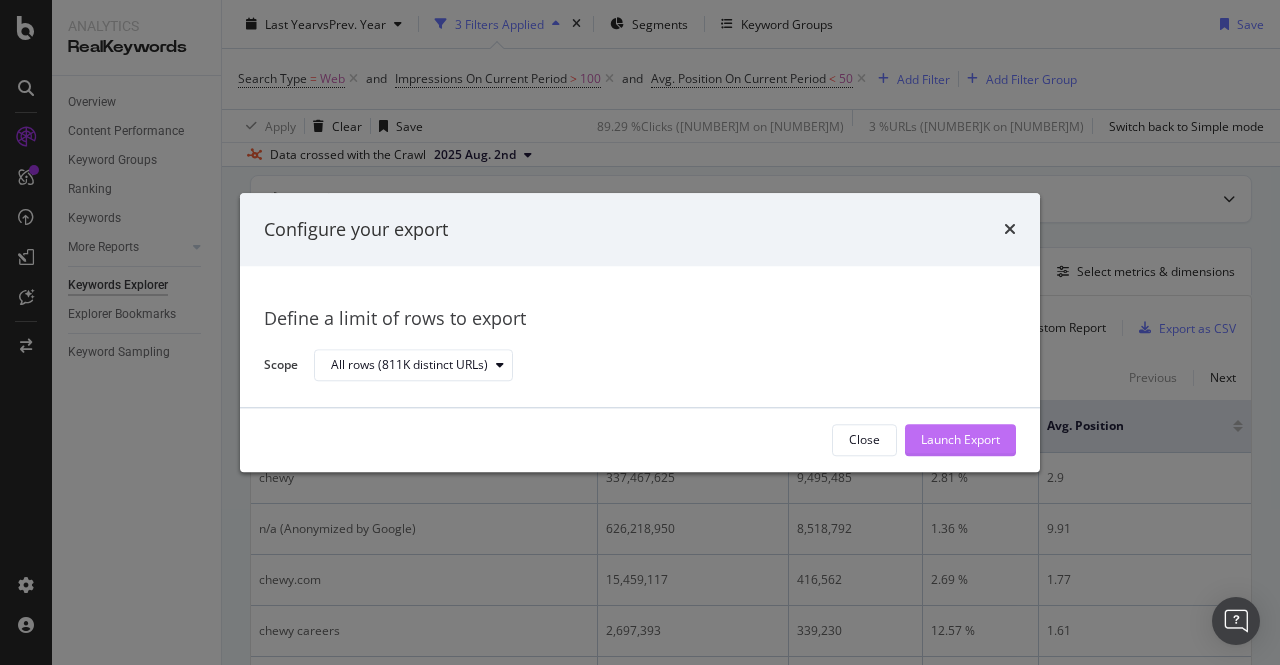 click on "Launch Export" 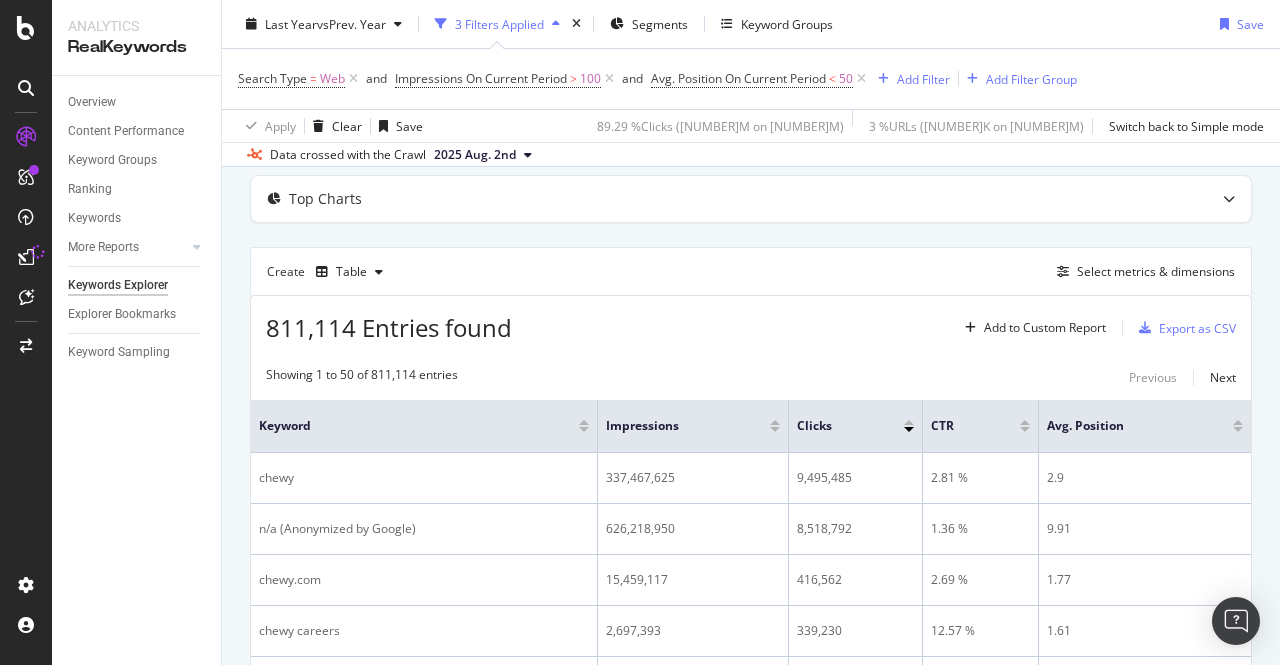 click on "Create   Table Select metrics & dimensions" at bounding box center [751, 271] 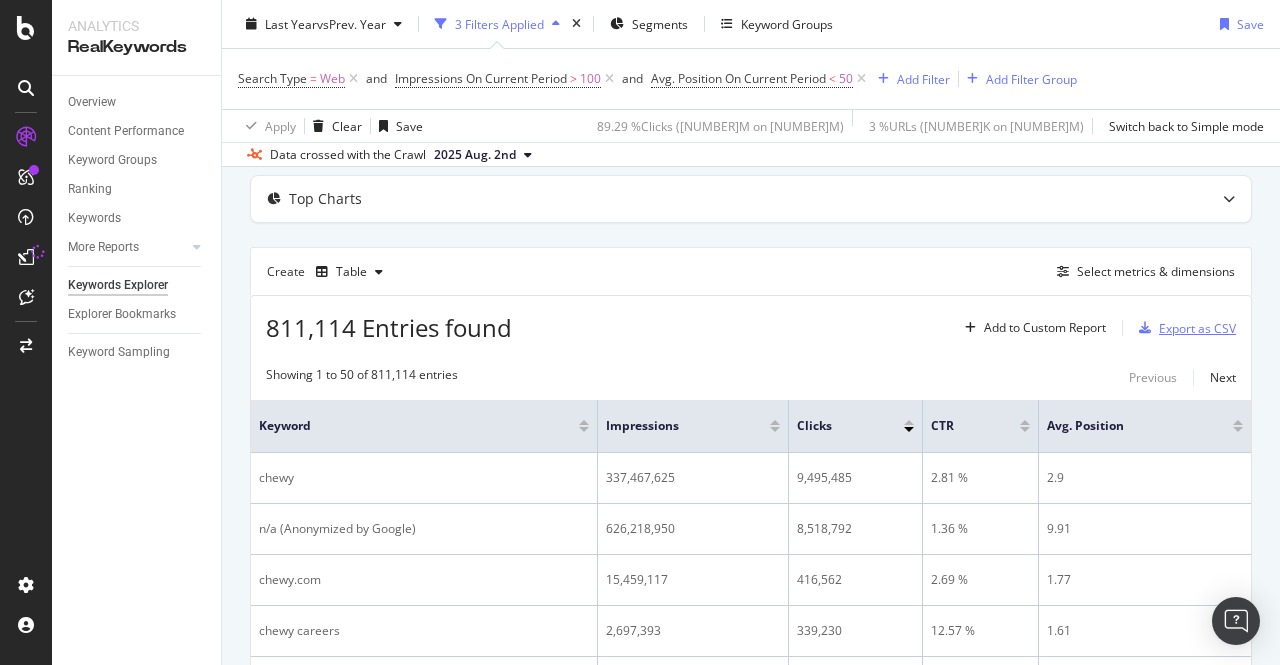 click on "Export as CSV" at bounding box center (1197, 328) 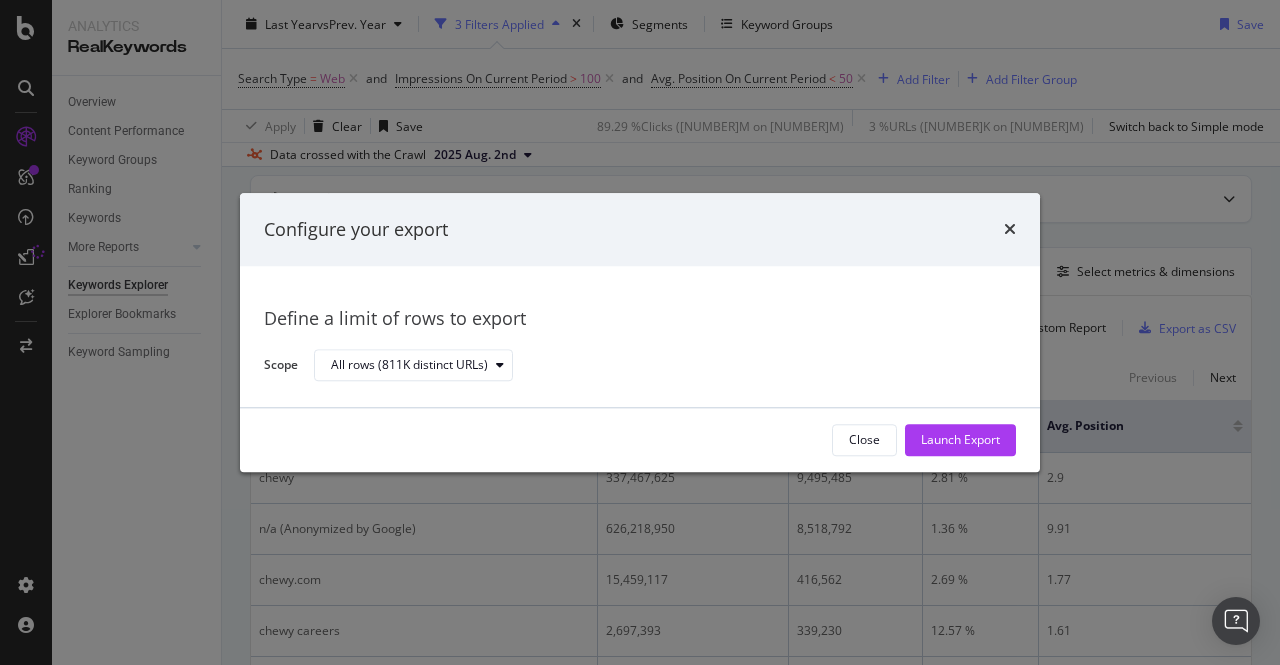 click on "All rows (811K distinct URLs)" 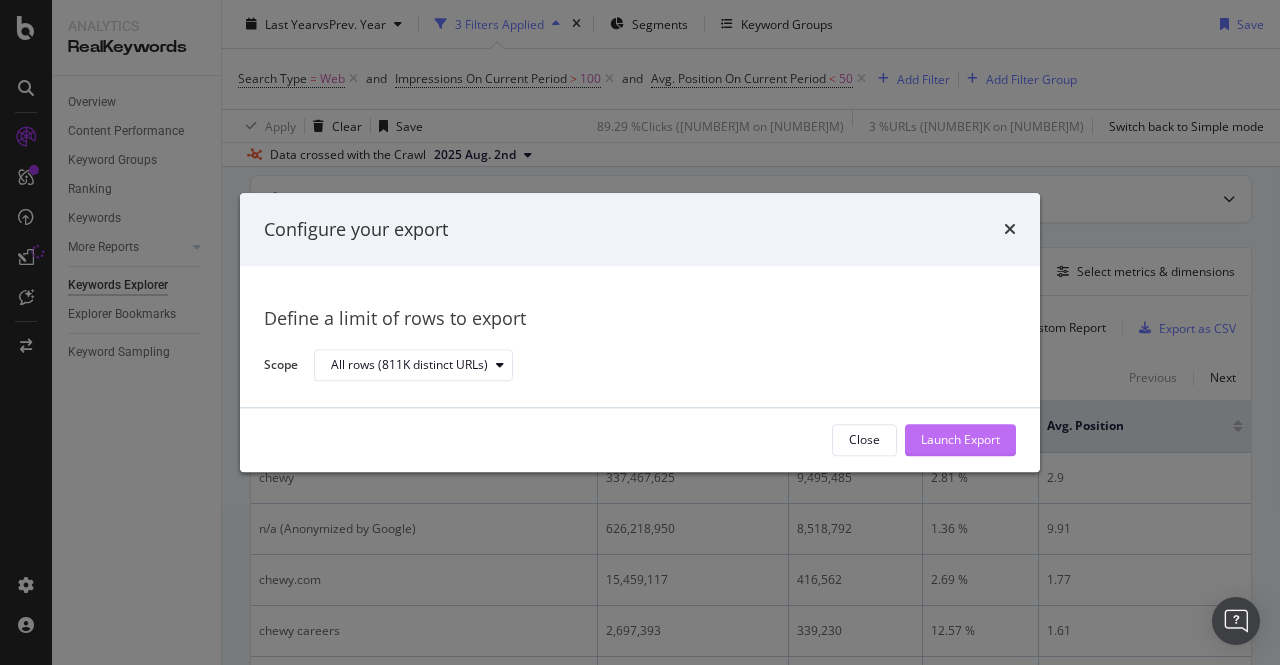 click on "Launch Export" 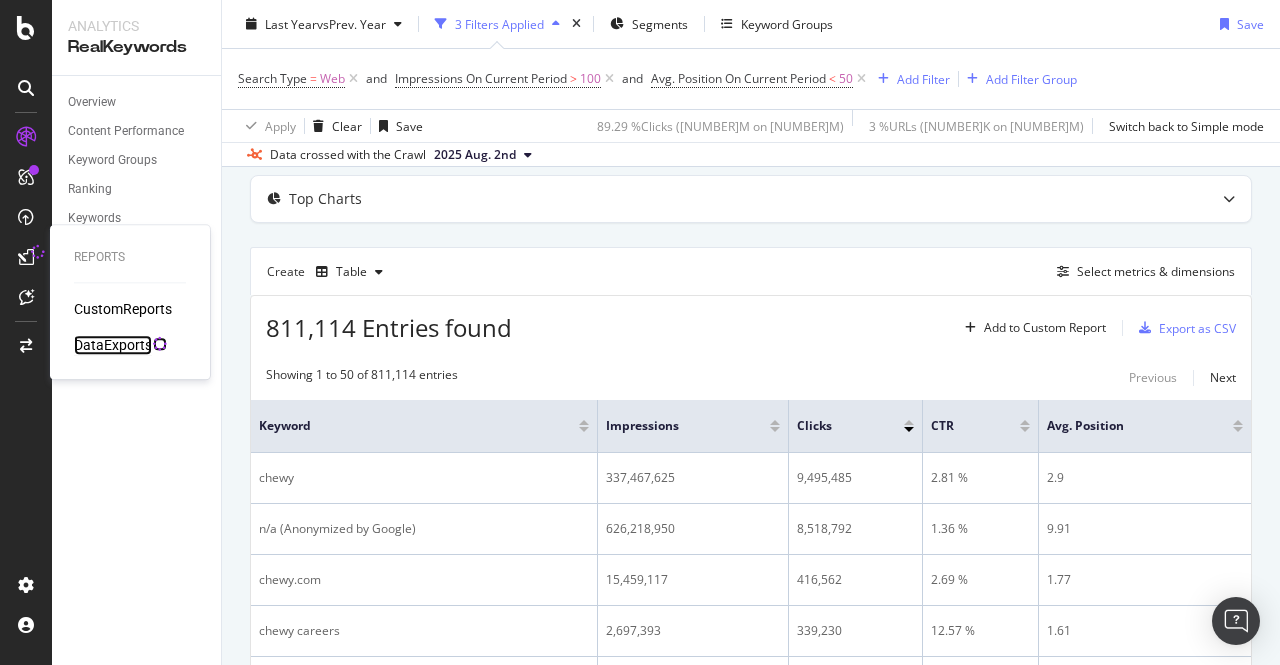 click on "DataExports" at bounding box center (113, 345) 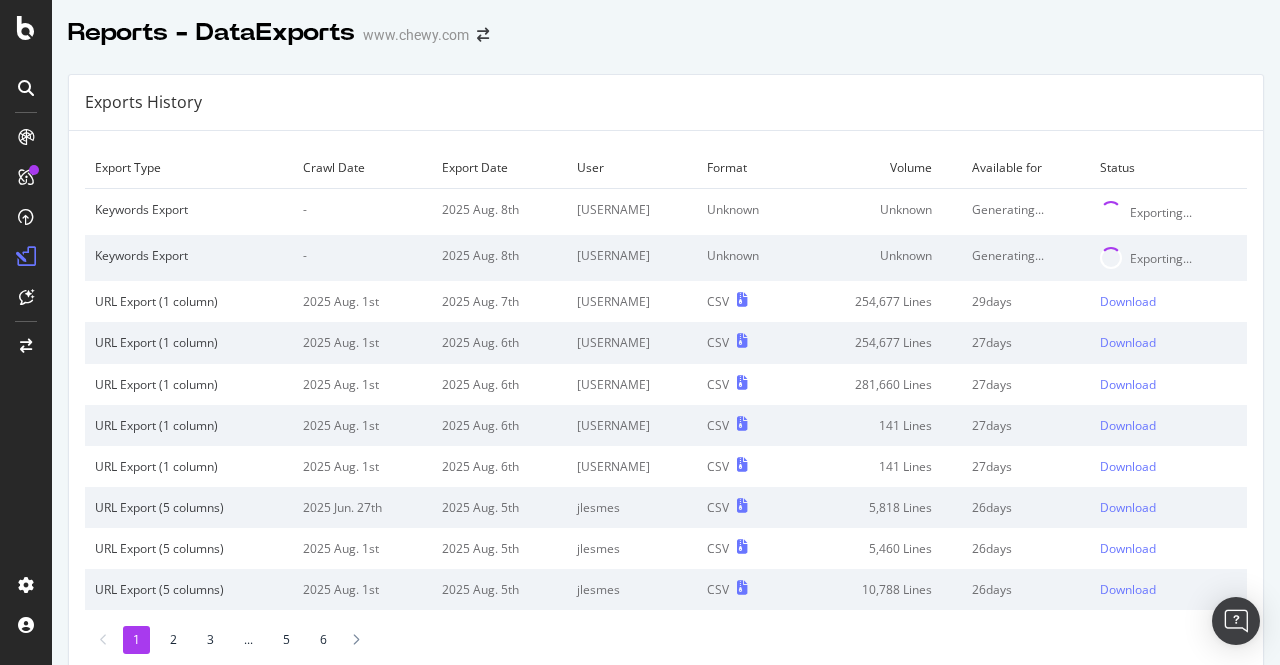 click on "Keywords Export" at bounding box center [189, 209] 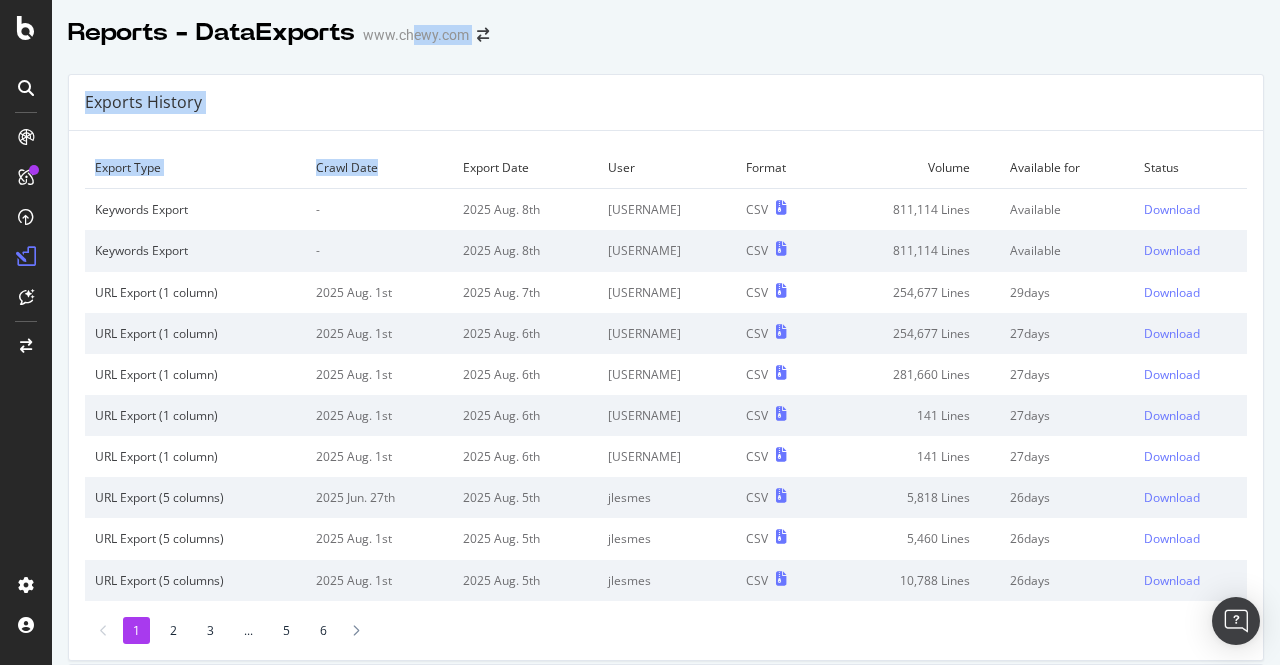 drag, startPoint x: 429, startPoint y: 167, endPoint x: 412, endPoint y: 45, distance: 123.178734 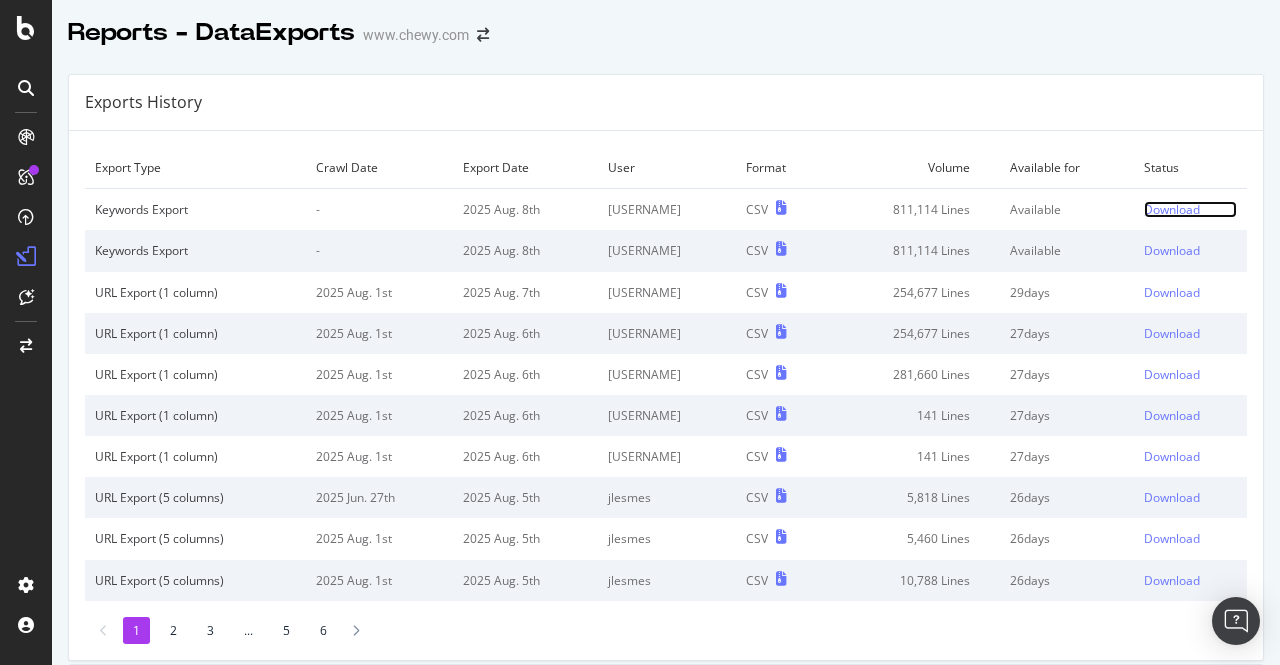 click on "Download" at bounding box center (1172, 209) 